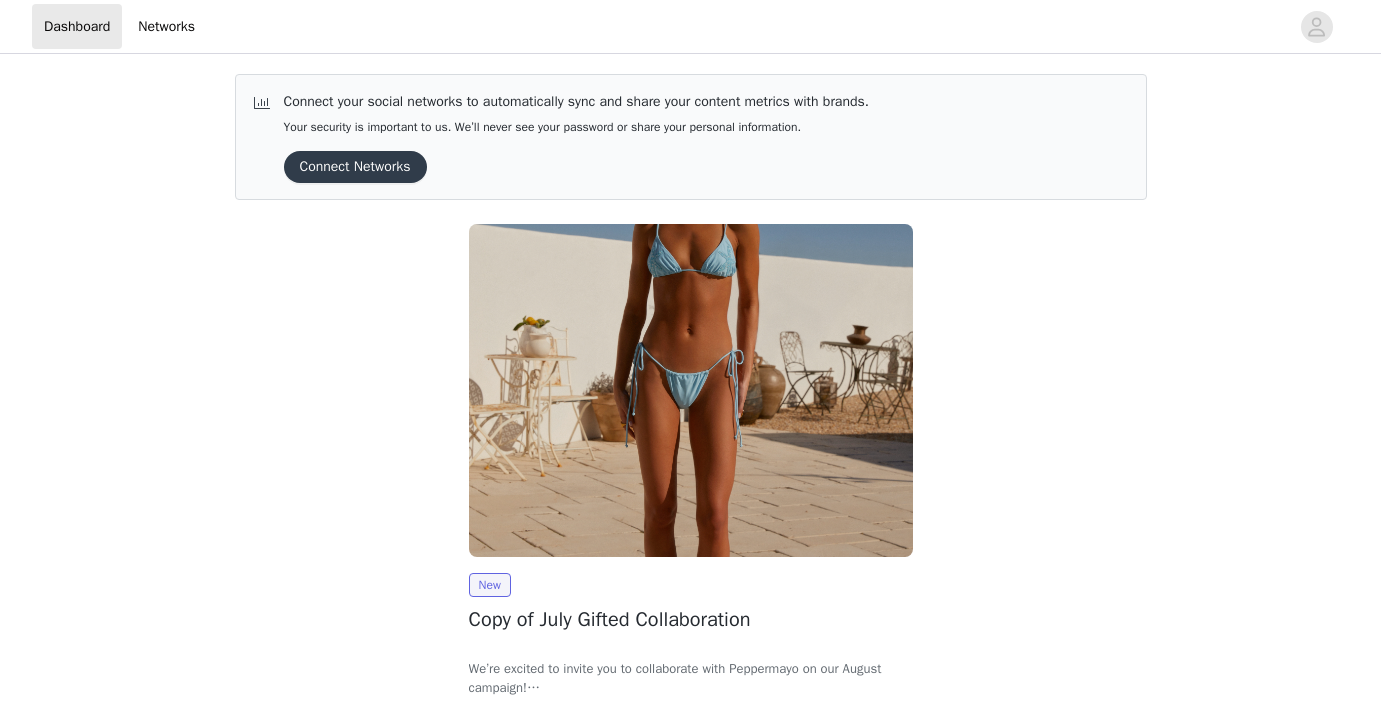 scroll, scrollTop: 0, scrollLeft: 0, axis: both 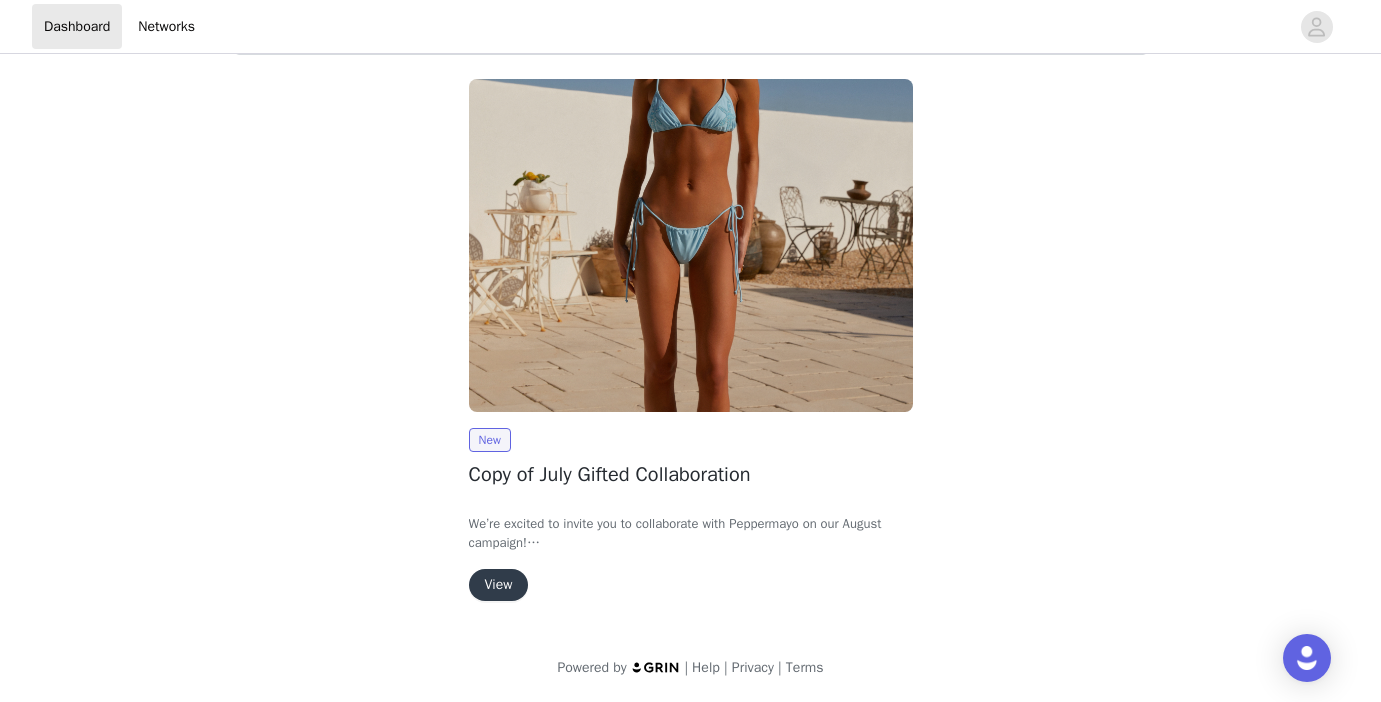 click on "View" at bounding box center (499, 585) 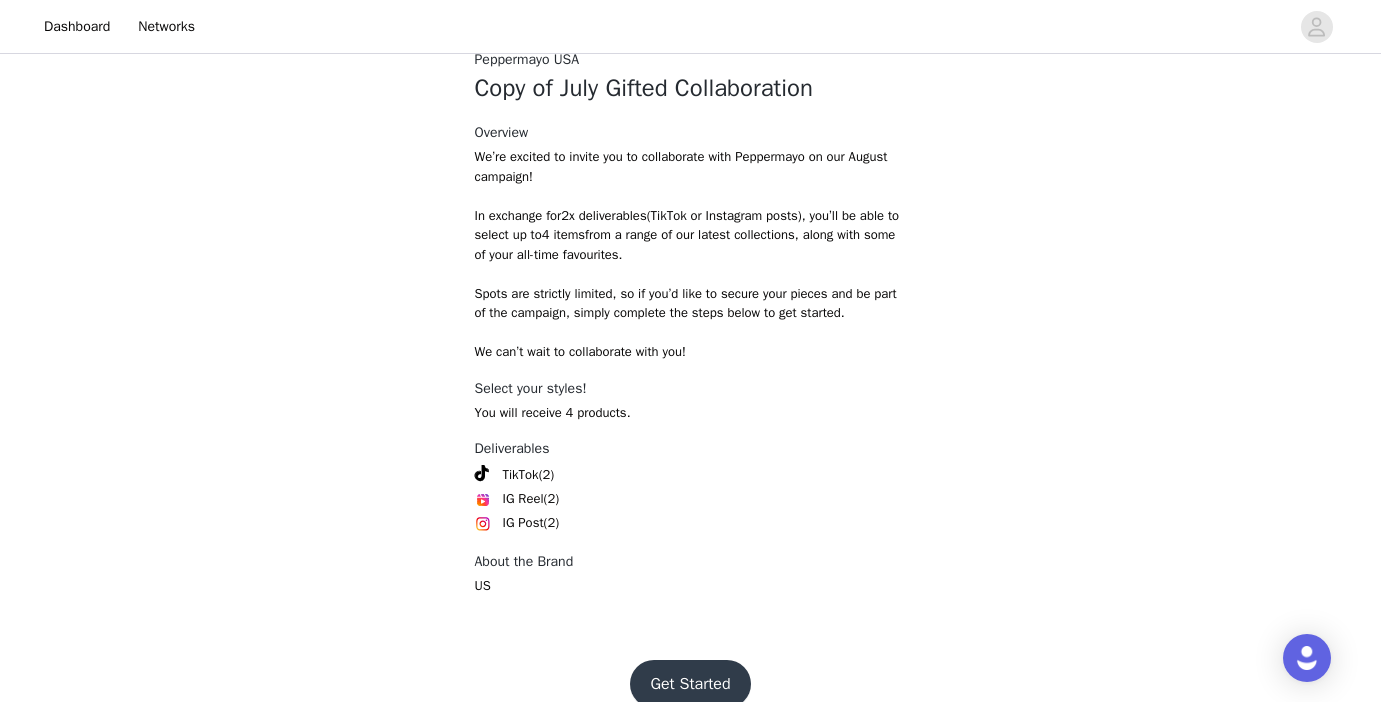 scroll, scrollTop: 783, scrollLeft: 0, axis: vertical 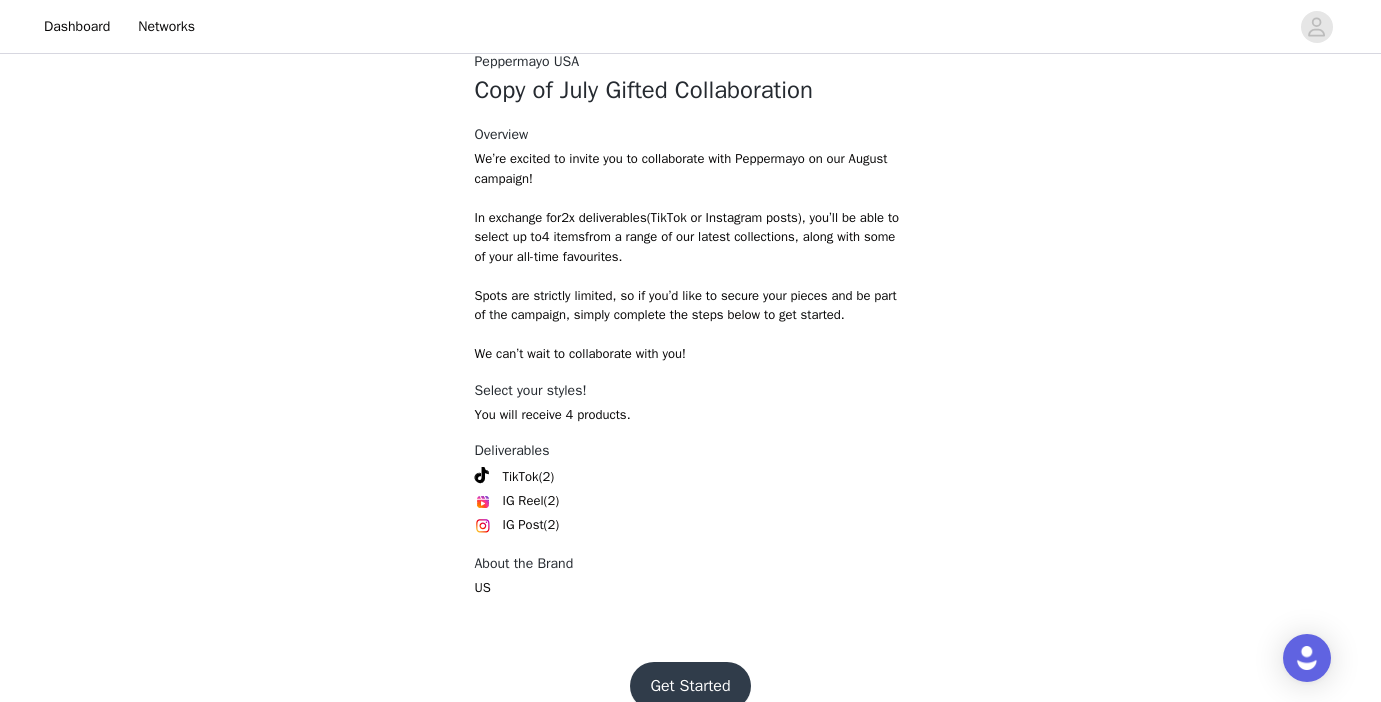 click on "Get Started" at bounding box center [690, 686] 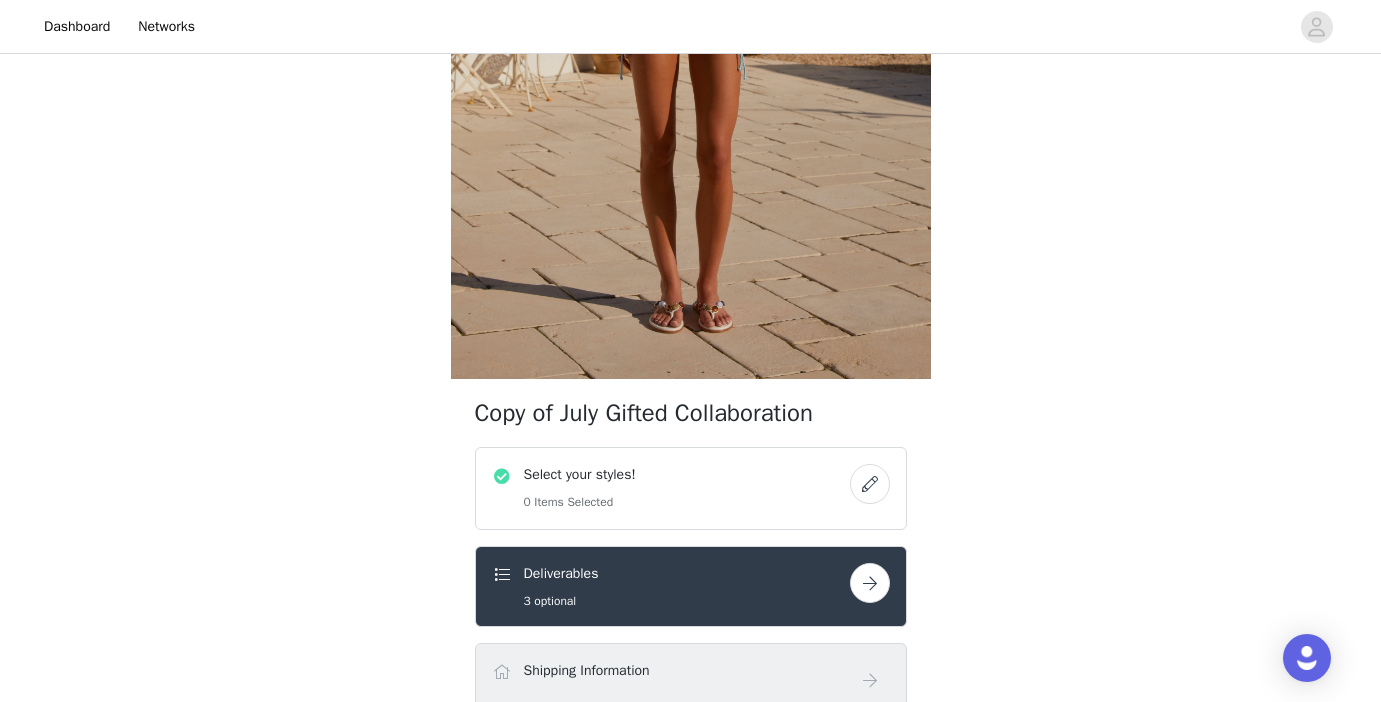 scroll, scrollTop: 408, scrollLeft: 0, axis: vertical 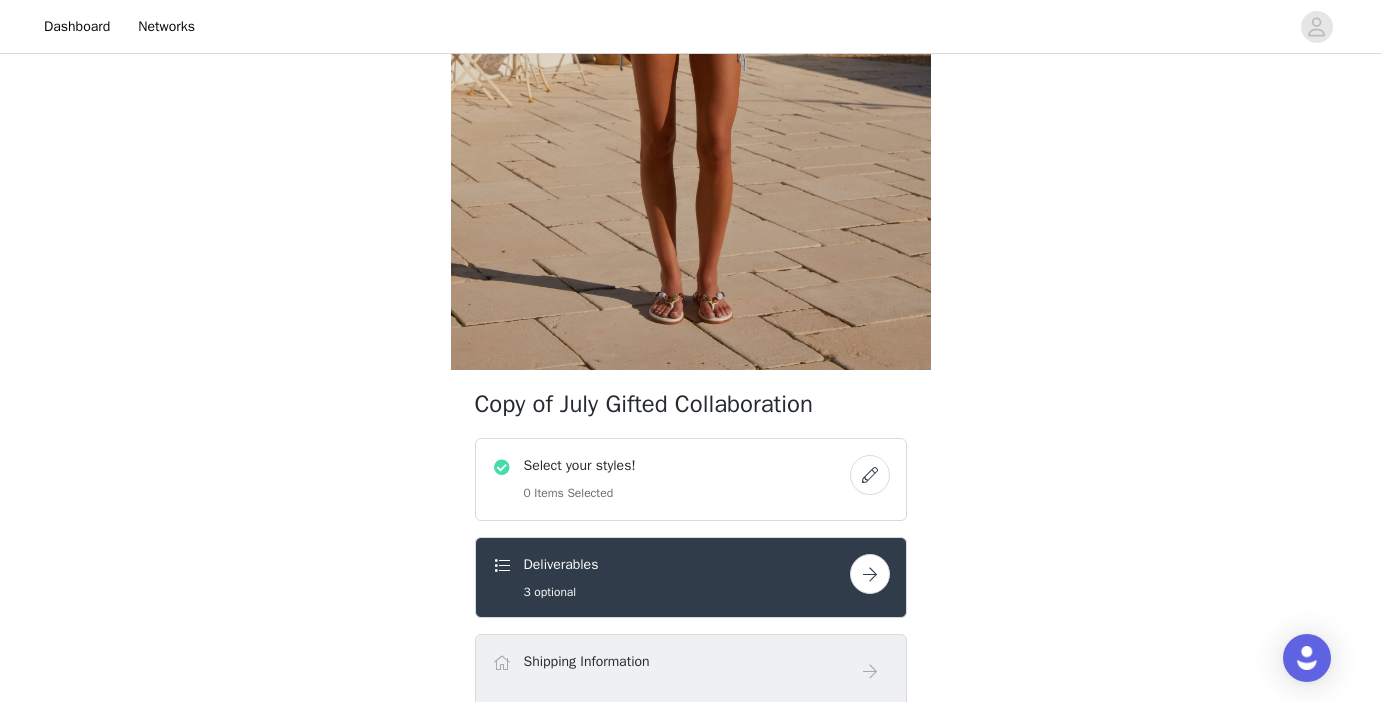 click on "Select your styles!   0 Items Selected" at bounding box center (671, 479) 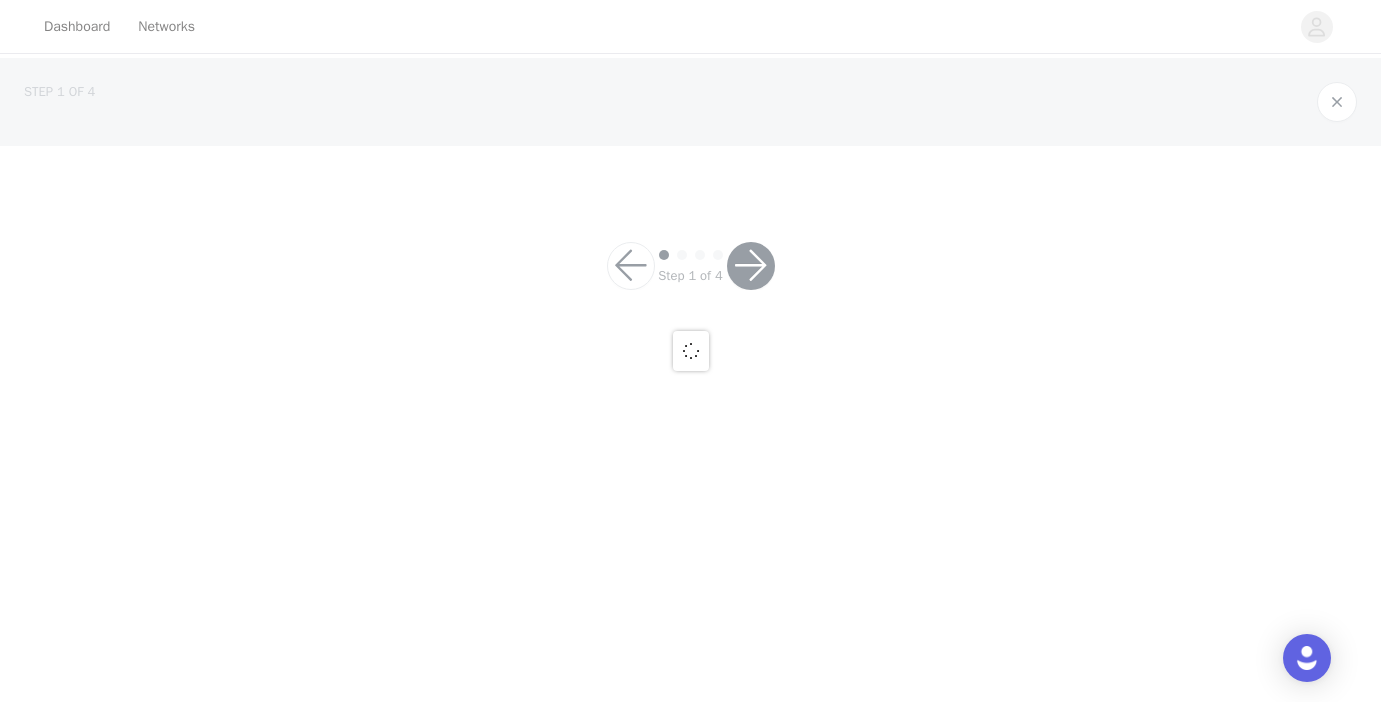 scroll, scrollTop: 0, scrollLeft: 0, axis: both 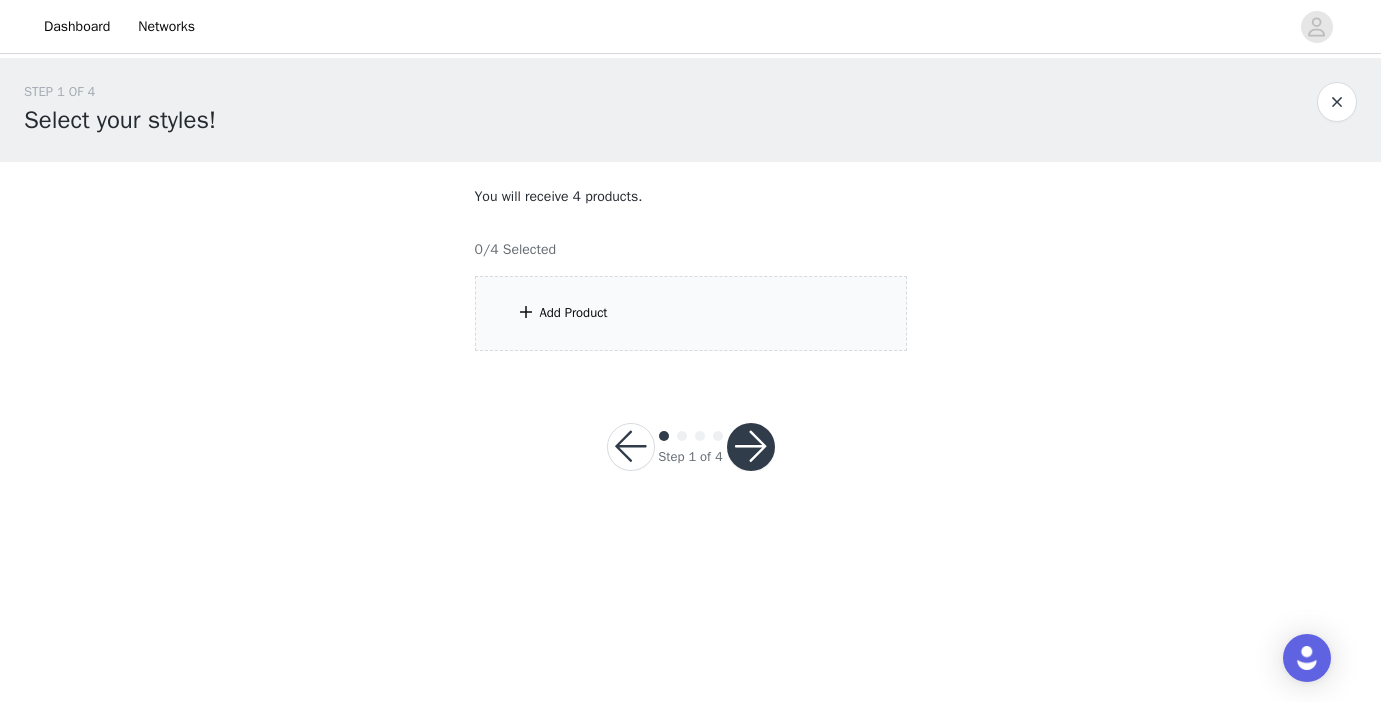 click on "Add Product" at bounding box center (691, 313) 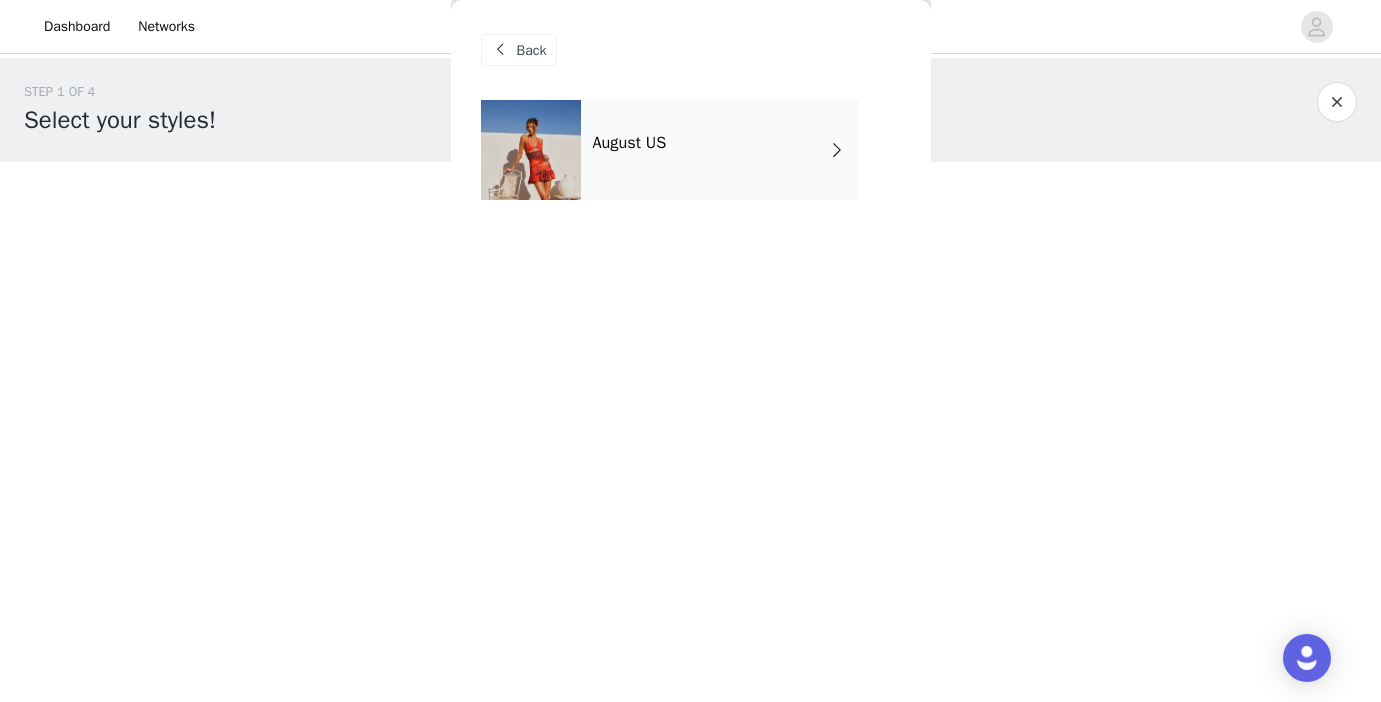 click on "August US" at bounding box center [720, 150] 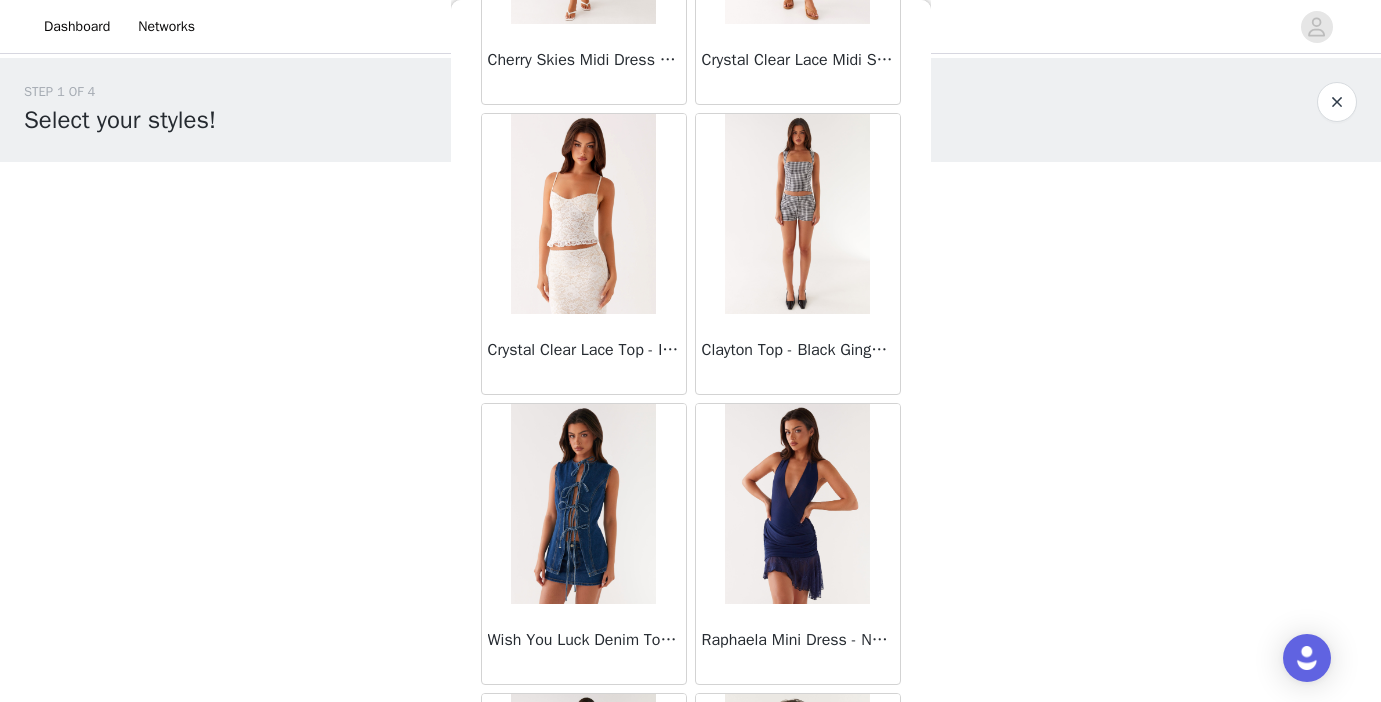 scroll, scrollTop: 1169, scrollLeft: 0, axis: vertical 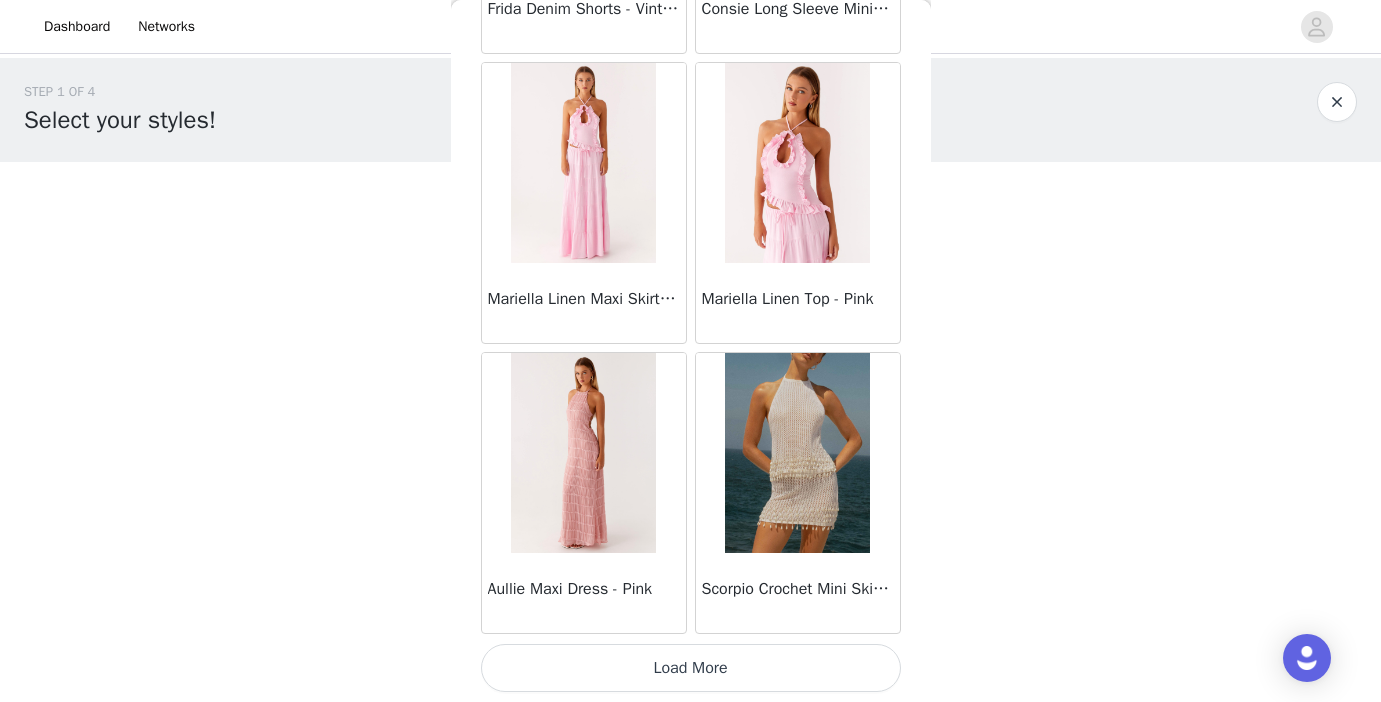 click on "Load More" at bounding box center [691, 668] 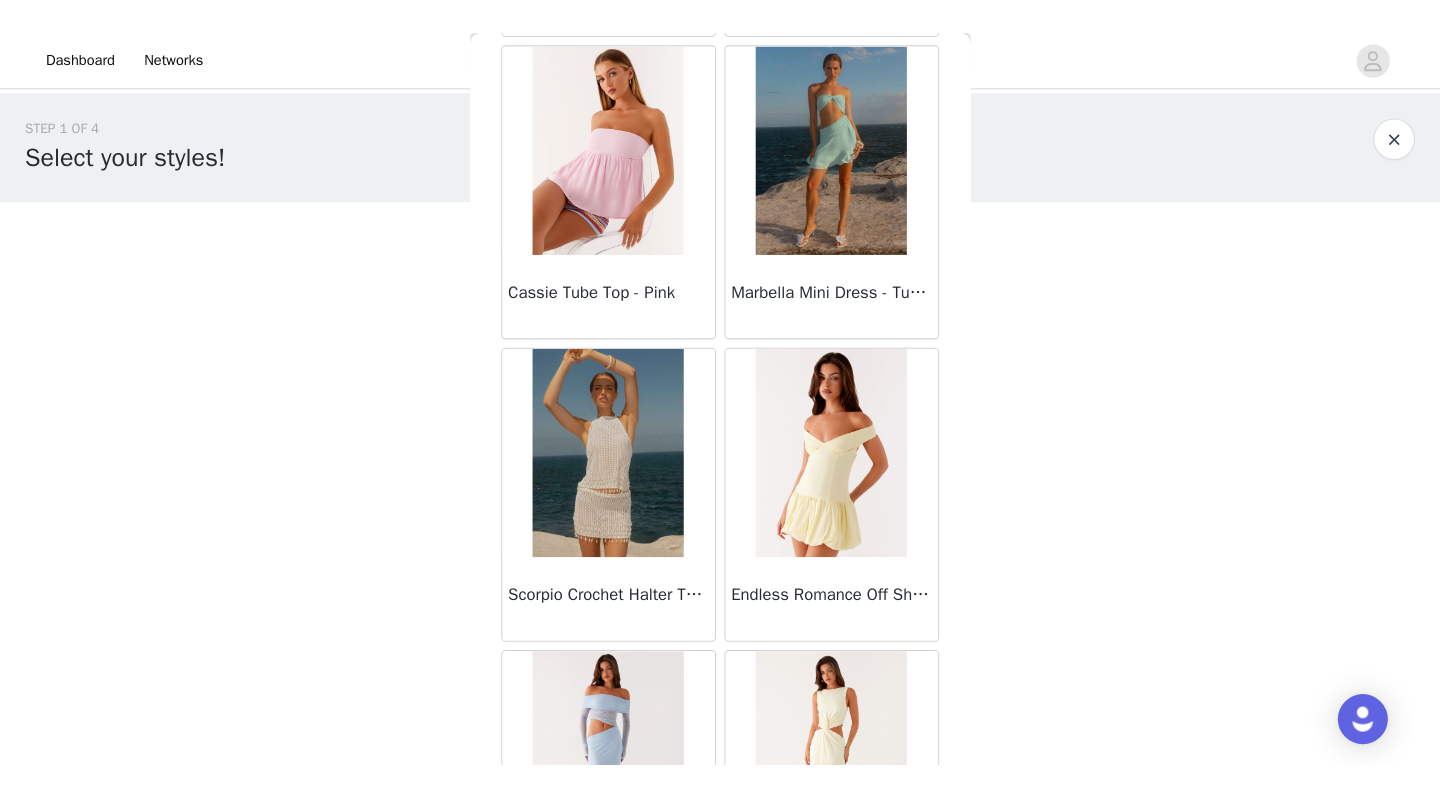 scroll, scrollTop: 3943, scrollLeft: 0, axis: vertical 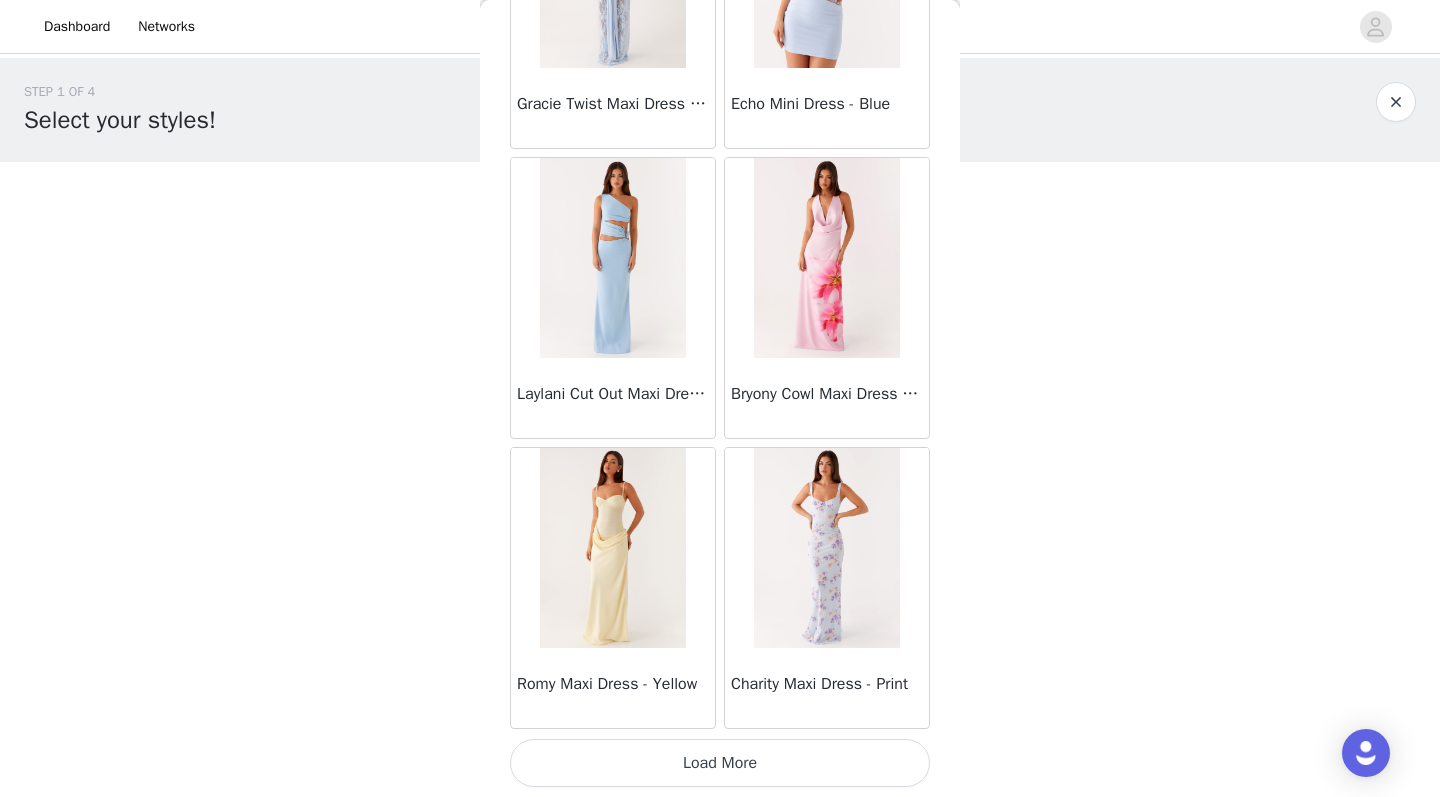 click on "Load More" at bounding box center (720, 763) 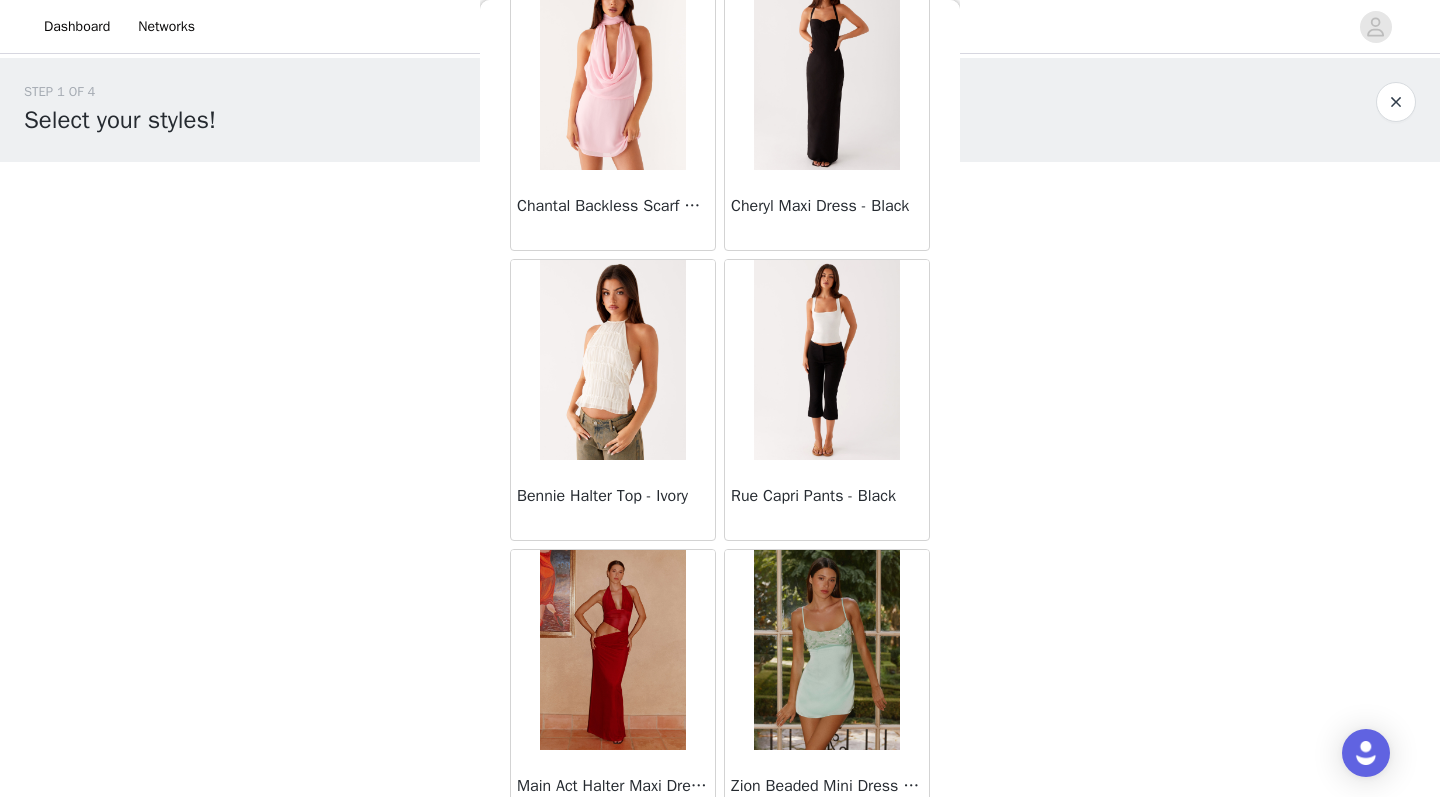 scroll, scrollTop: 7964, scrollLeft: 0, axis: vertical 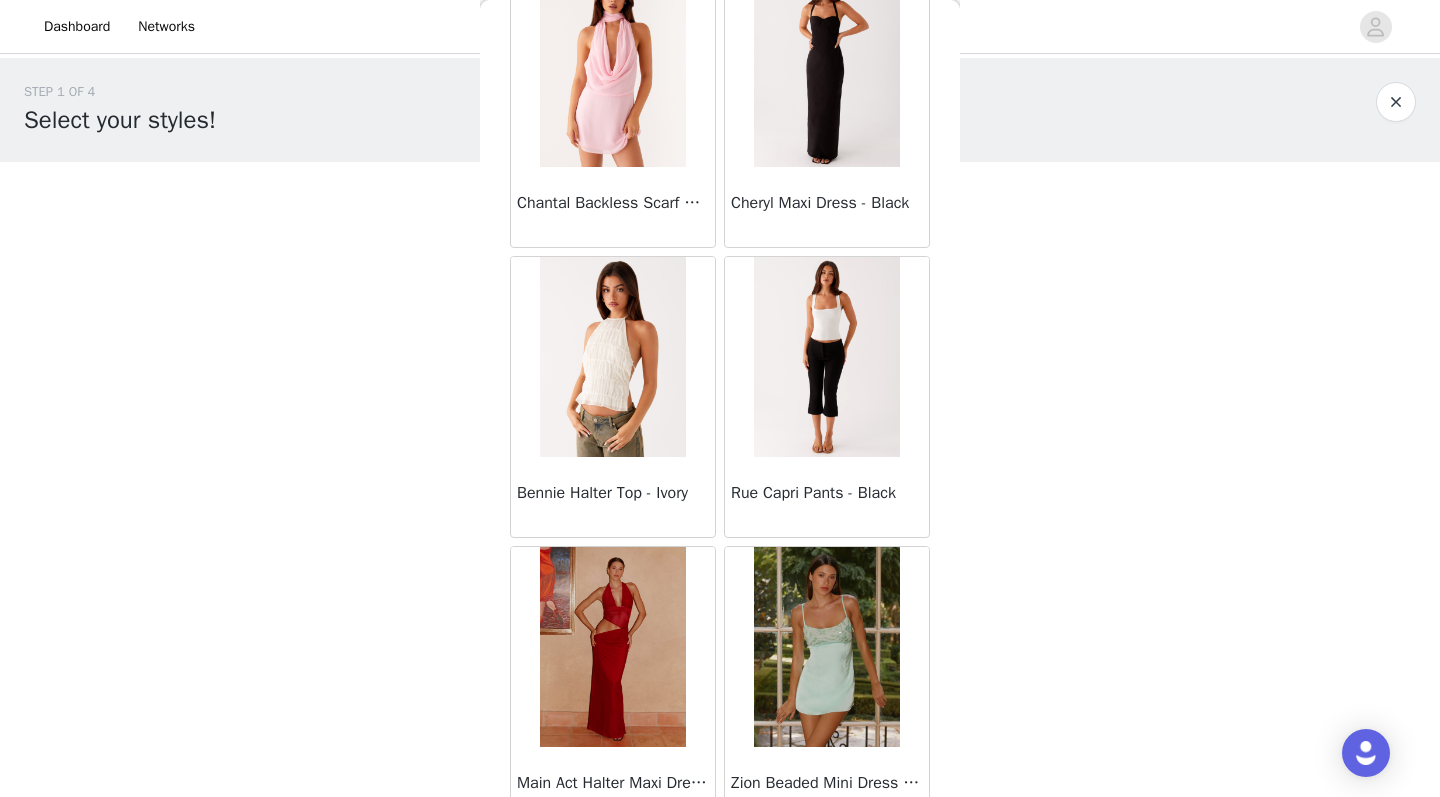 click at bounding box center (826, 357) 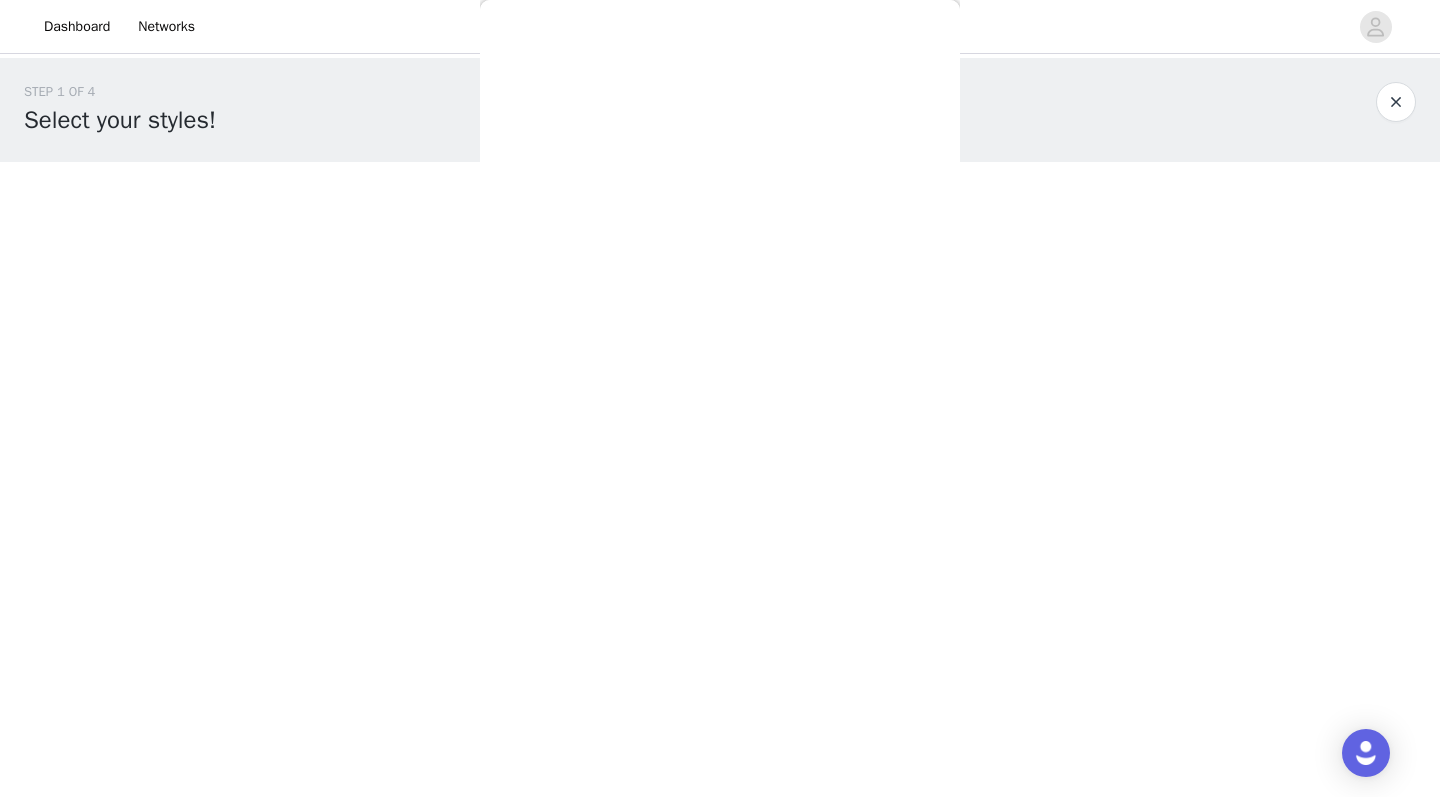 scroll, scrollTop: 0, scrollLeft: 0, axis: both 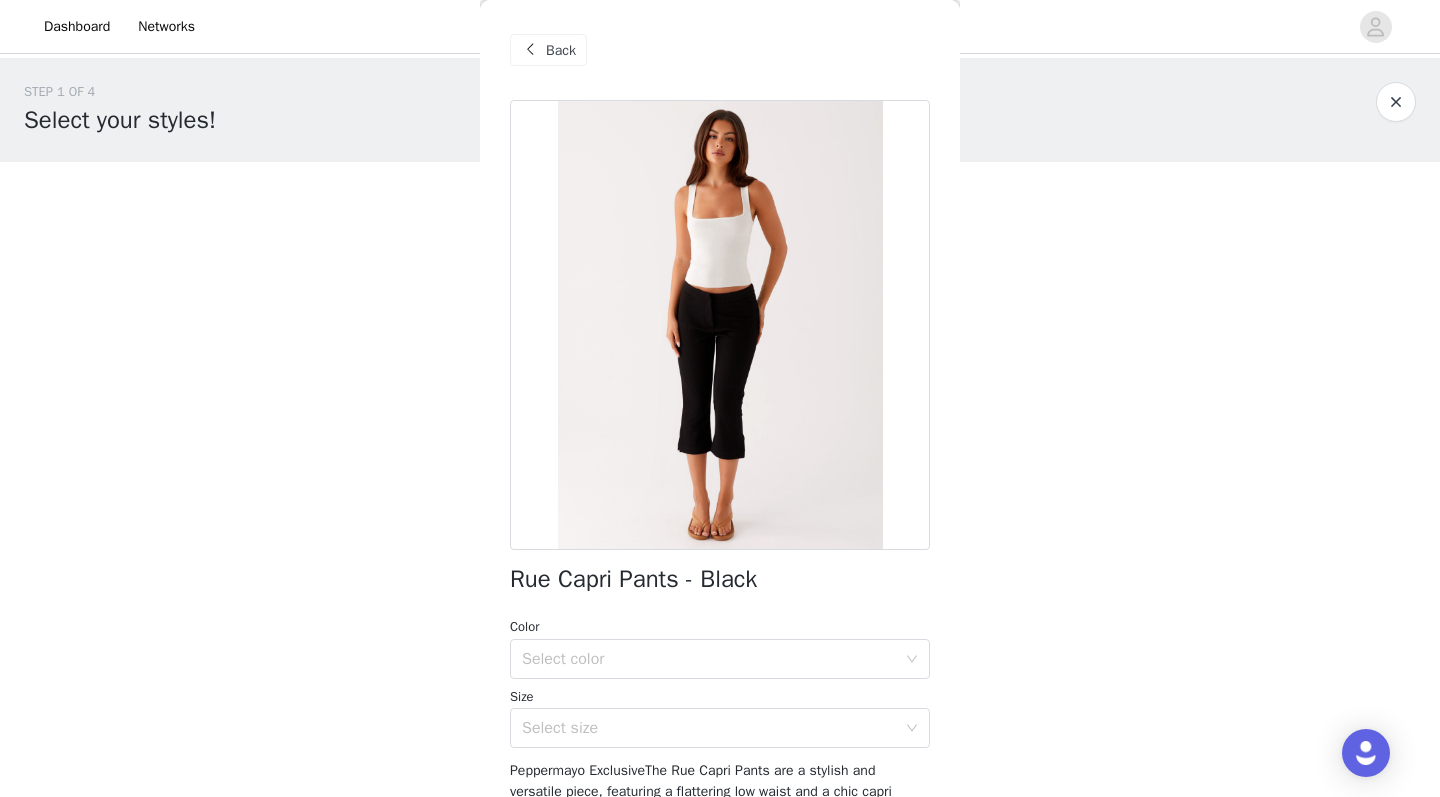 click on "Back" at bounding box center (548, 50) 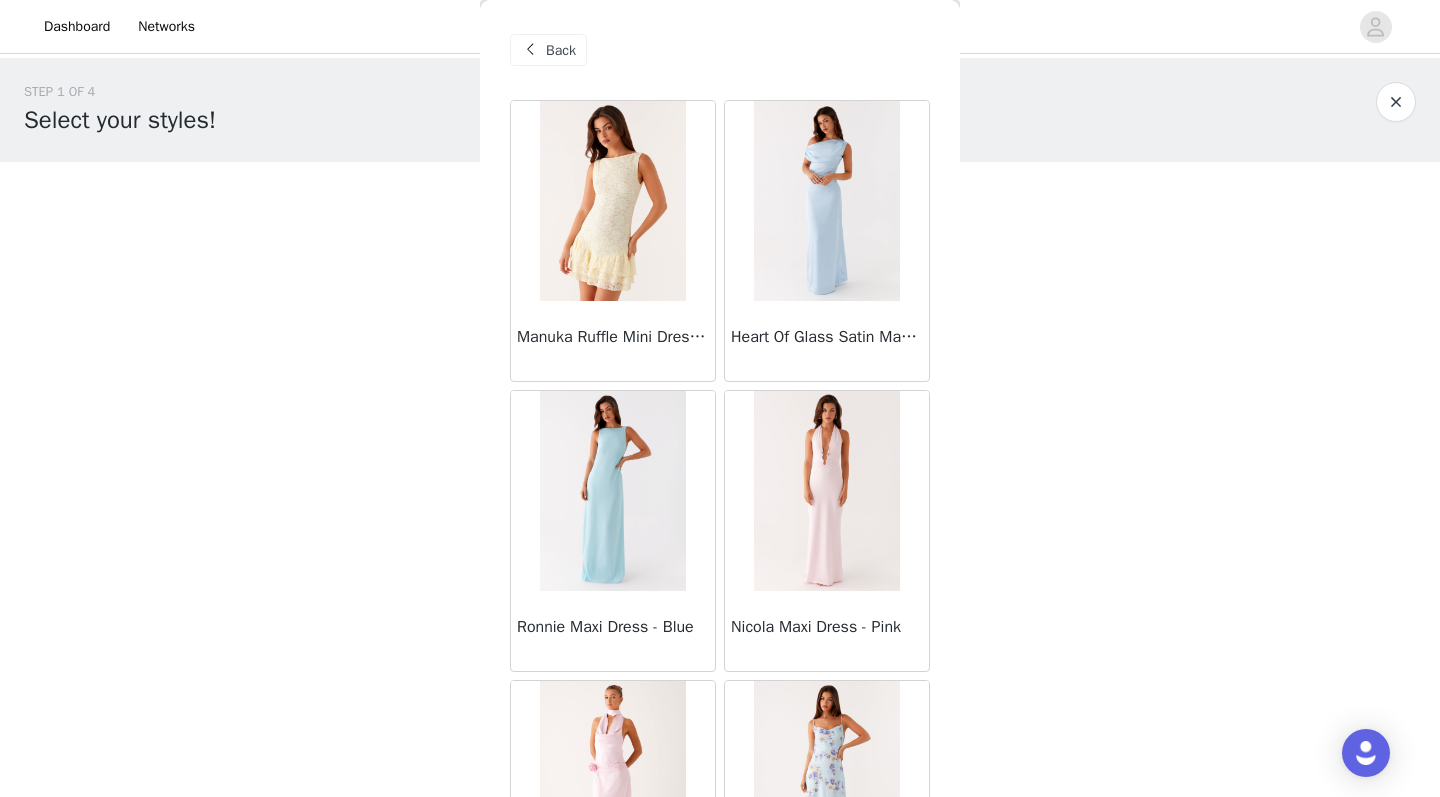 scroll, scrollTop: 0, scrollLeft: 0, axis: both 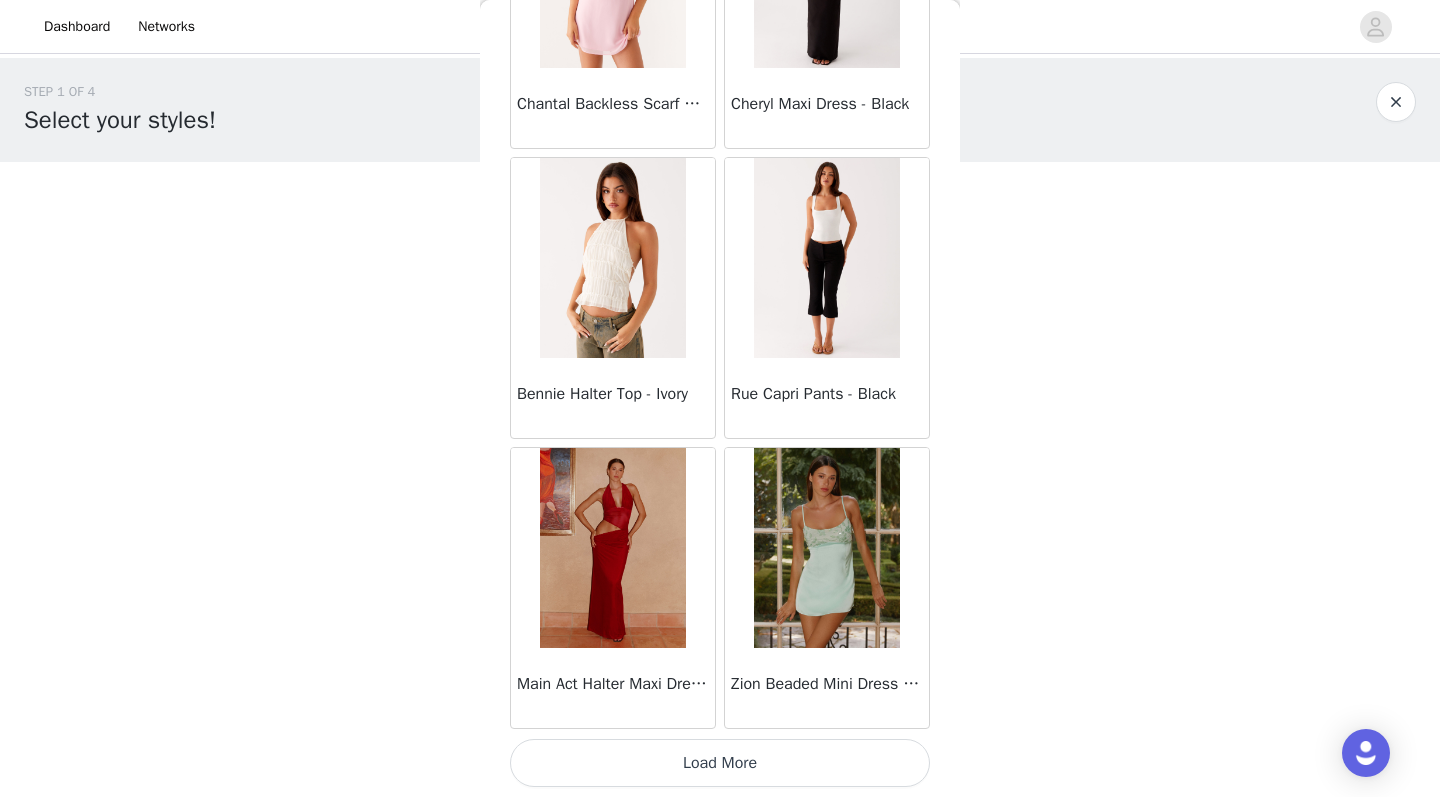 click on "Load More" at bounding box center (720, 763) 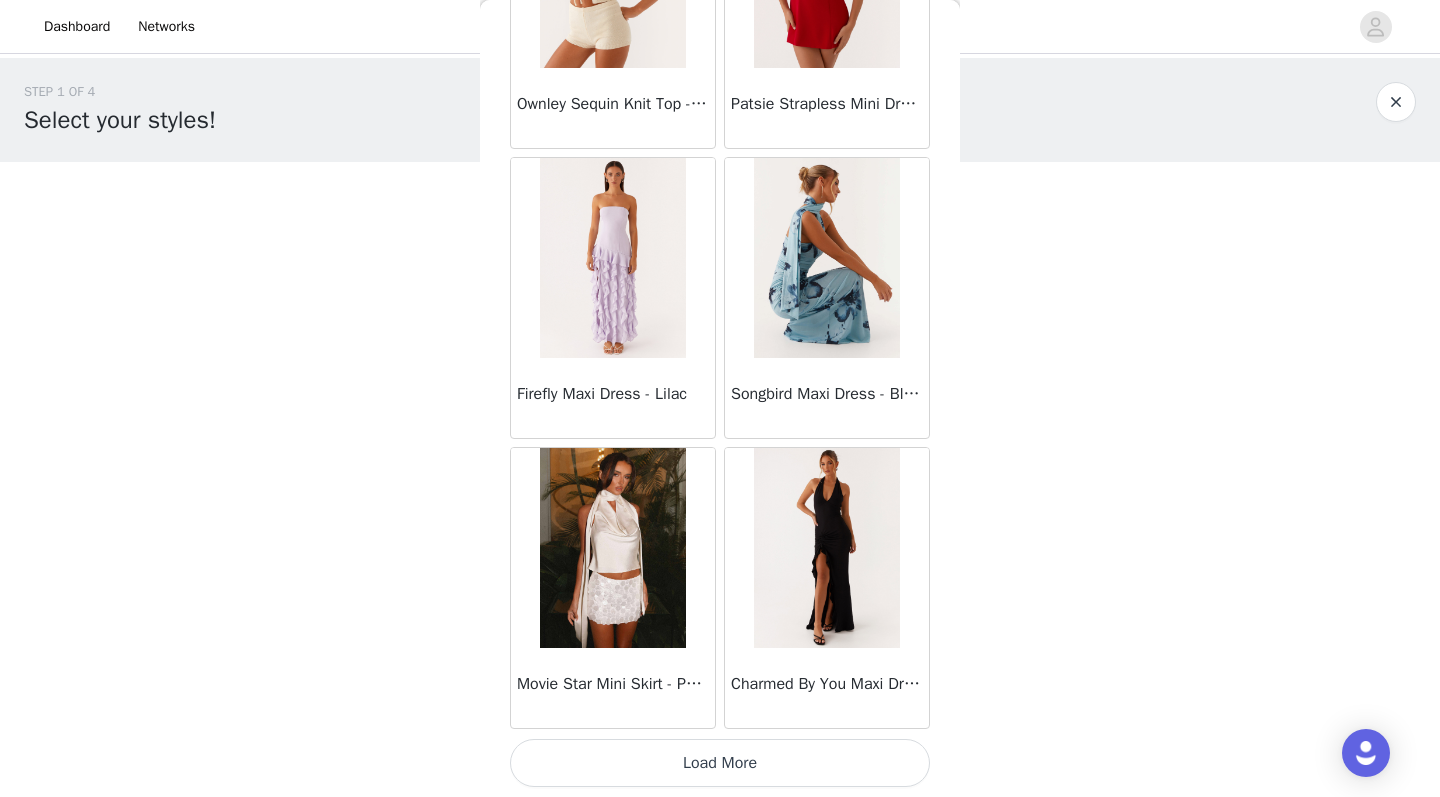 scroll, scrollTop: 10963, scrollLeft: 0, axis: vertical 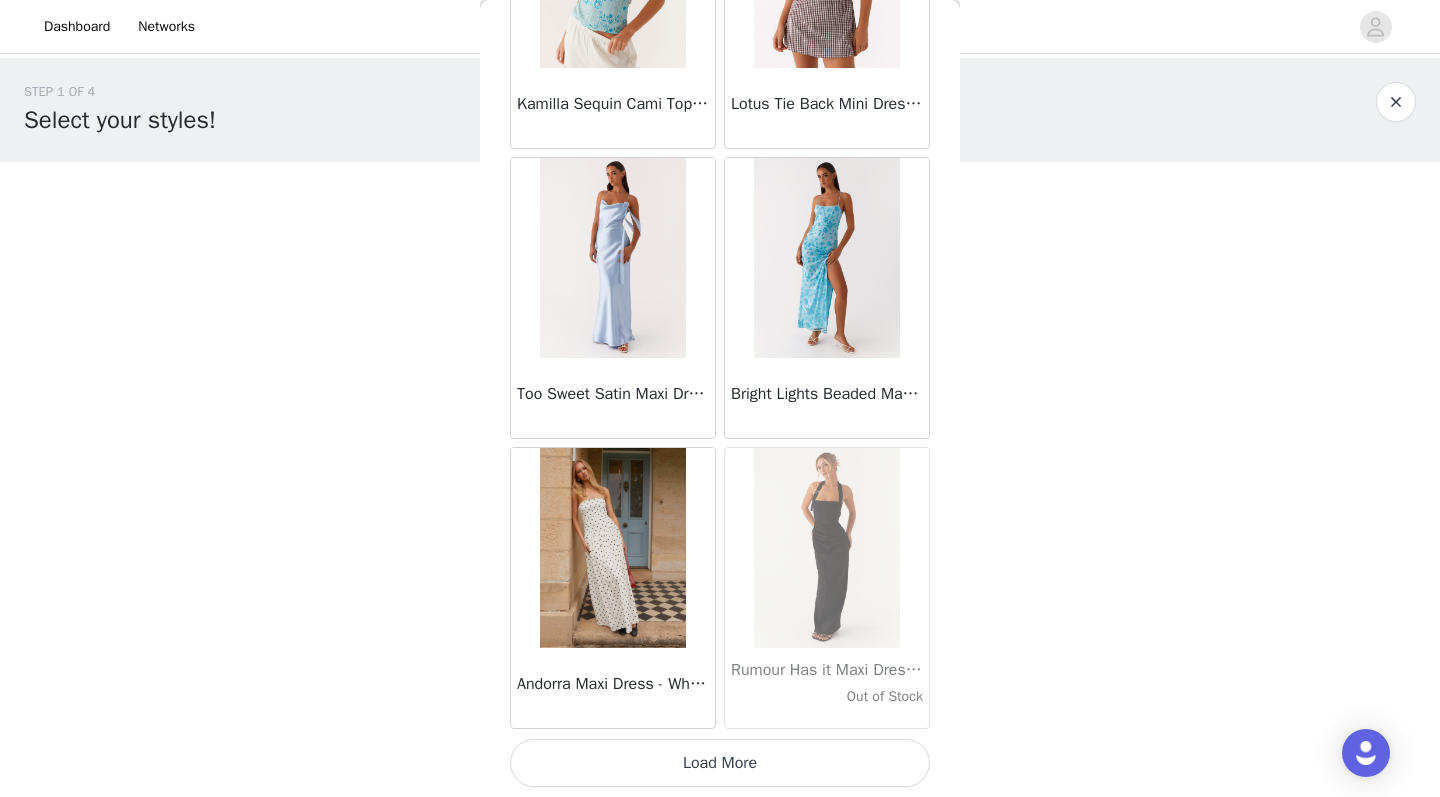 click on "Load More" at bounding box center [720, 763] 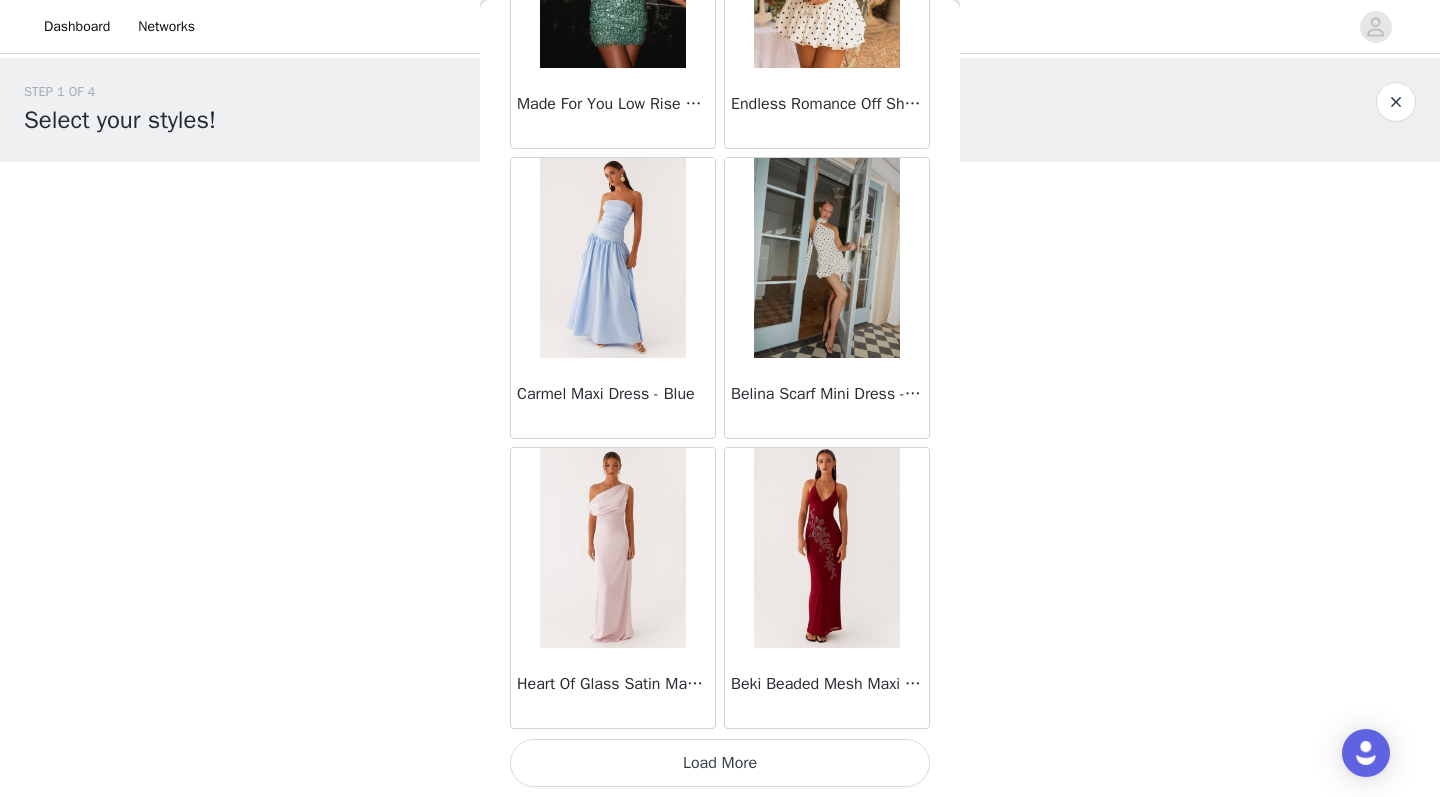 scroll, scrollTop: 16763, scrollLeft: 0, axis: vertical 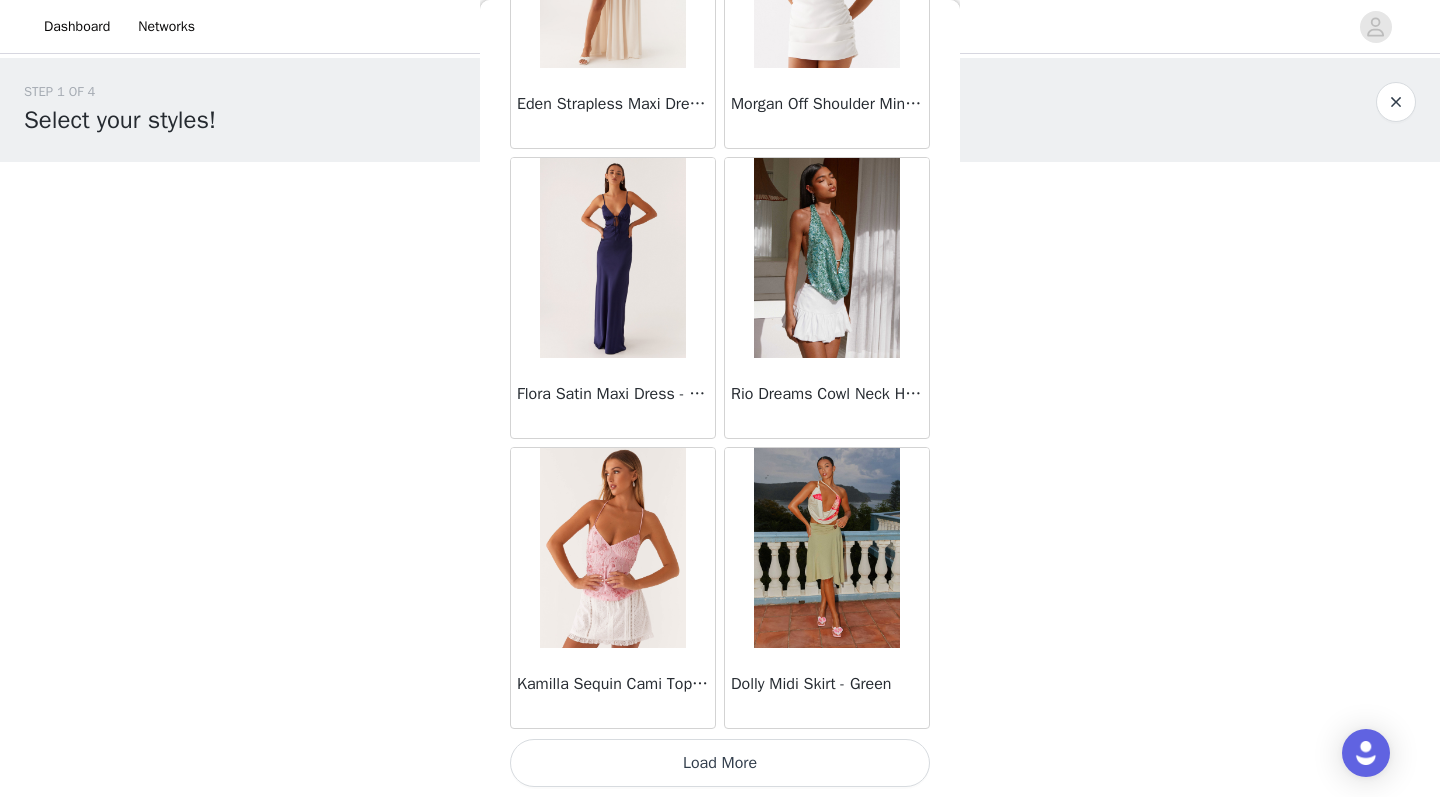click on "Load More" at bounding box center (720, 763) 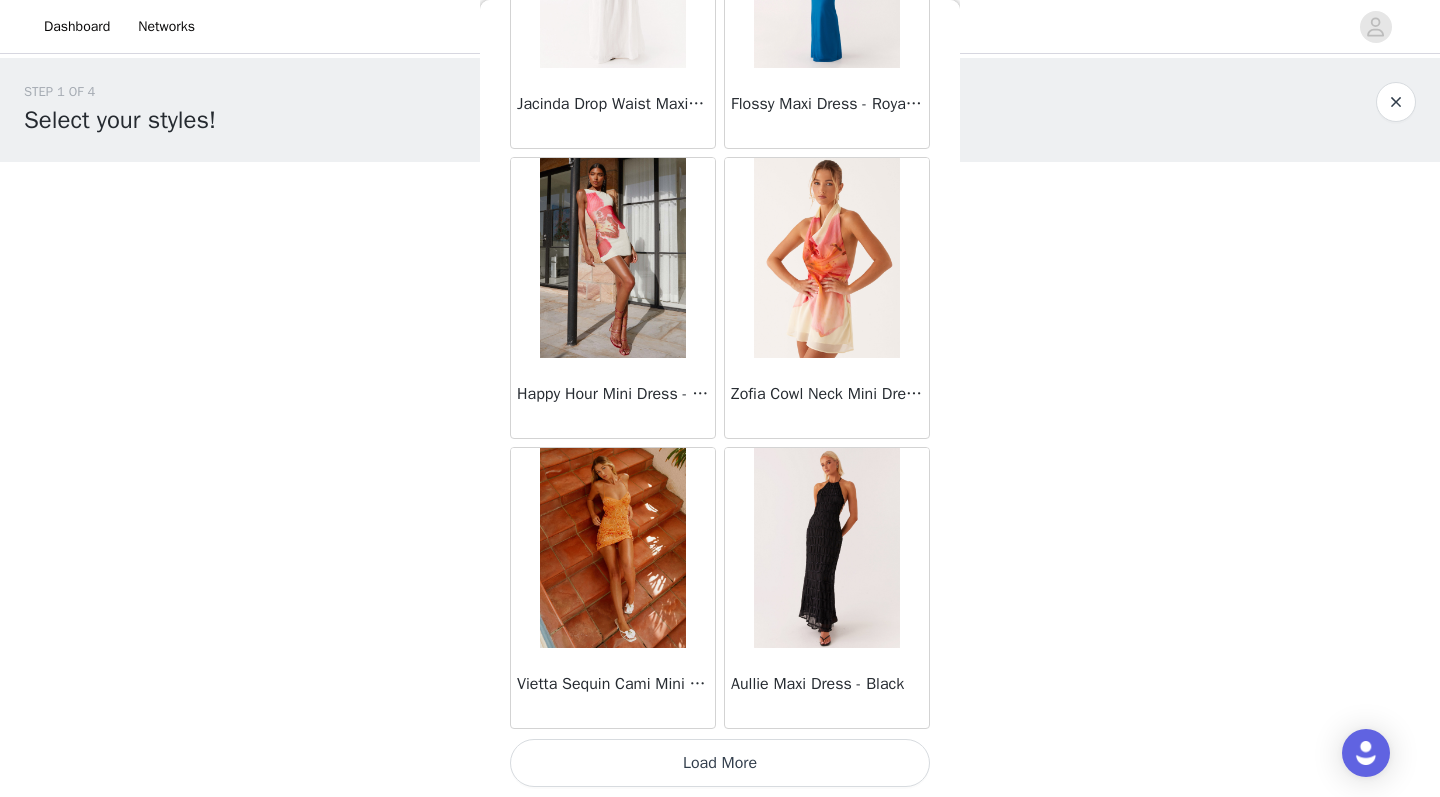 scroll, scrollTop: 22563, scrollLeft: 0, axis: vertical 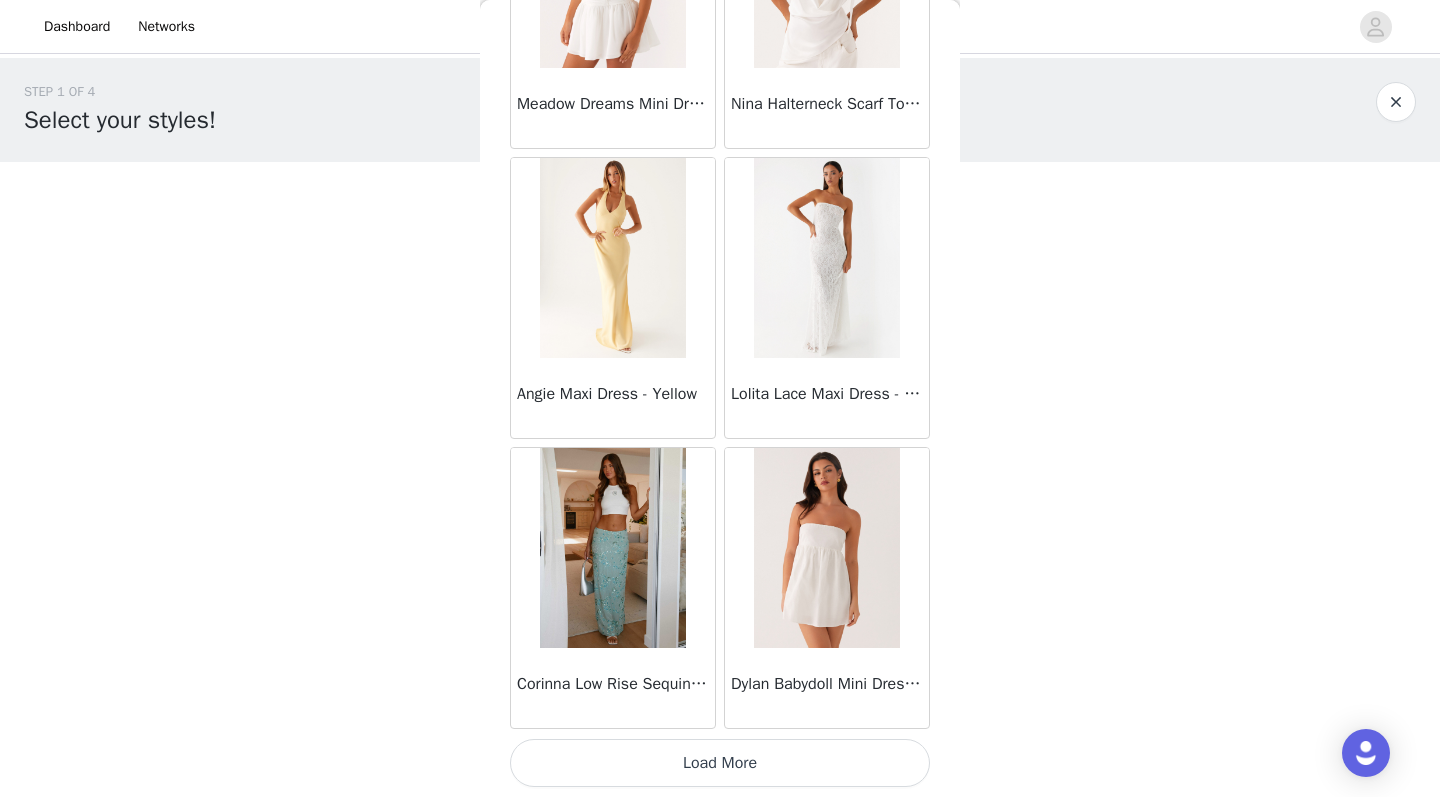 click on "Load More" at bounding box center (720, 763) 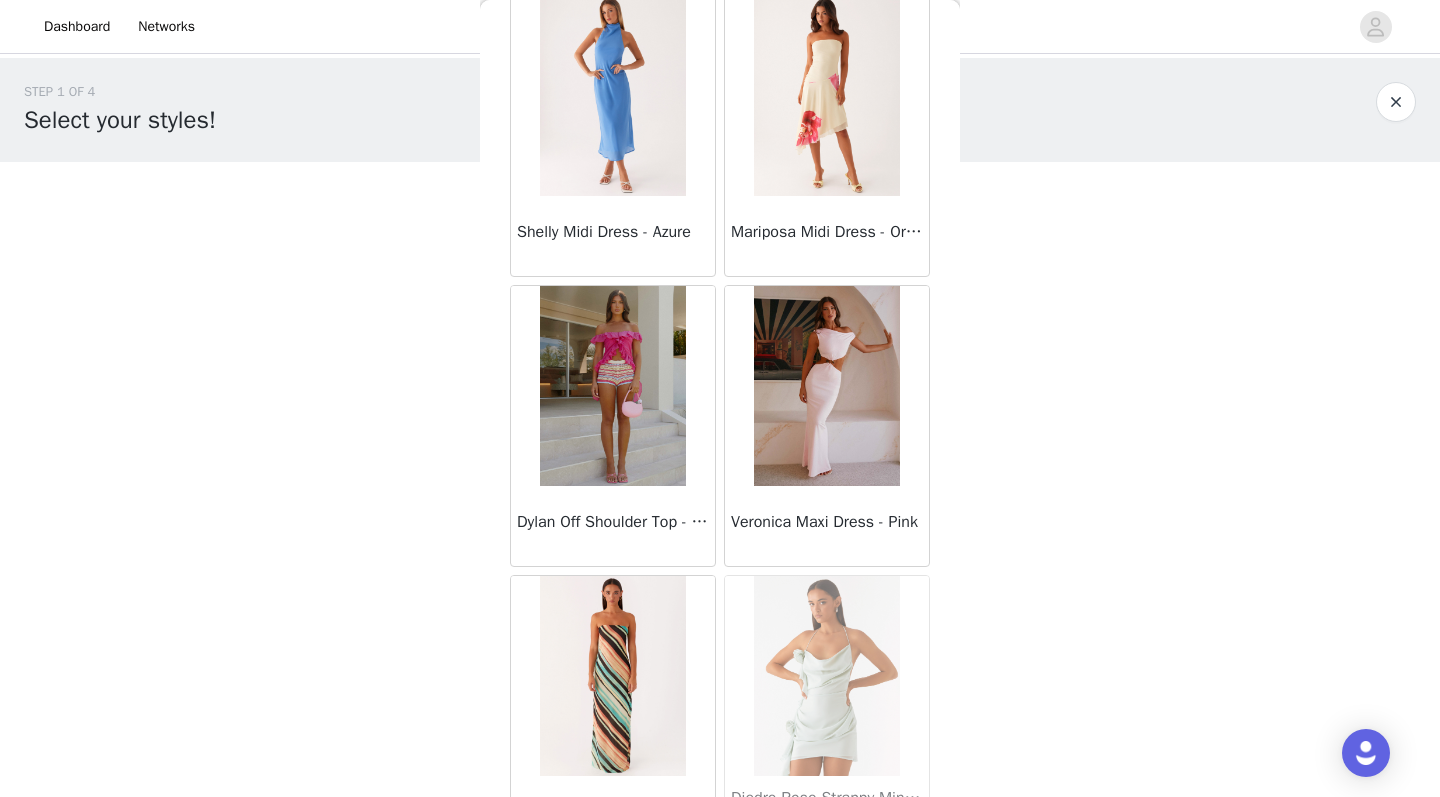 scroll, scrollTop: 28289, scrollLeft: 0, axis: vertical 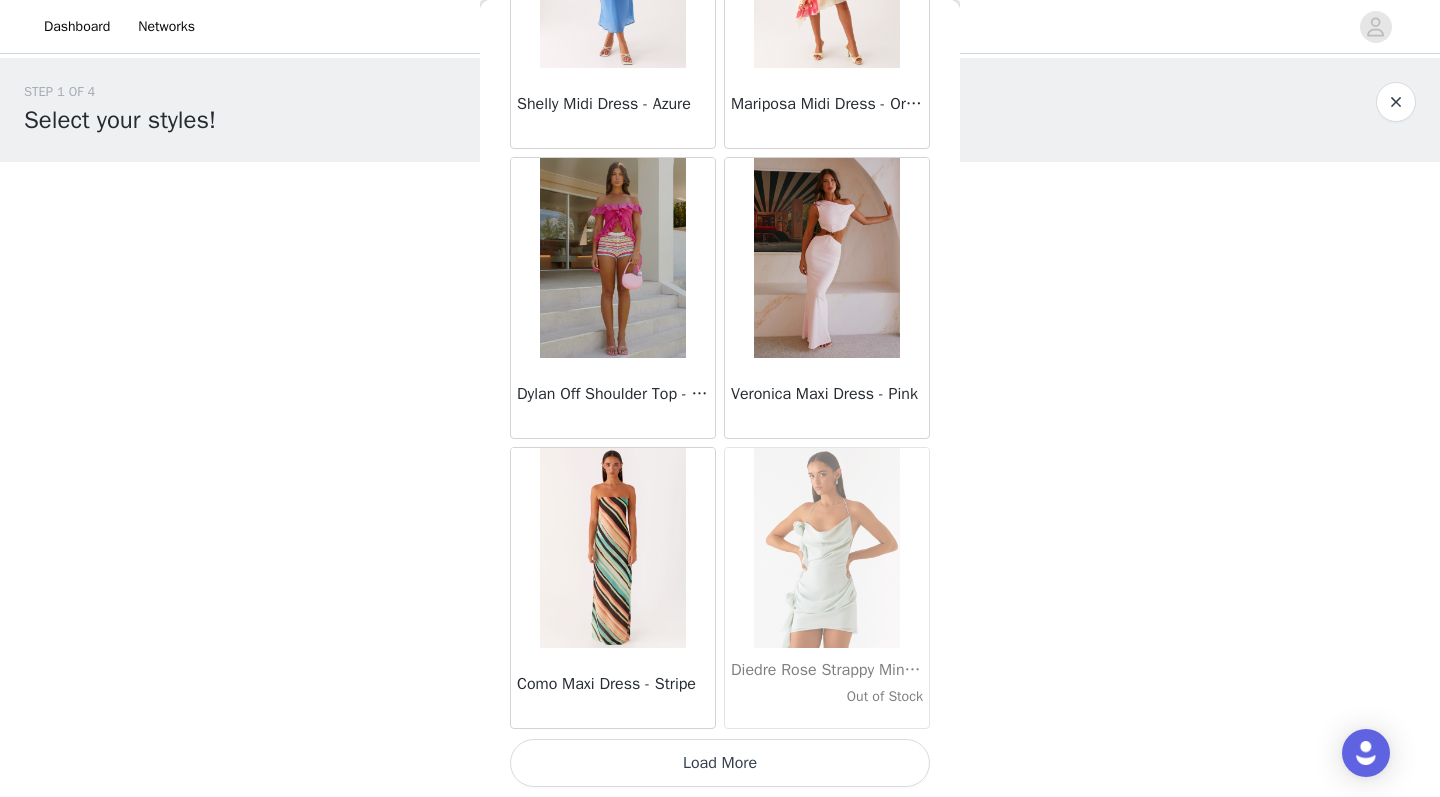 click on "Load More" at bounding box center [720, 763] 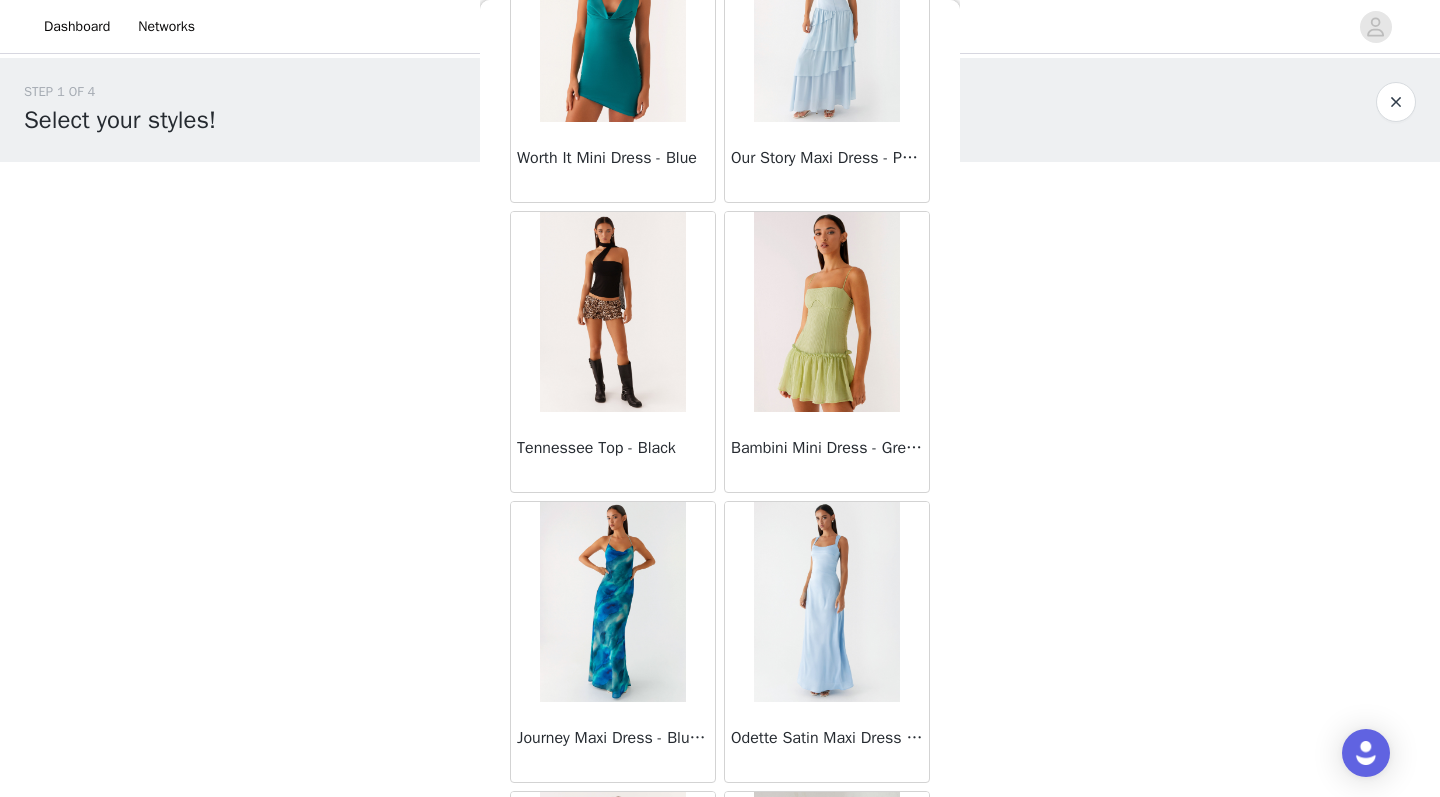 scroll, scrollTop: 30924, scrollLeft: 0, axis: vertical 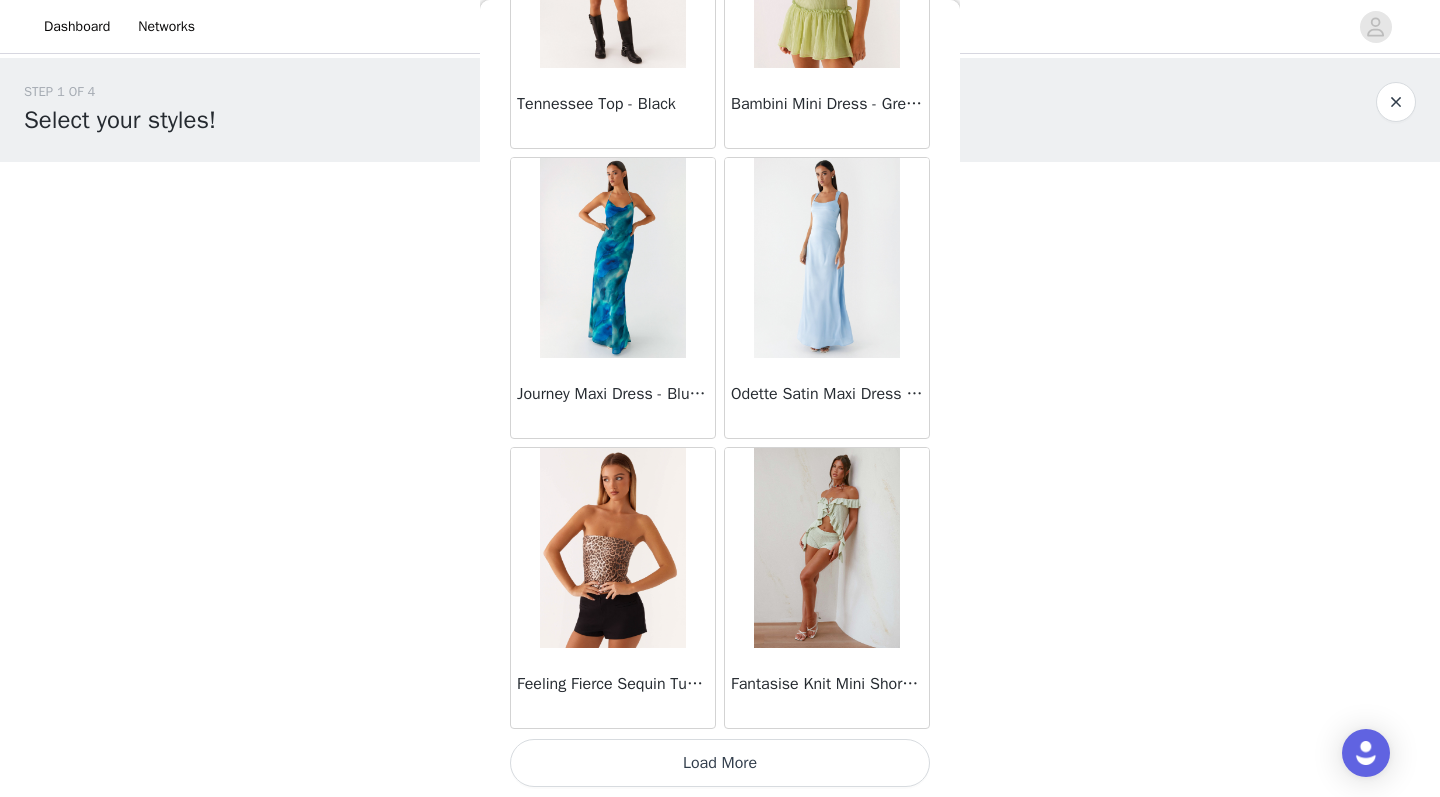 click on "Load More" at bounding box center (720, 763) 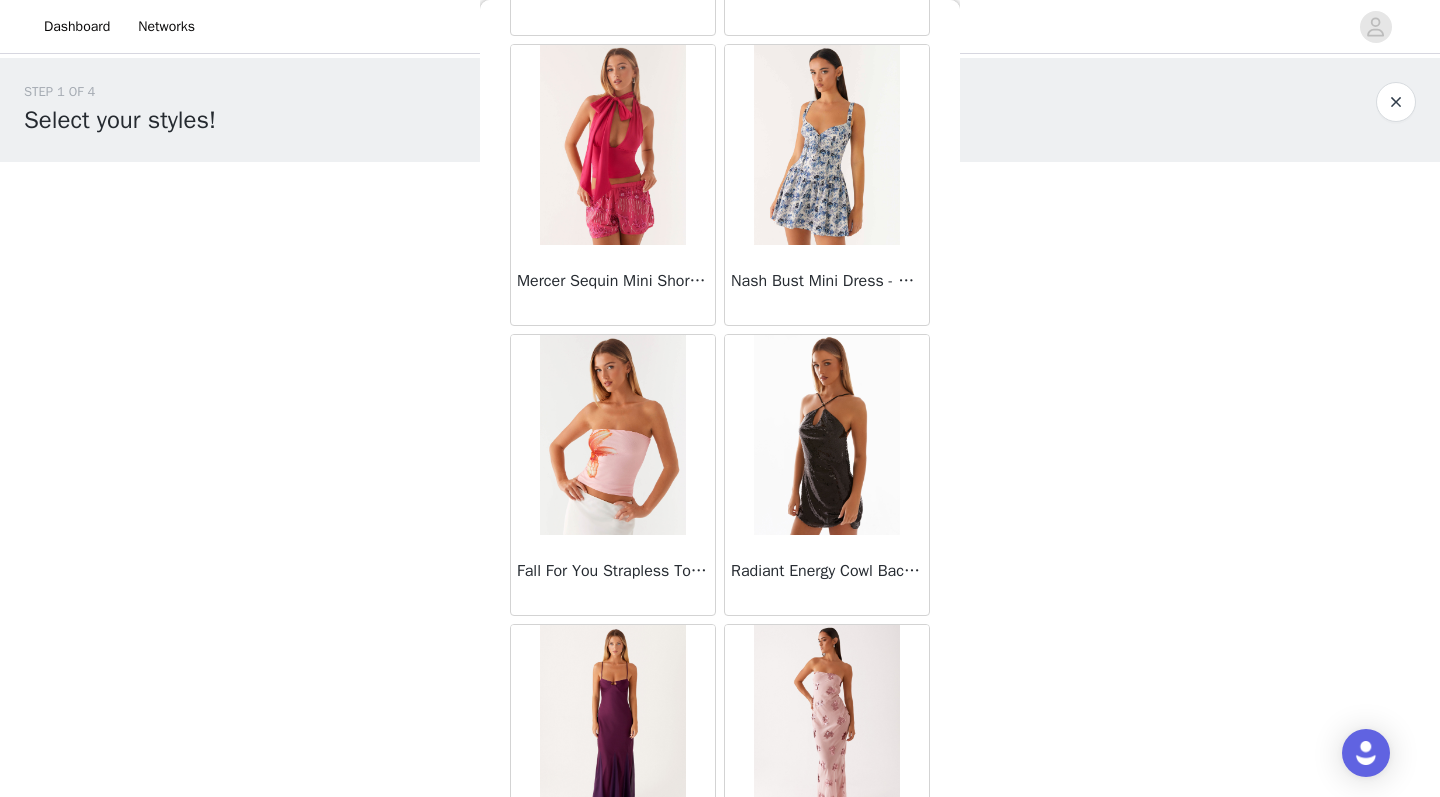 scroll, scrollTop: 32035, scrollLeft: 0, axis: vertical 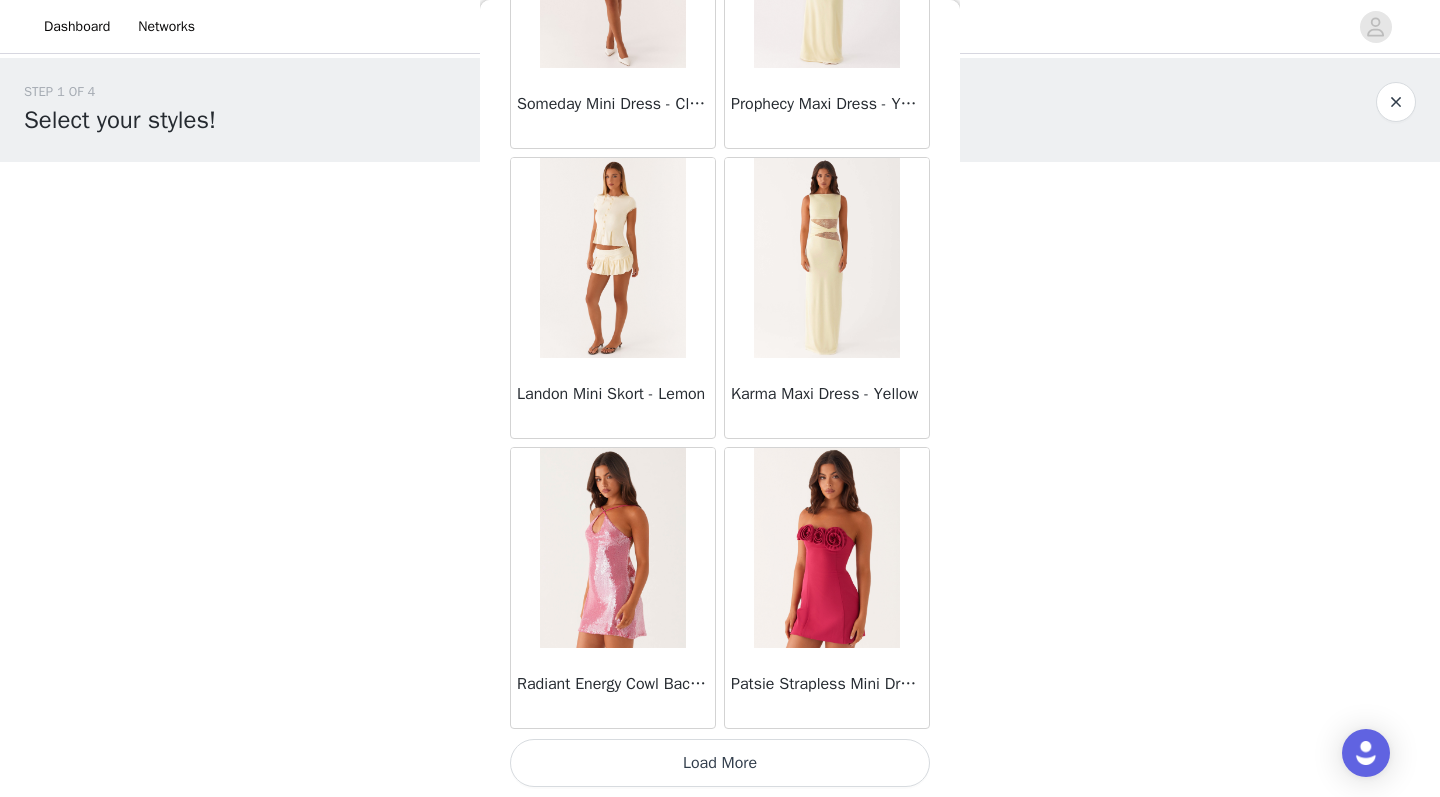 click on "Load More" at bounding box center (720, 763) 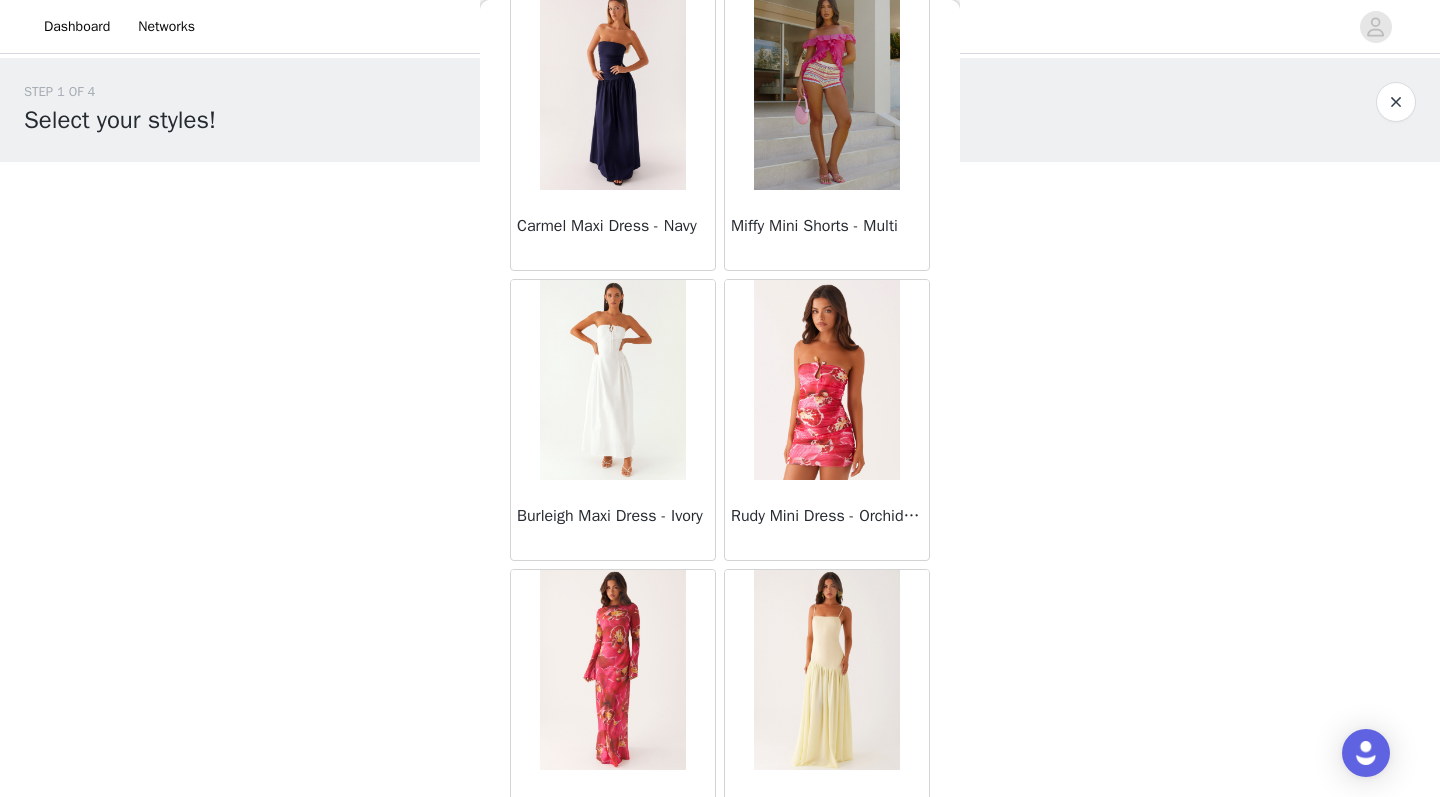 scroll, scrollTop: 35492, scrollLeft: 0, axis: vertical 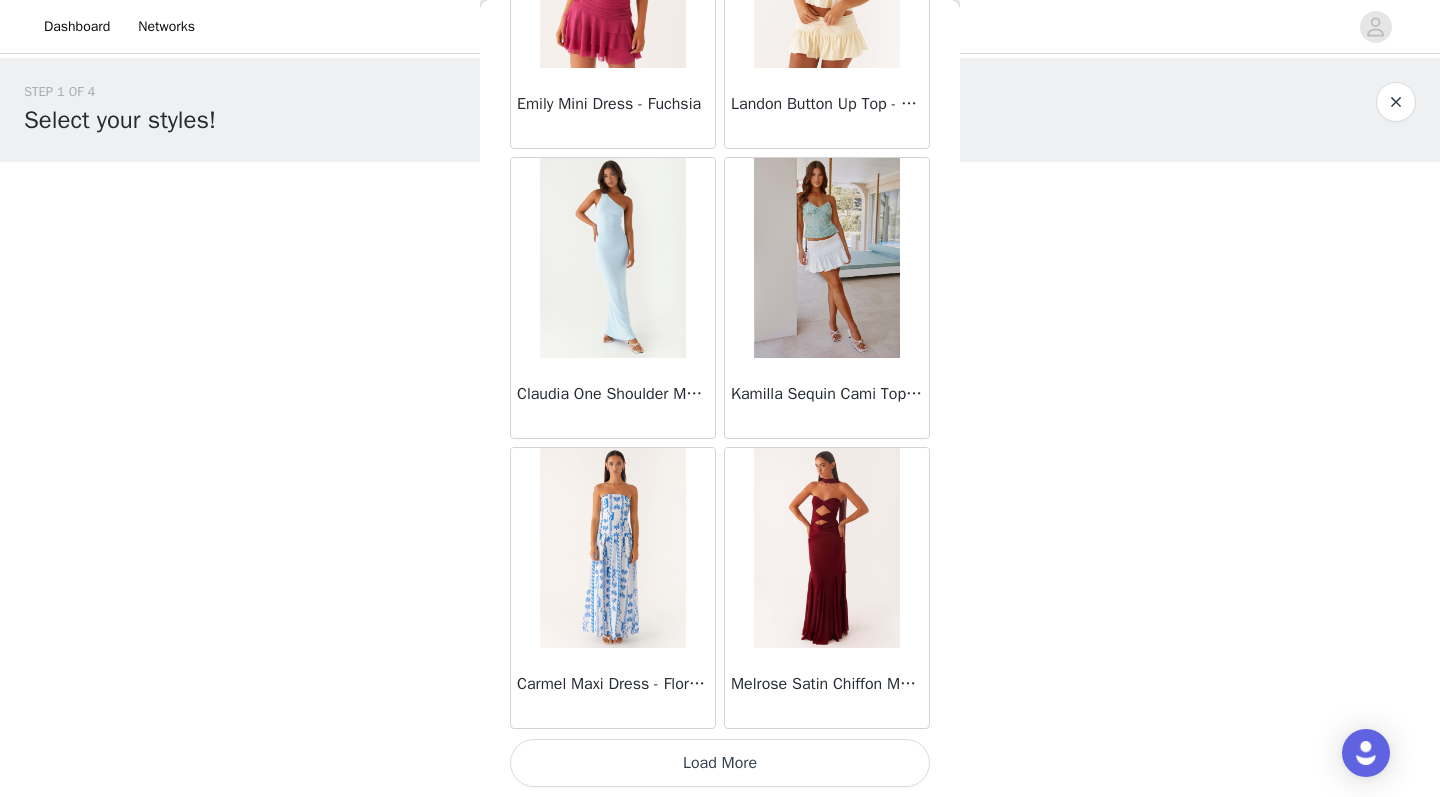 click on "Load More" at bounding box center (720, 763) 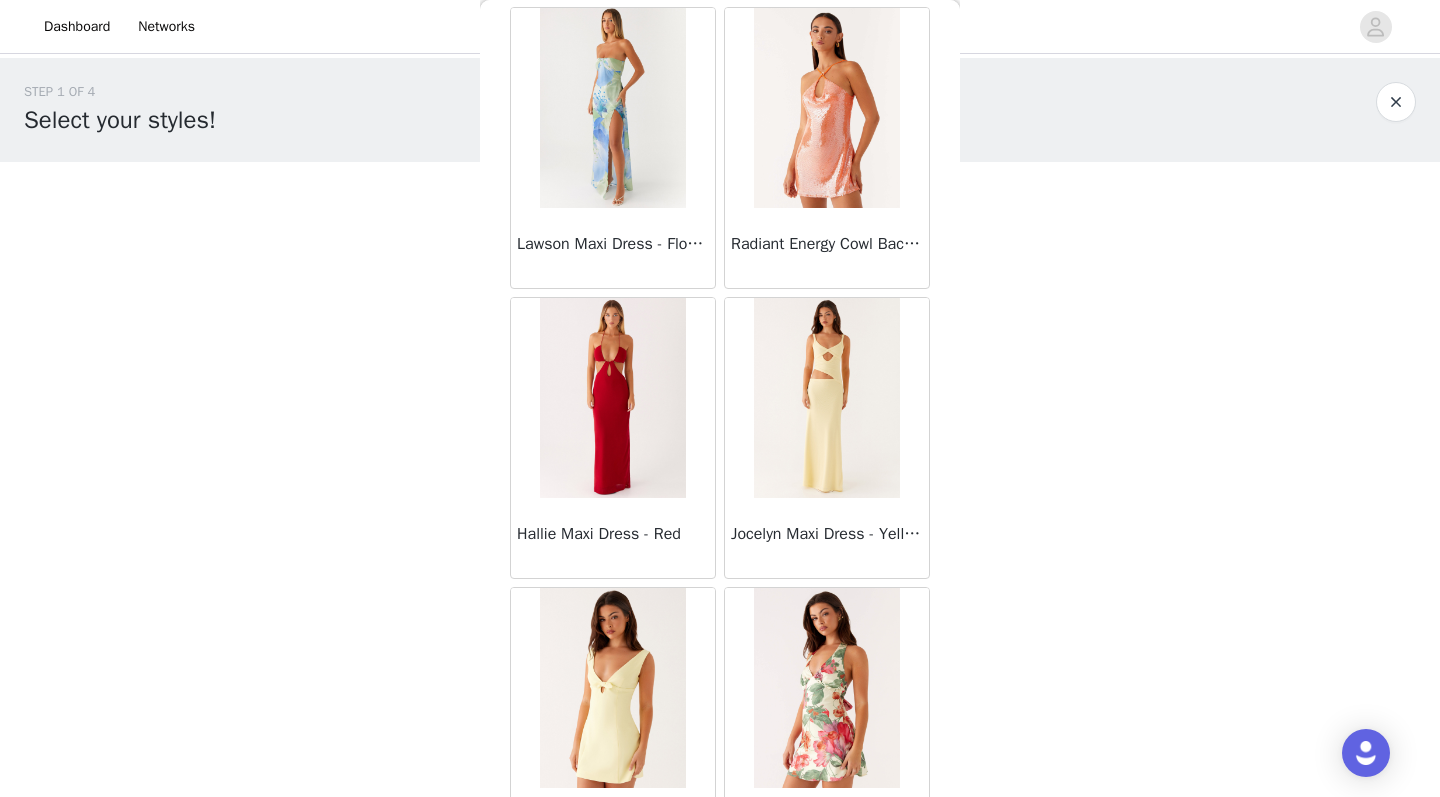 scroll, scrollTop: 39286, scrollLeft: 0, axis: vertical 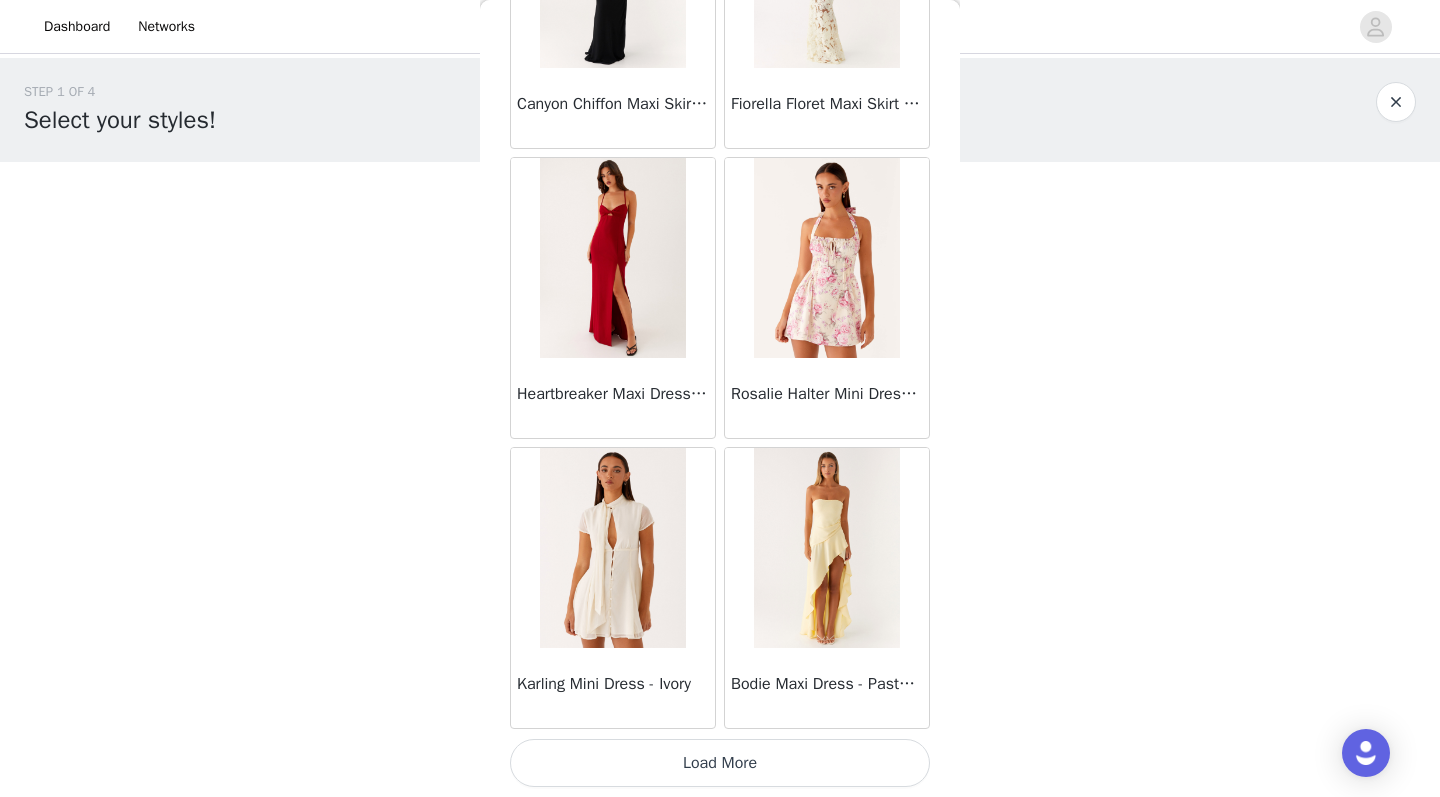 click on "Load More" at bounding box center [720, 763] 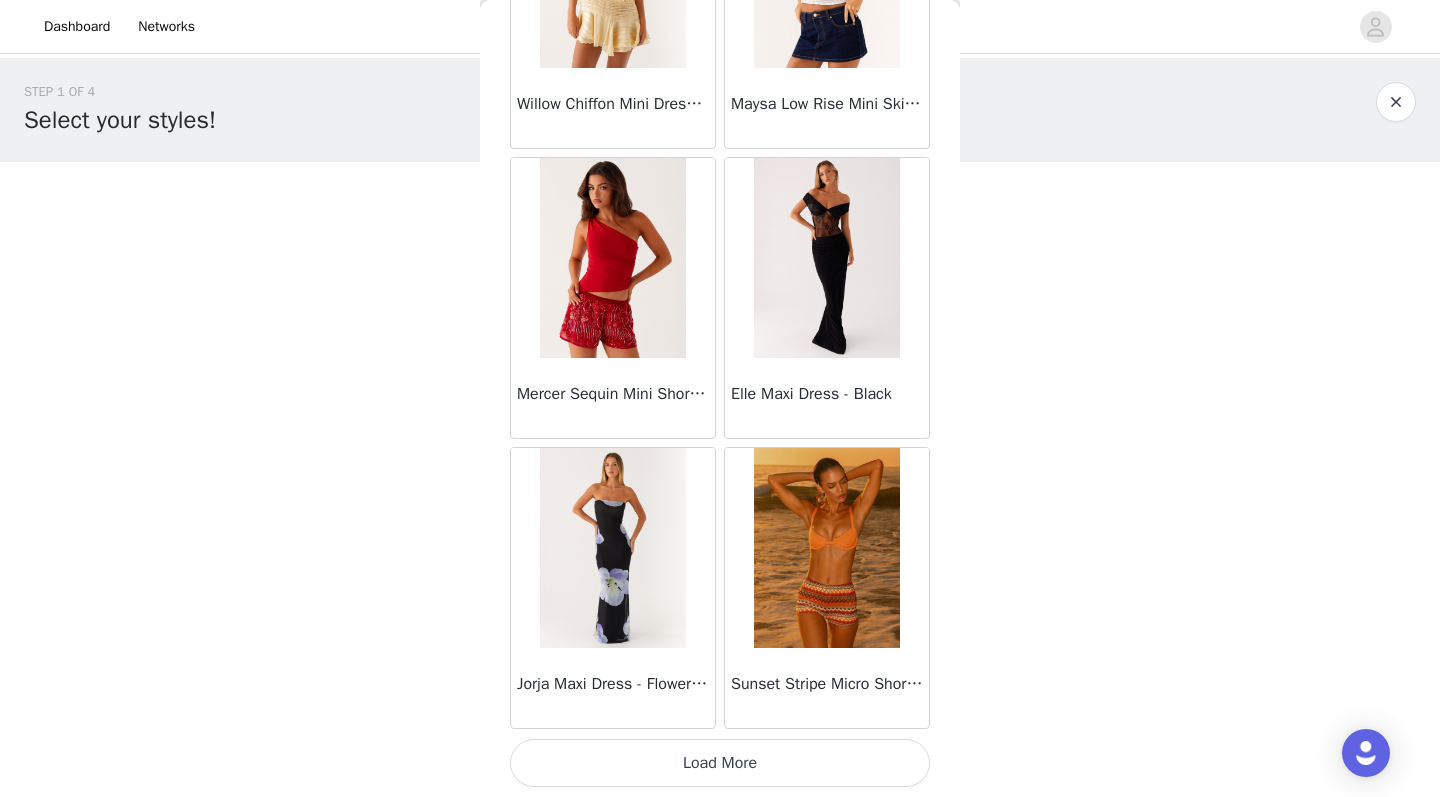 scroll, scrollTop: 42863, scrollLeft: 0, axis: vertical 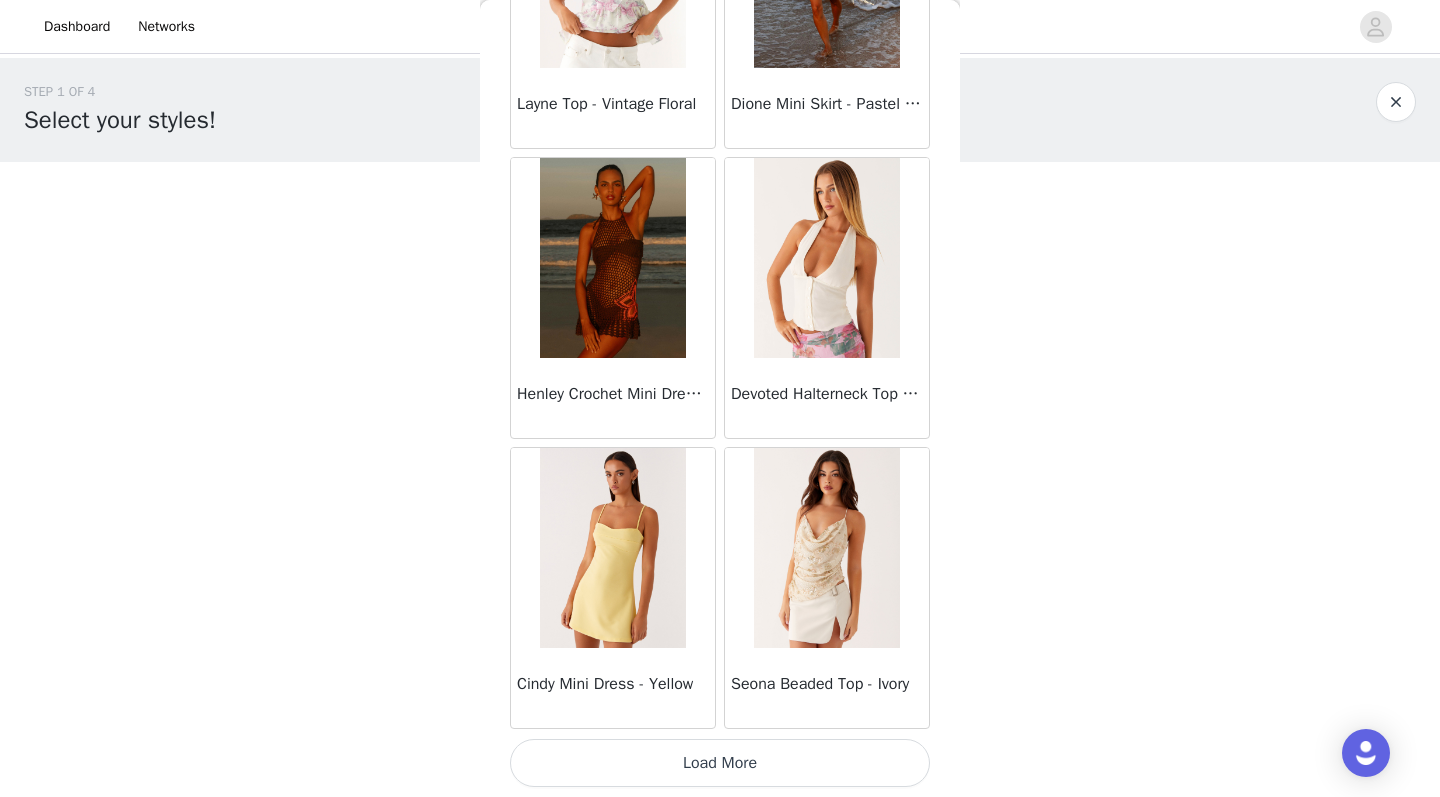 click on "Load More" at bounding box center [720, 763] 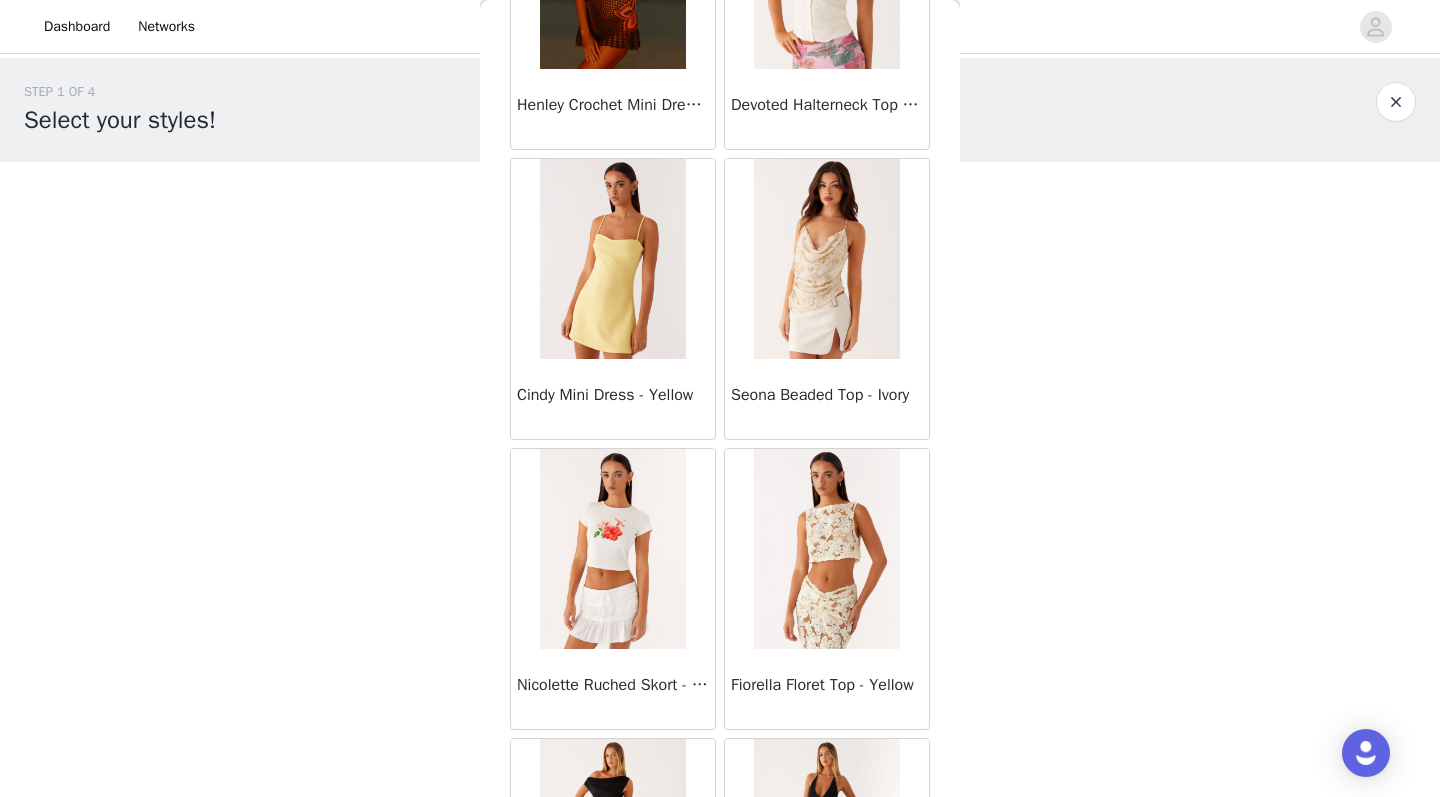 scroll, scrollTop: 46108, scrollLeft: 0, axis: vertical 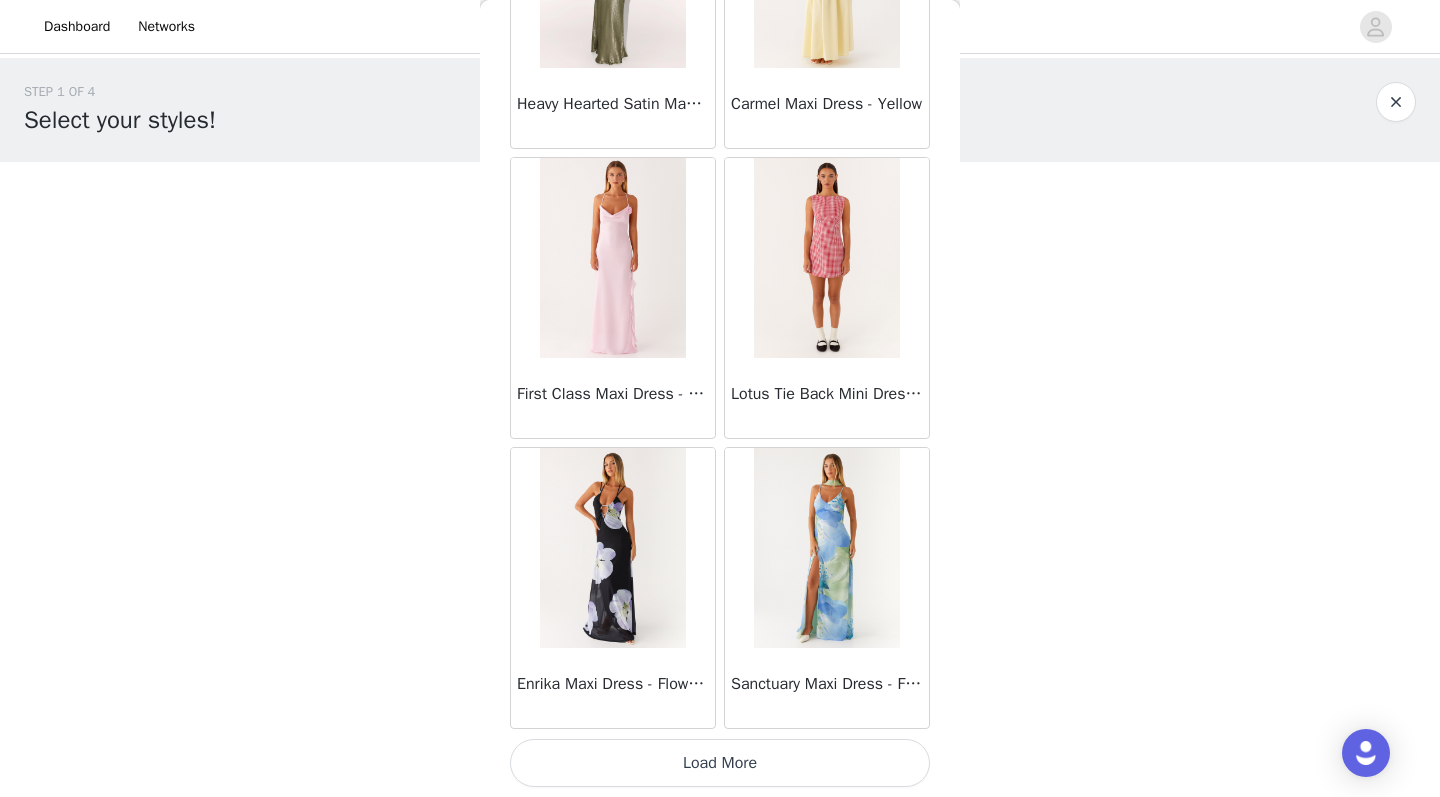 click on "Load More" at bounding box center [720, 763] 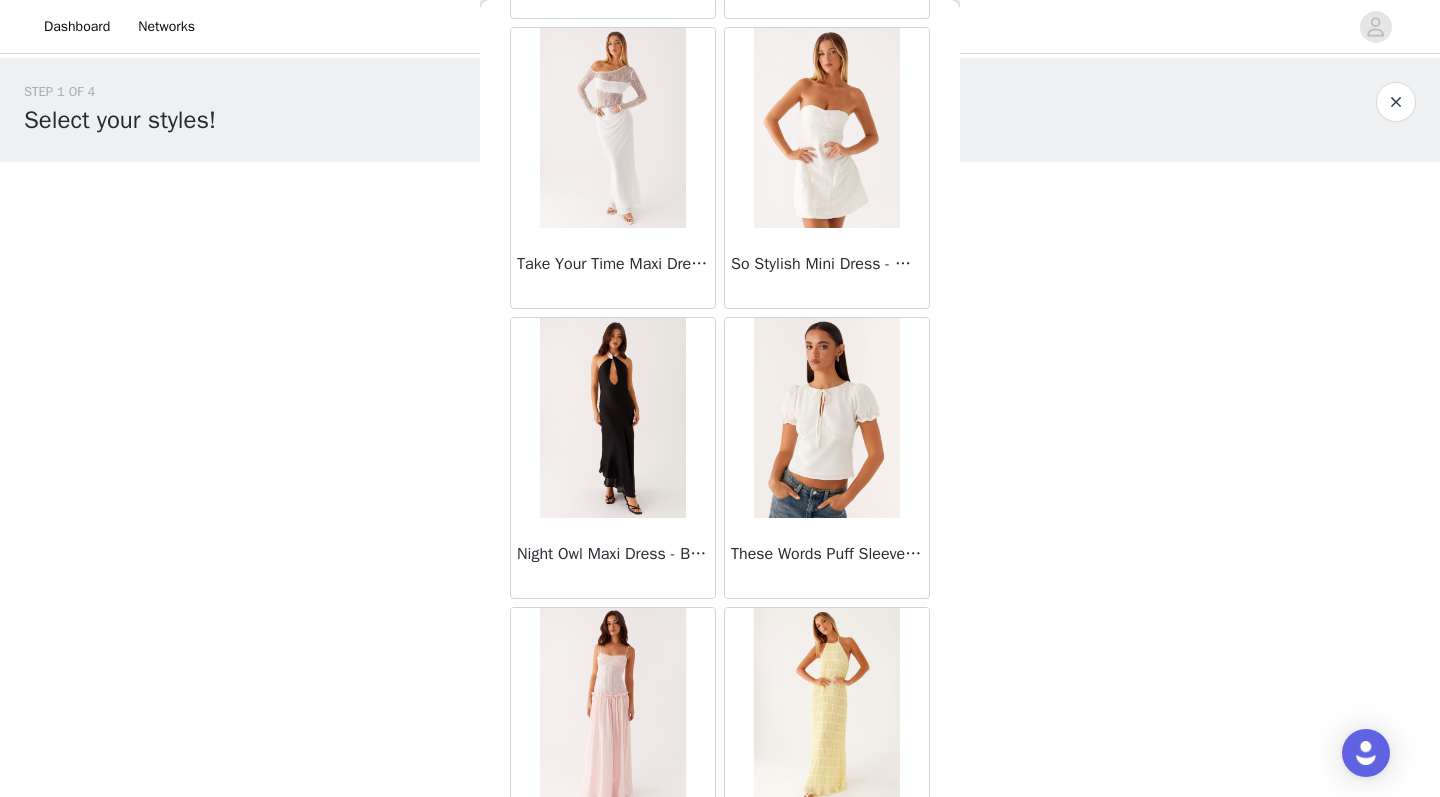 scroll, scrollTop: 49959, scrollLeft: 0, axis: vertical 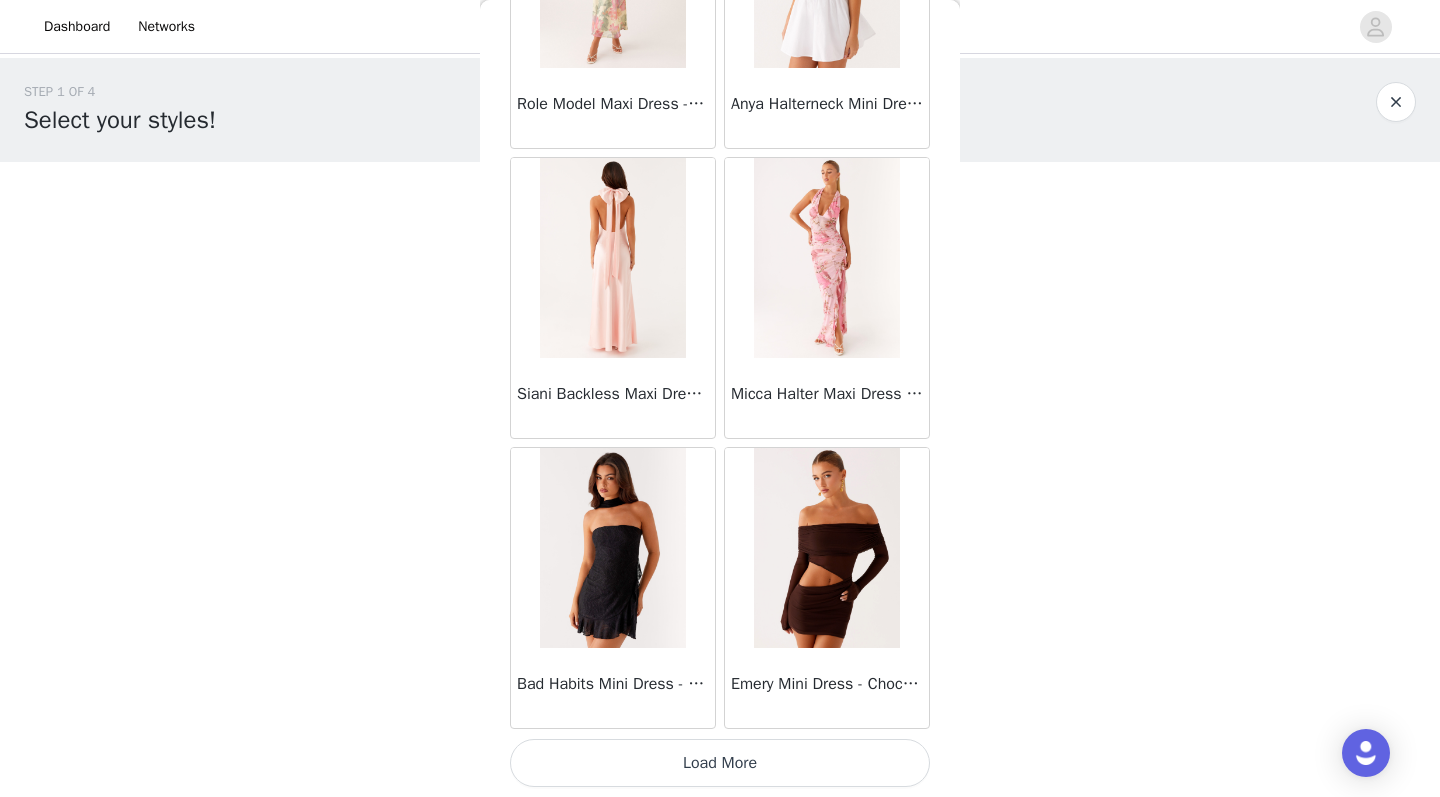 click on "Load More" at bounding box center [720, 763] 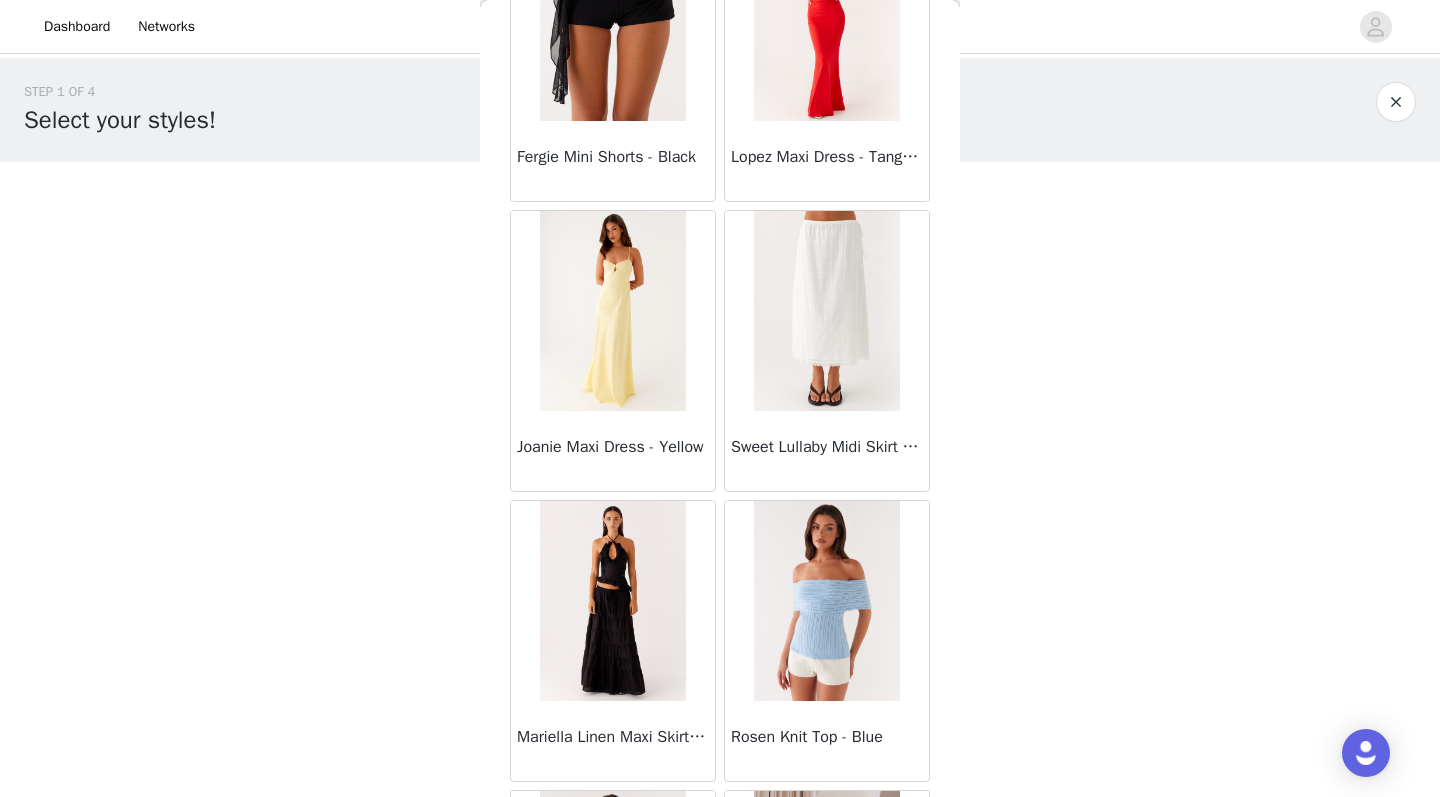 scroll, scrollTop: 52683, scrollLeft: 0, axis: vertical 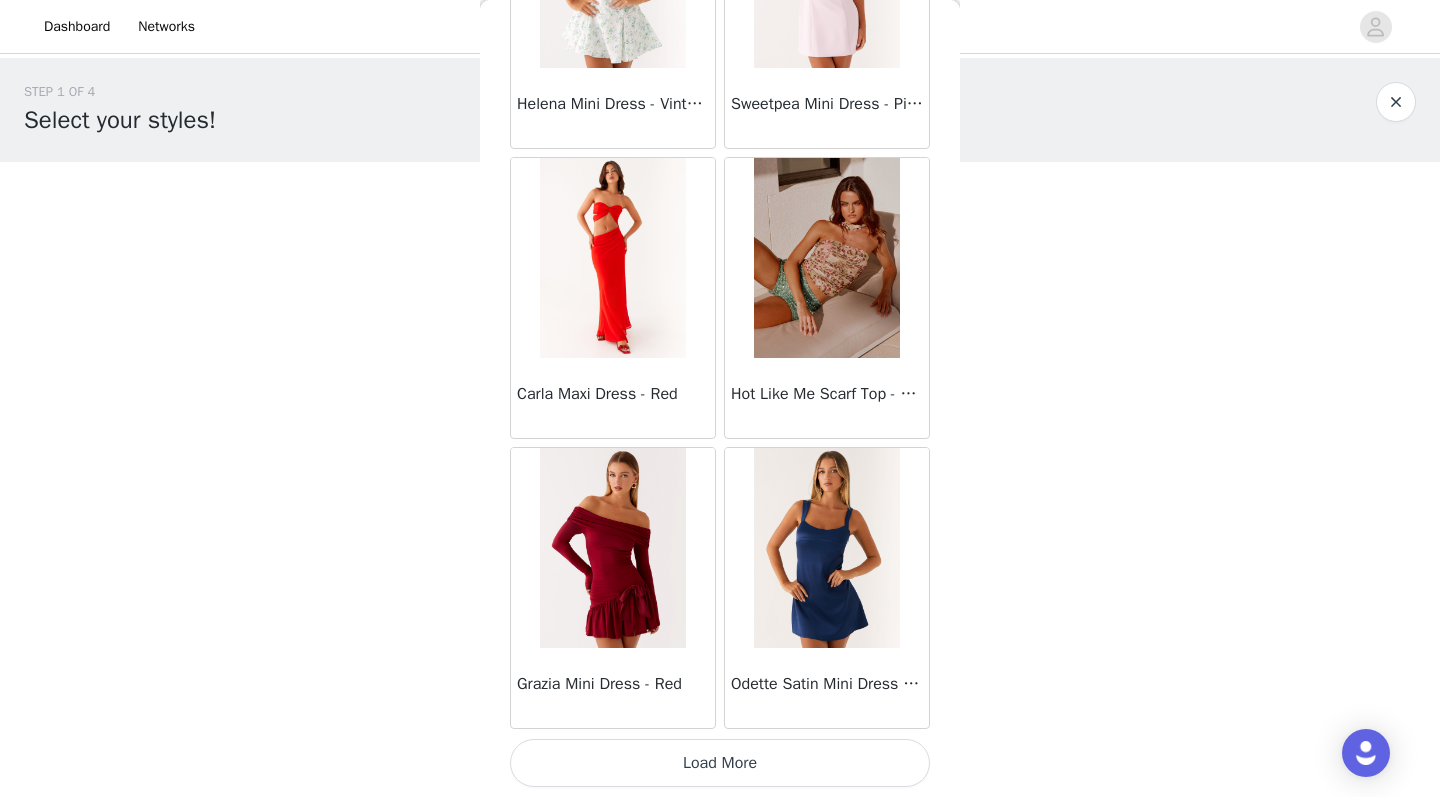 click on "Load More" at bounding box center [720, 763] 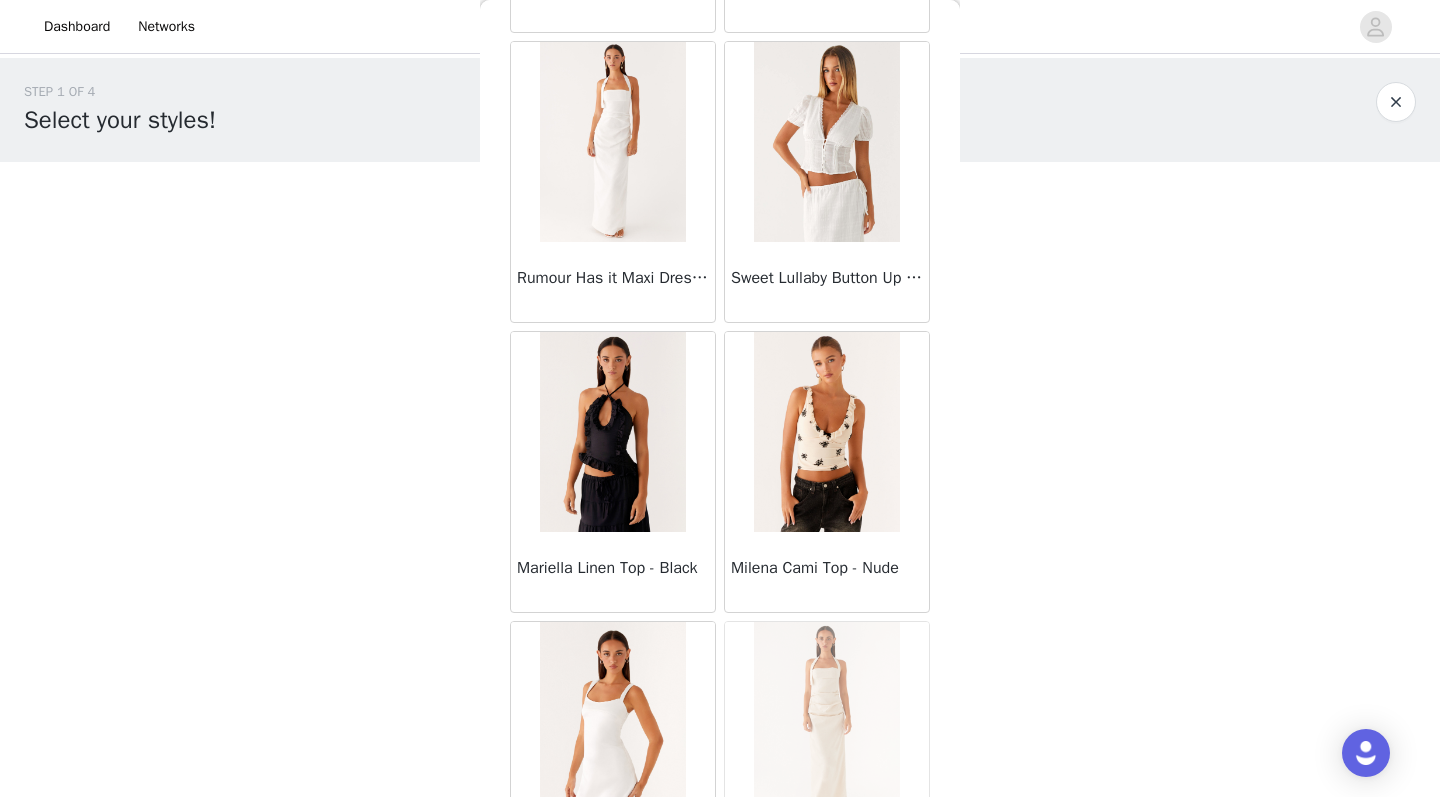 scroll, scrollTop: 56909, scrollLeft: 0, axis: vertical 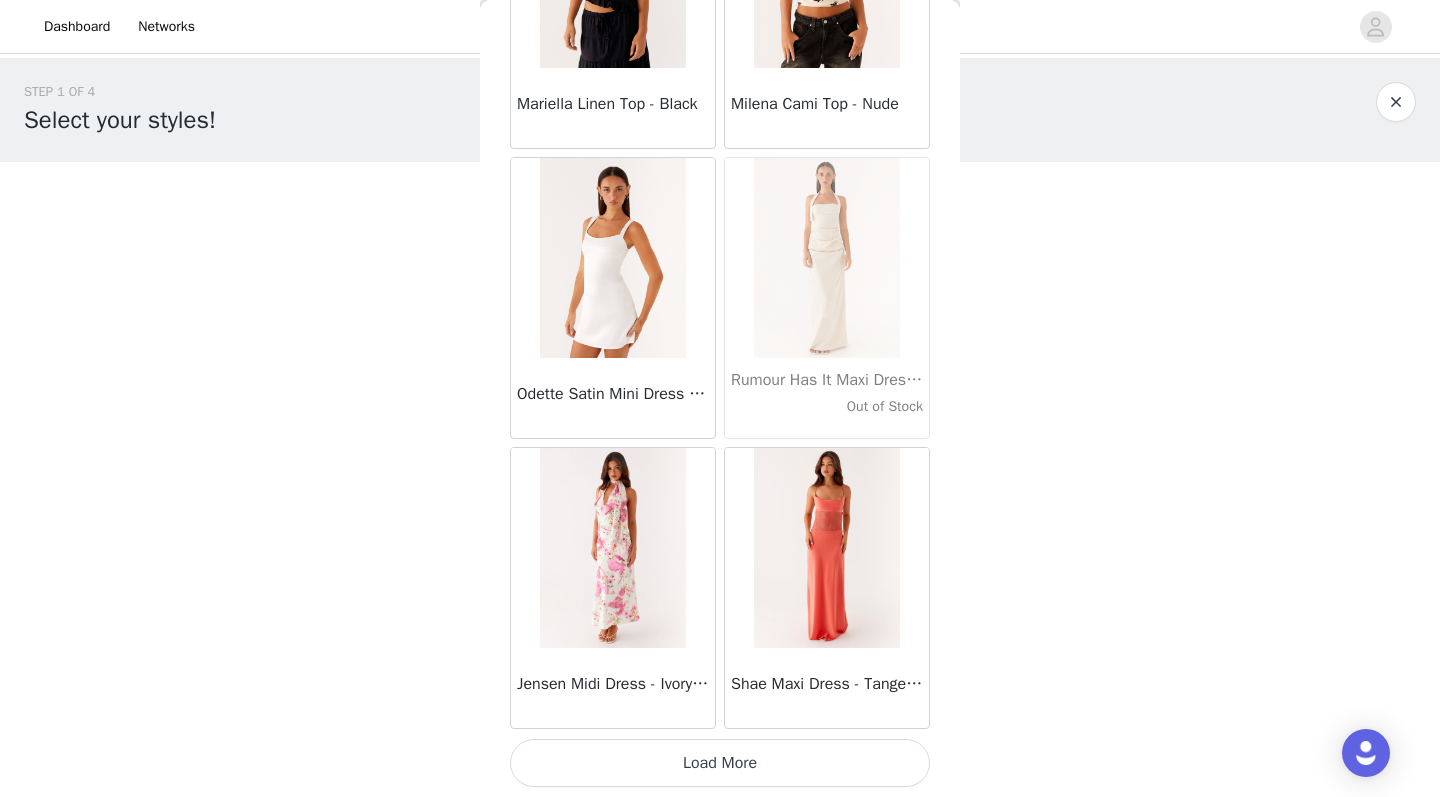 click on "Load More" at bounding box center (720, 763) 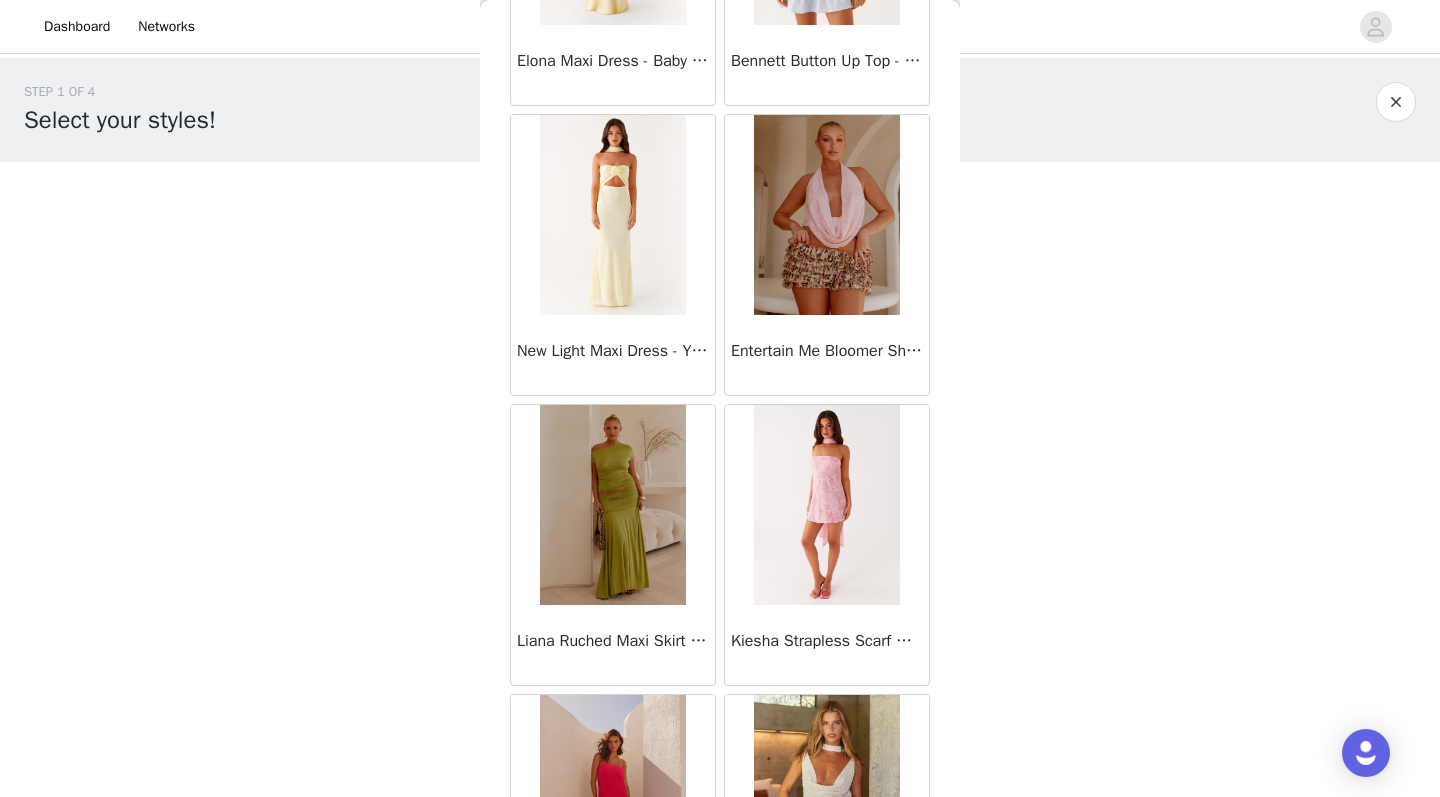 scroll, scrollTop: 60000, scrollLeft: 0, axis: vertical 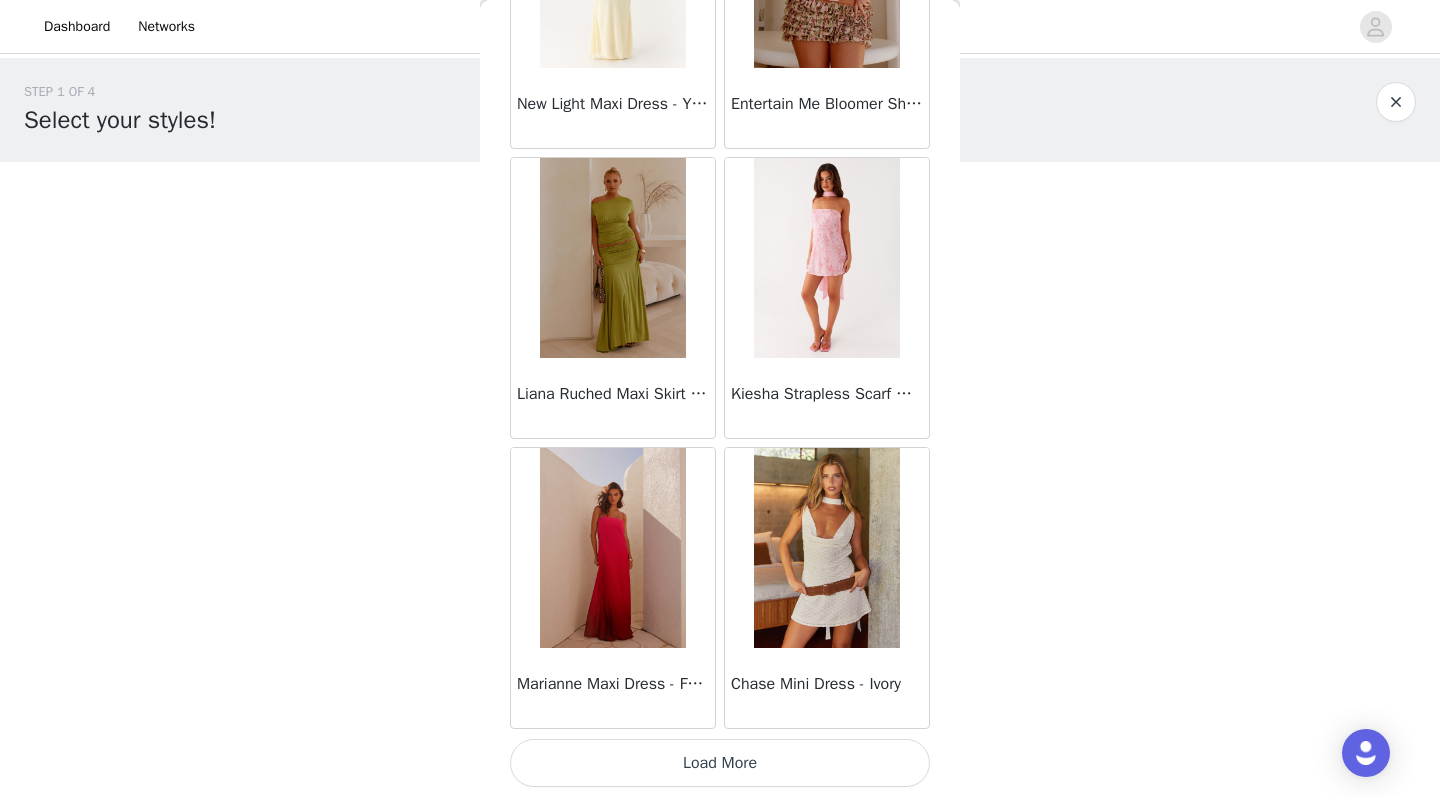 click on "Load More" at bounding box center (720, 763) 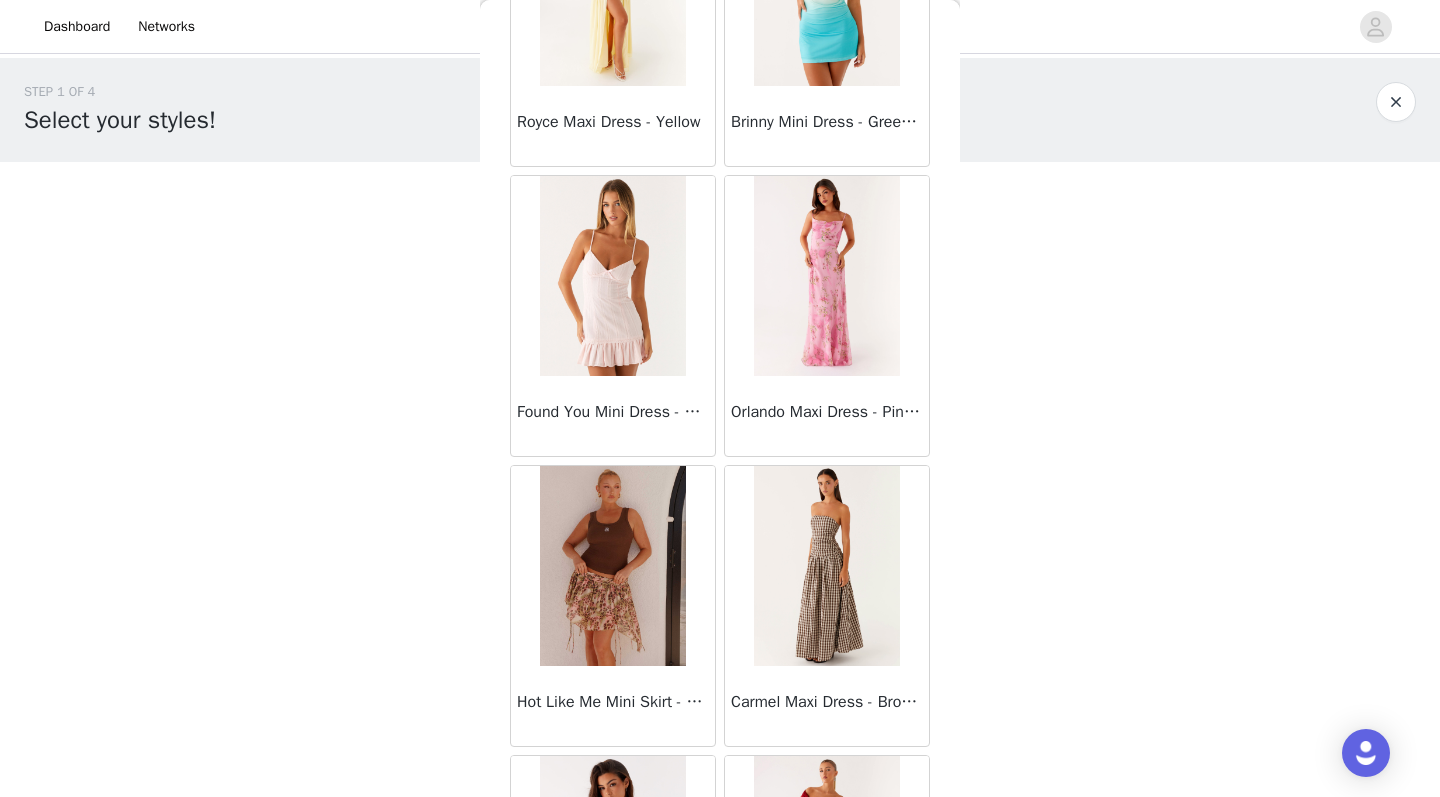 scroll, scrollTop: 62280, scrollLeft: 0, axis: vertical 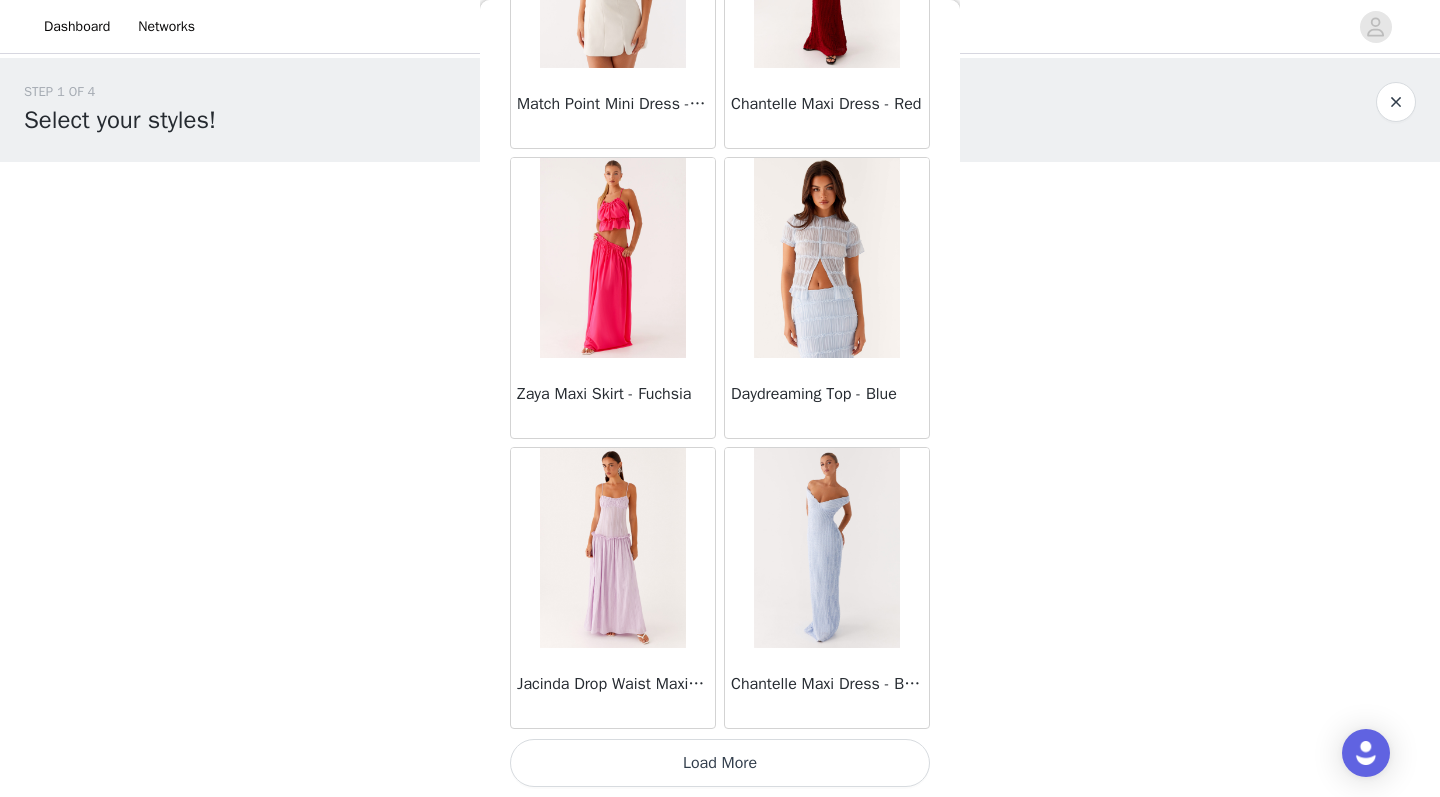 click on "Load More" at bounding box center [720, 763] 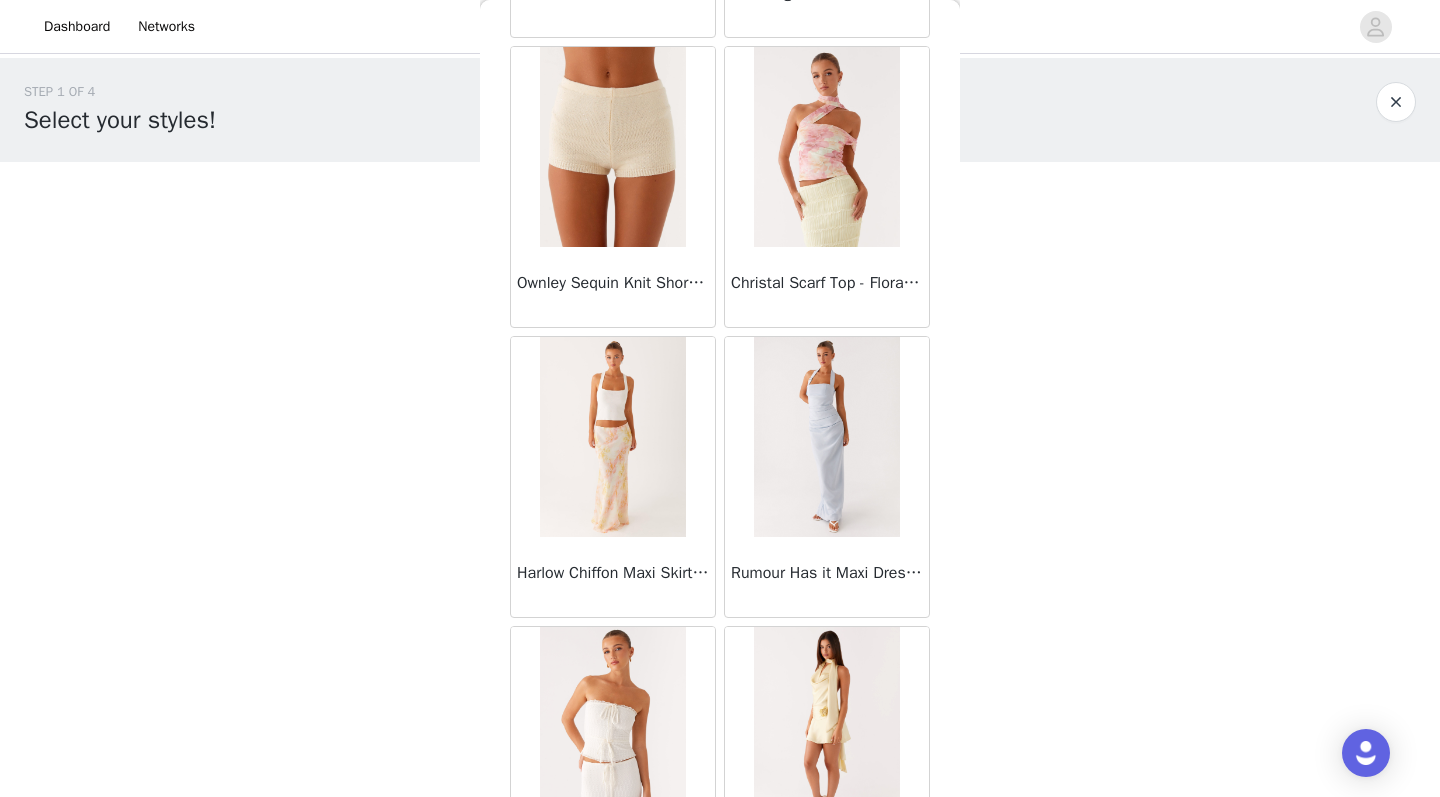 scroll, scrollTop: 64178, scrollLeft: 0, axis: vertical 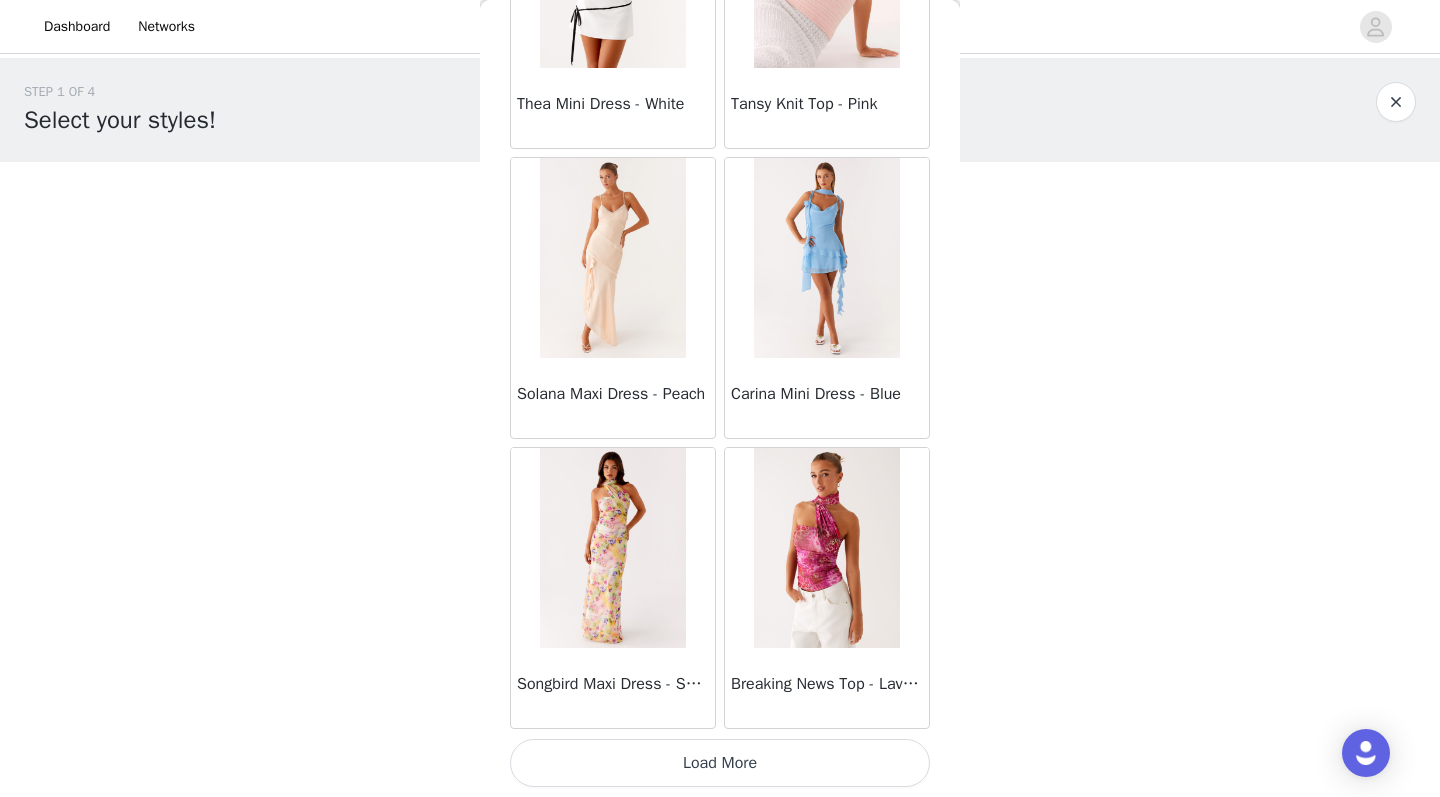click on "Load More" at bounding box center [720, 763] 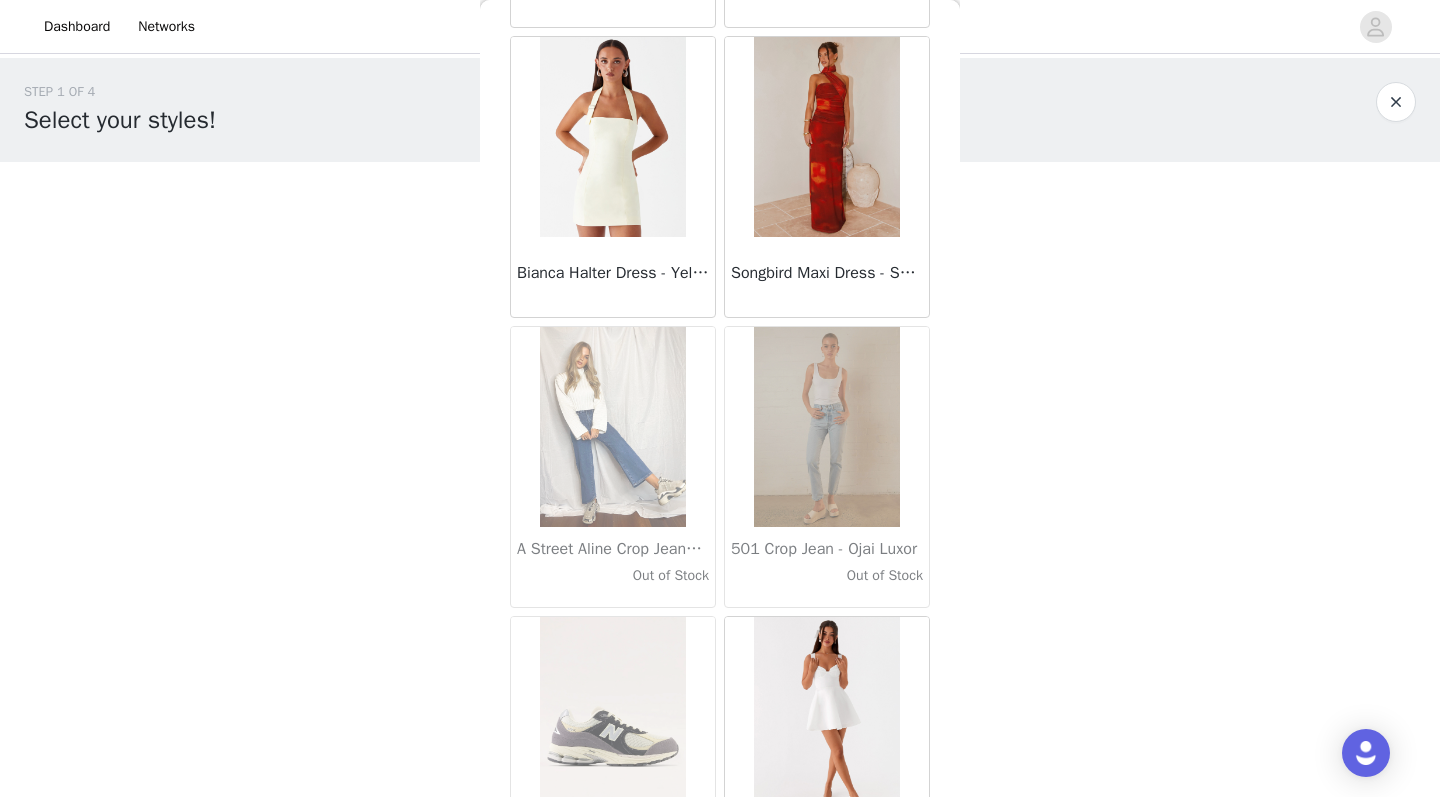 scroll, scrollTop: 67383, scrollLeft: 0, axis: vertical 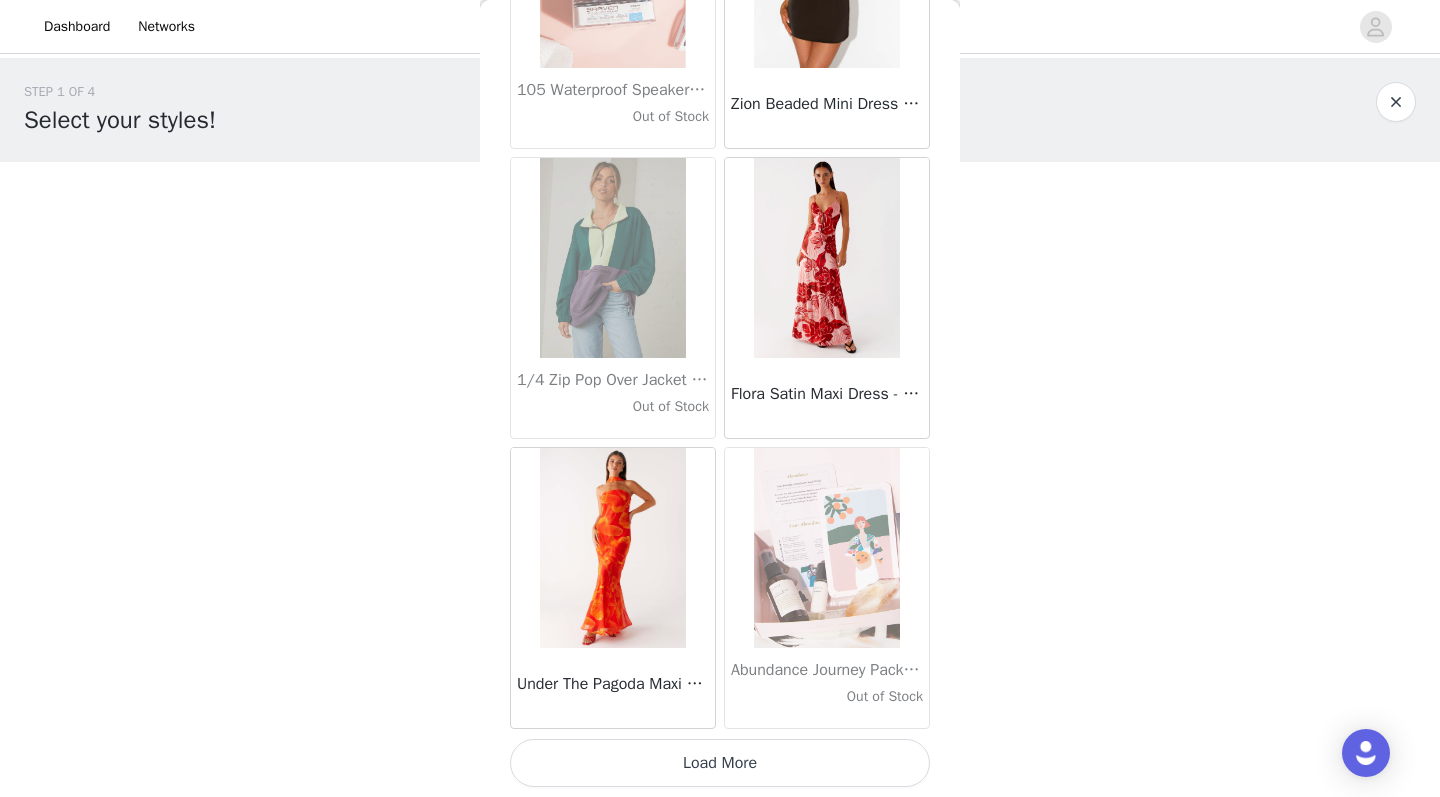 click on "Load More" at bounding box center (720, 763) 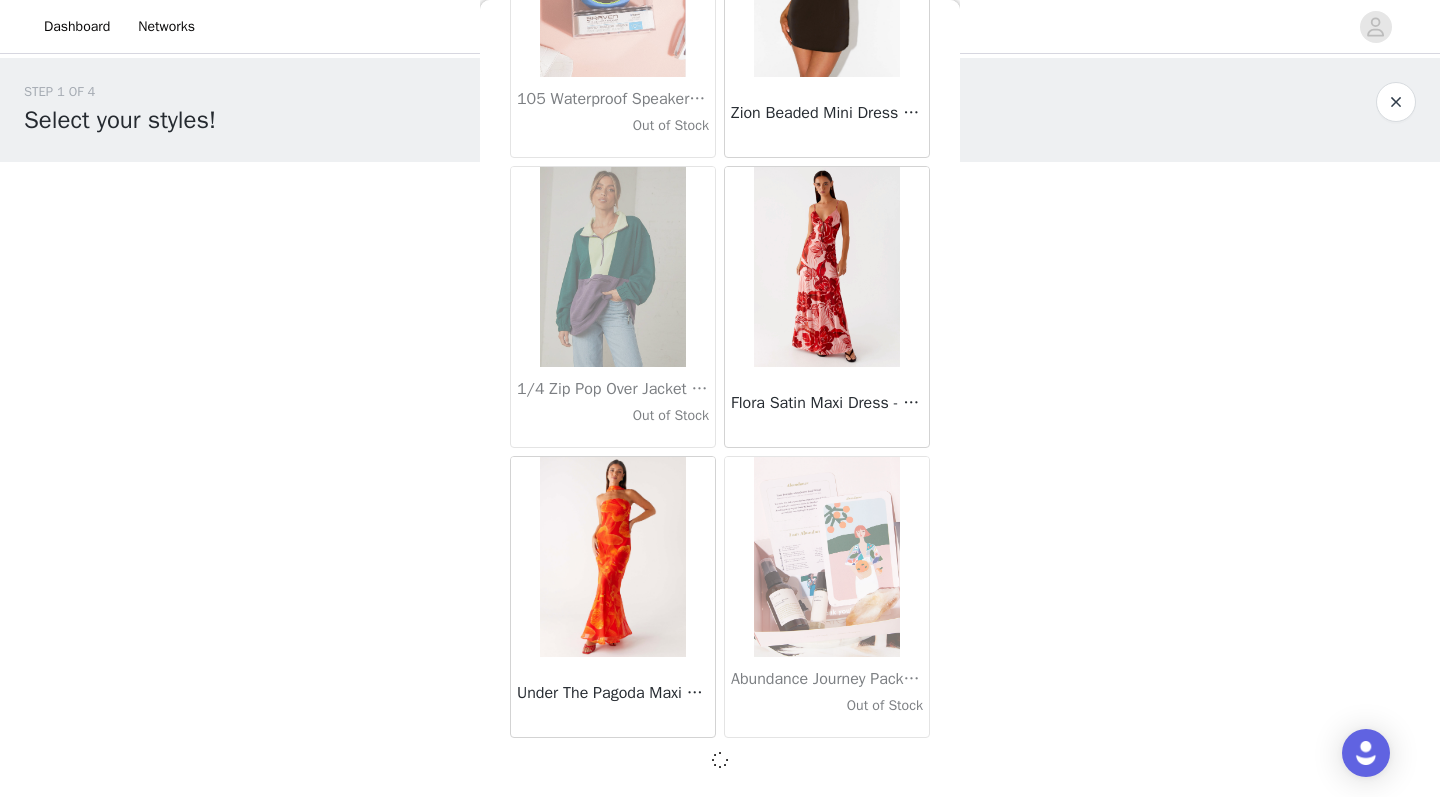 scroll, scrollTop: 68954, scrollLeft: 0, axis: vertical 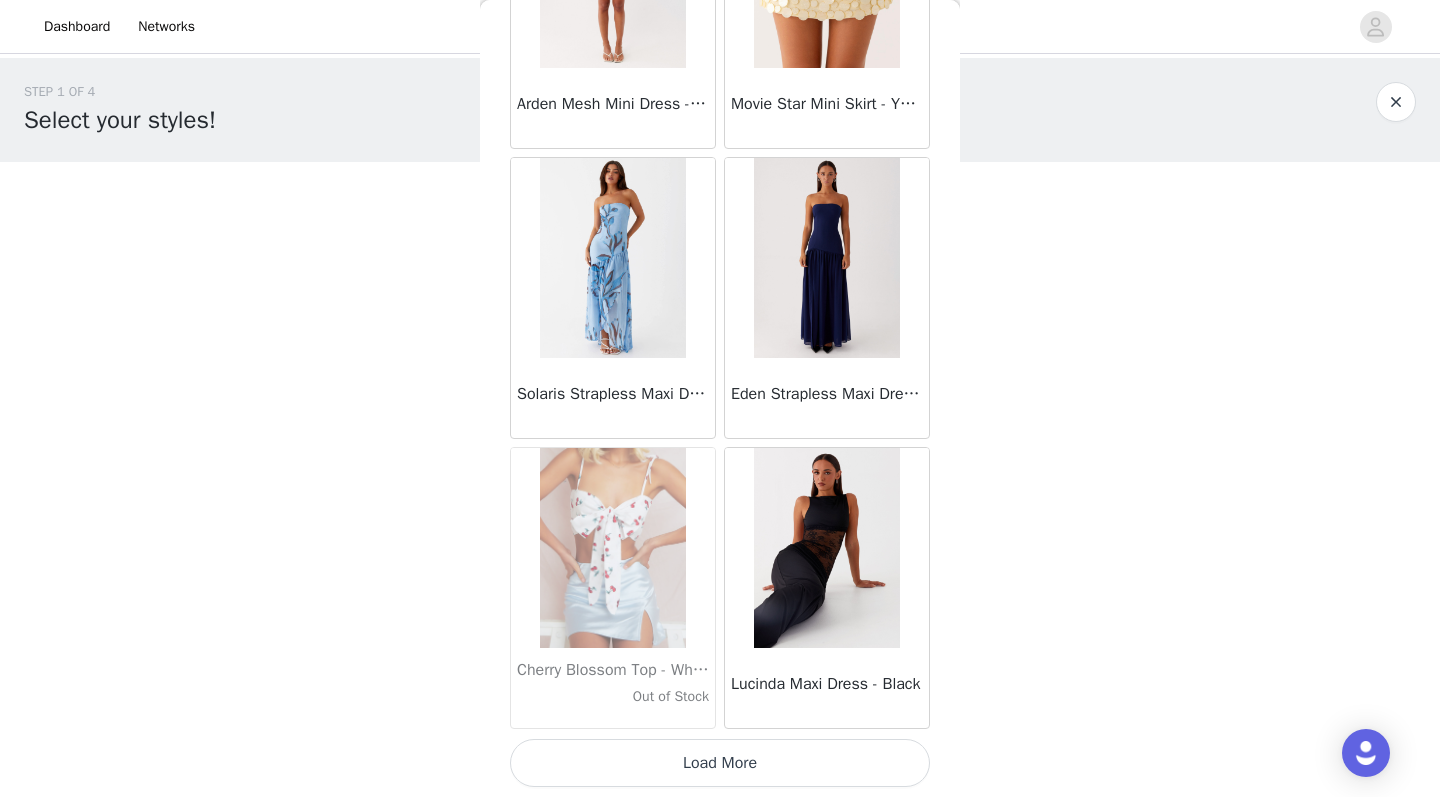 click on "Load More" at bounding box center (720, 763) 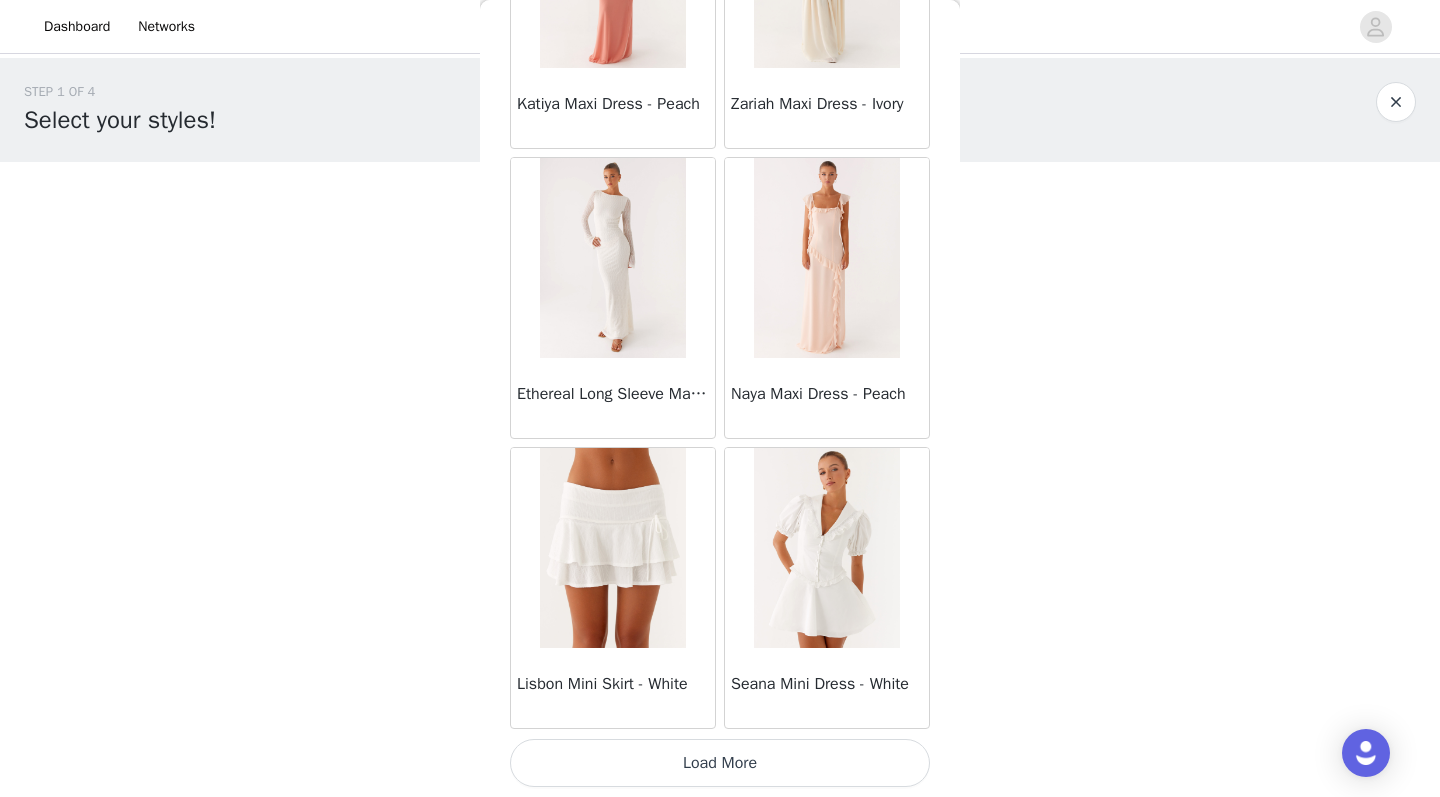 scroll, scrollTop: 74763, scrollLeft: 0, axis: vertical 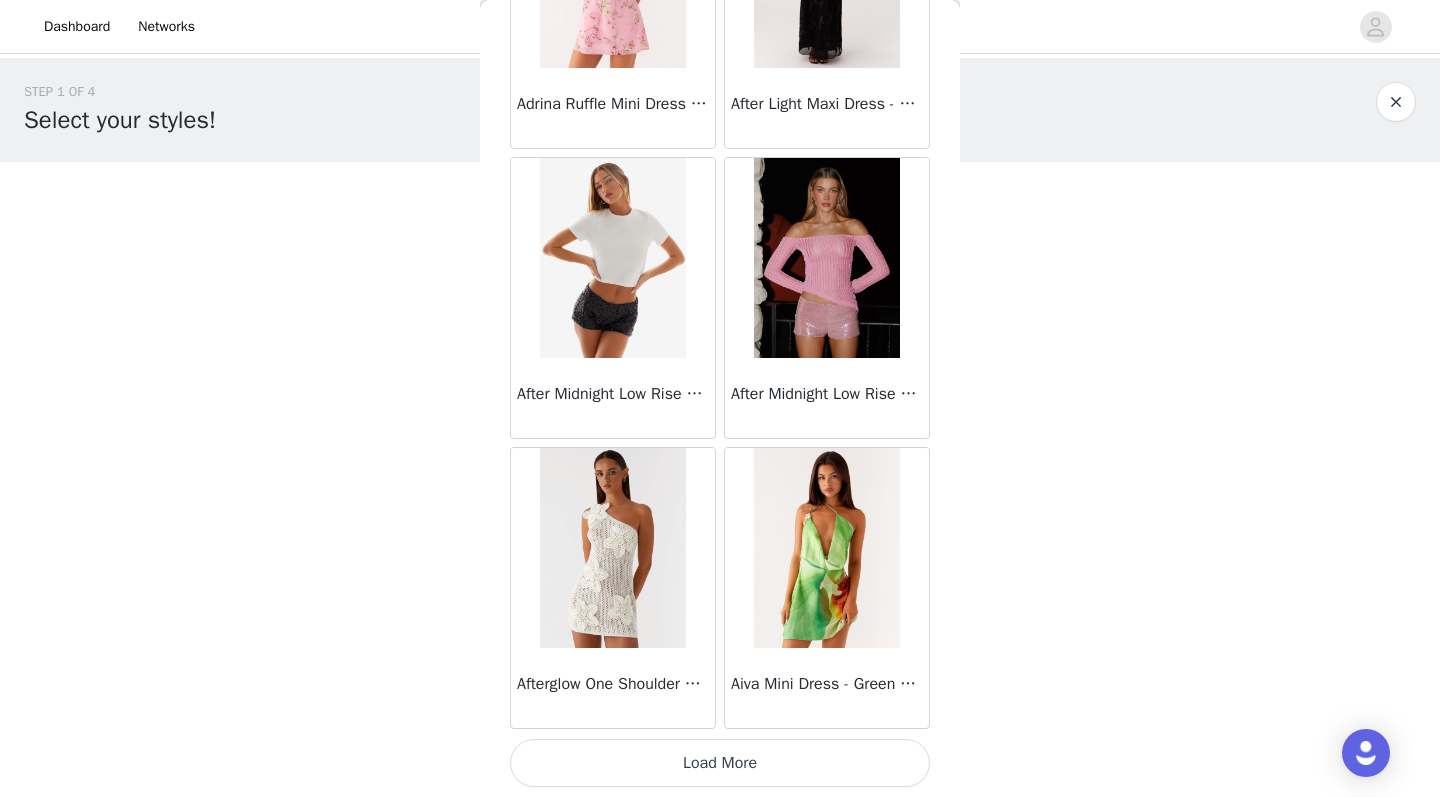 click on "Load More" at bounding box center [720, 763] 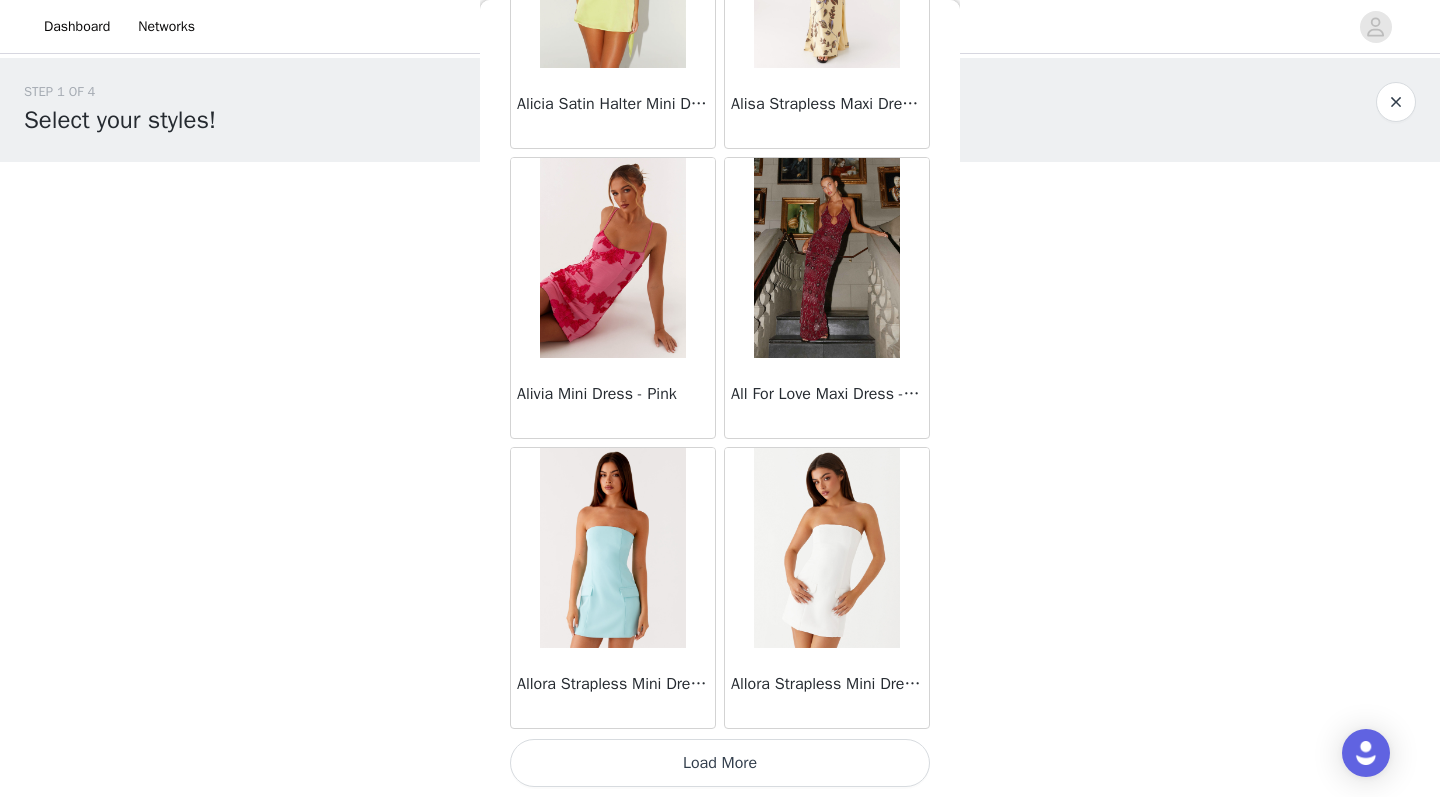 scroll, scrollTop: 80563, scrollLeft: 0, axis: vertical 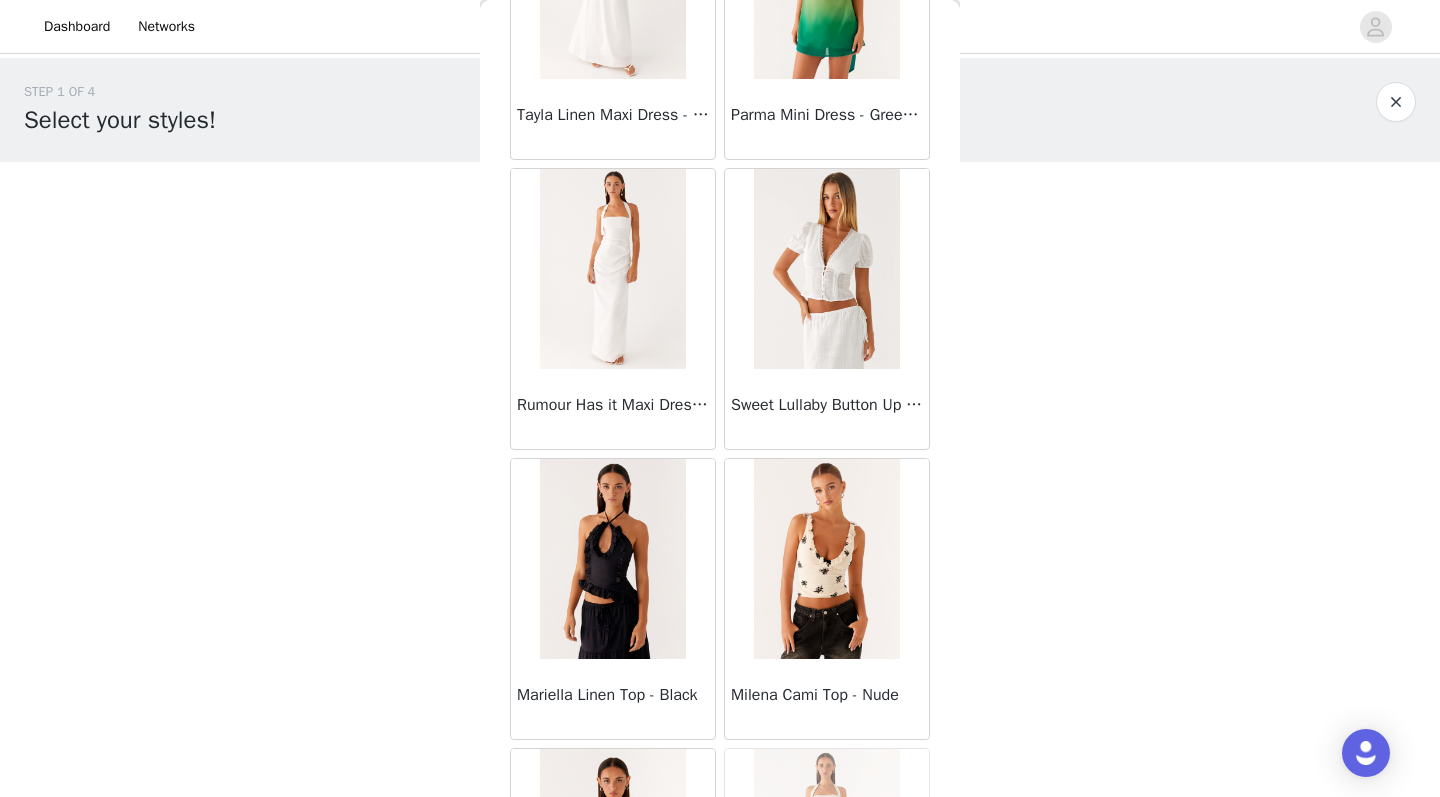 click on "Sweet Lullaby Button Up Shirt - White" at bounding box center (827, 405) 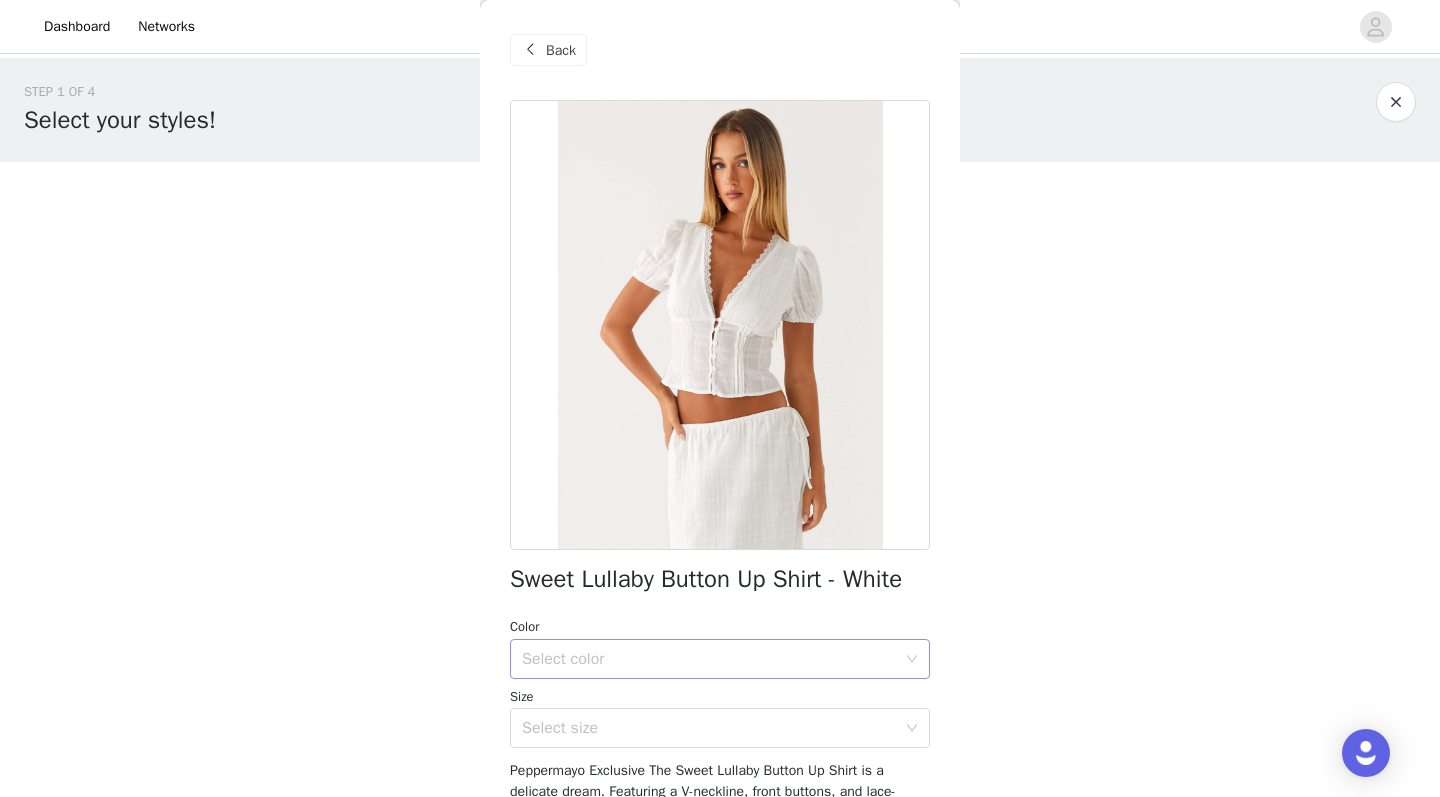 scroll, scrollTop: 14, scrollLeft: 0, axis: vertical 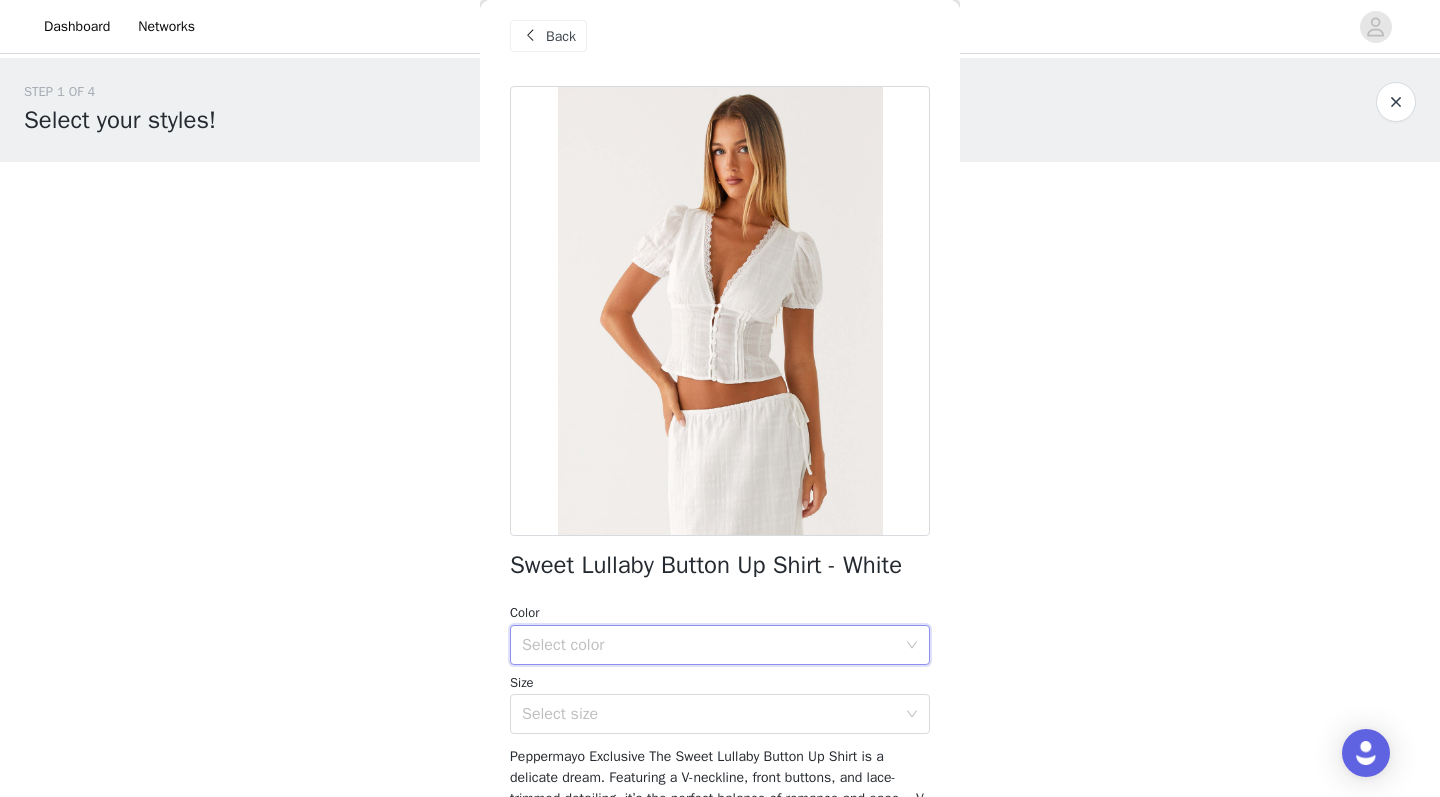 click on "Select color" at bounding box center (713, 645) 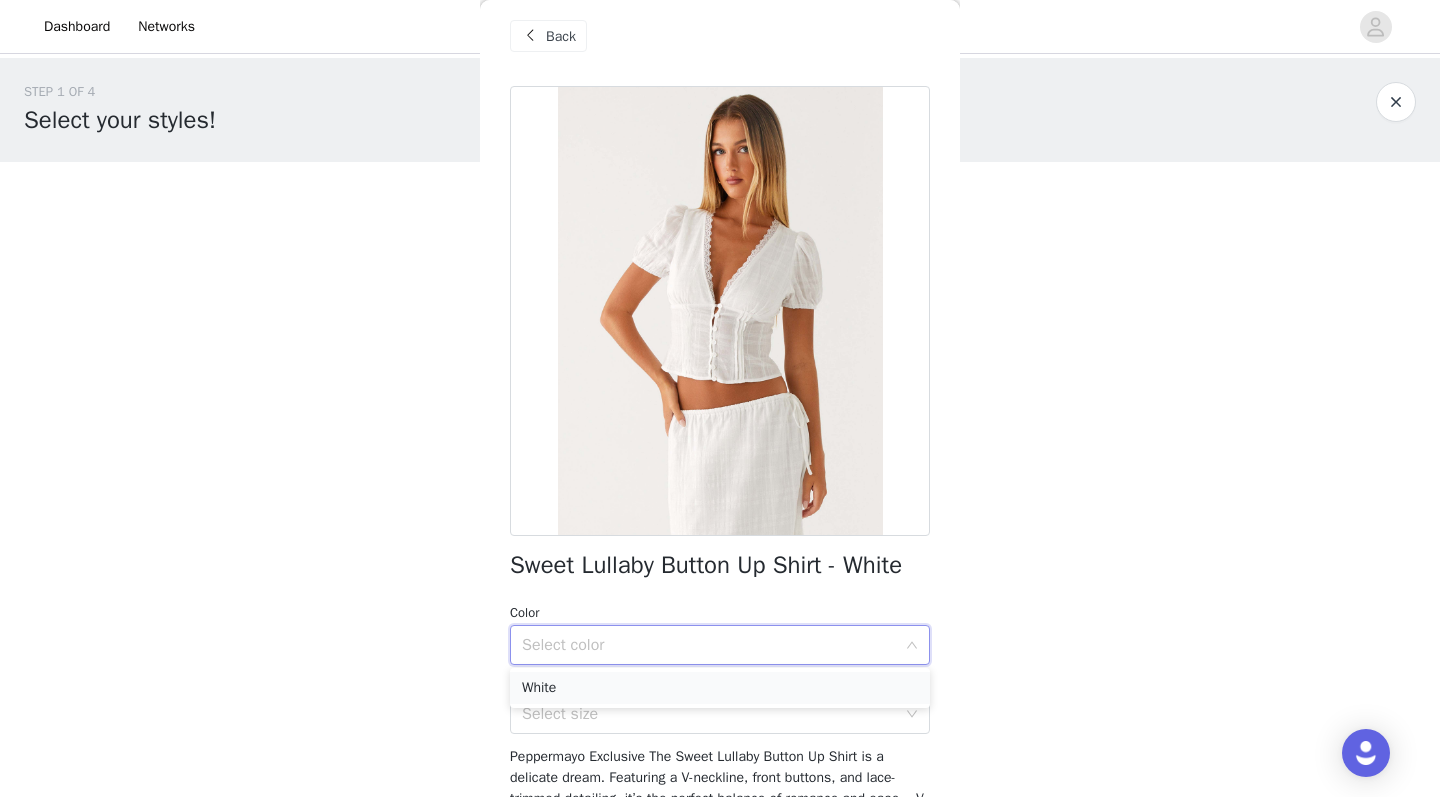 click on "White" at bounding box center [720, 688] 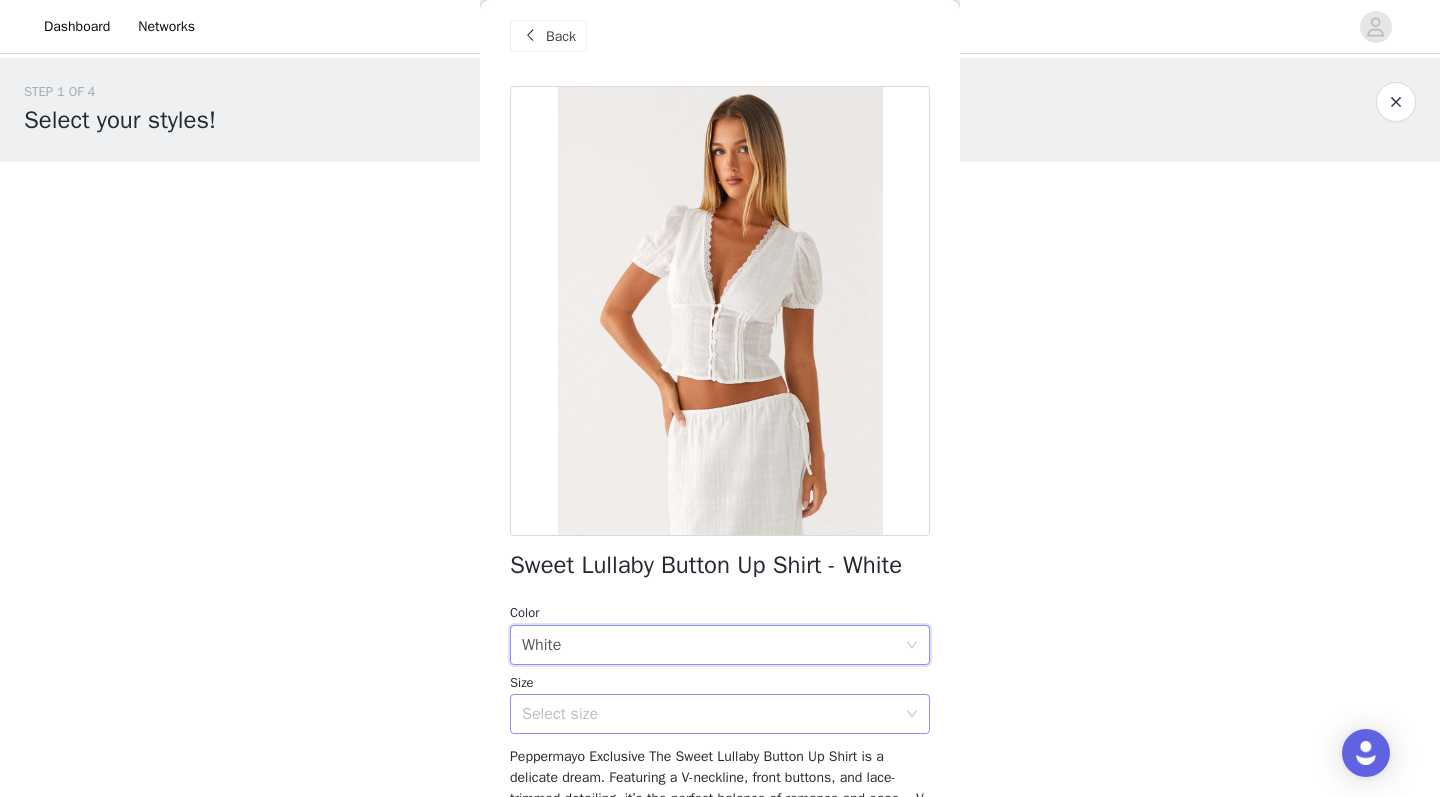 click on "Select size" at bounding box center (709, 714) 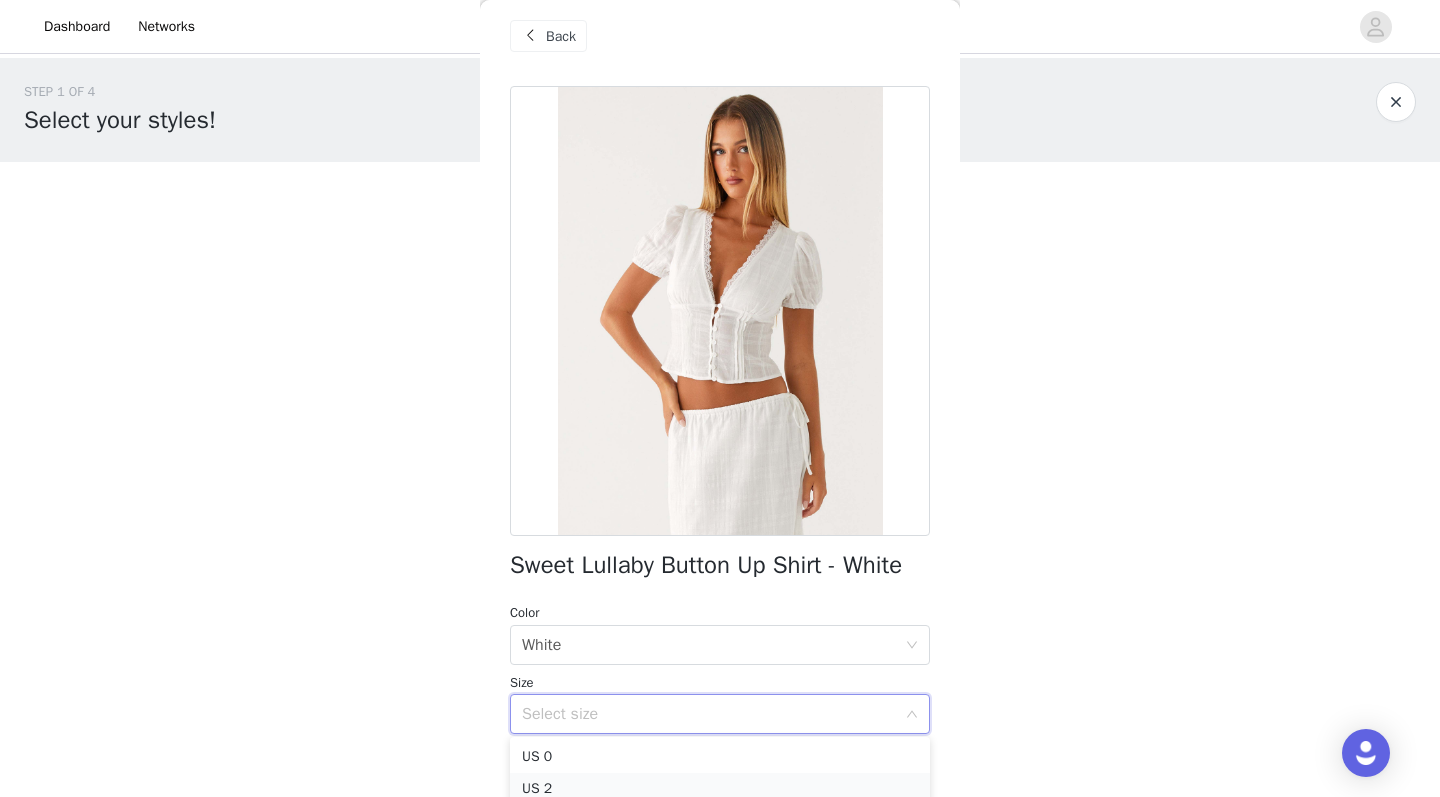 scroll, scrollTop: 0, scrollLeft: 0, axis: both 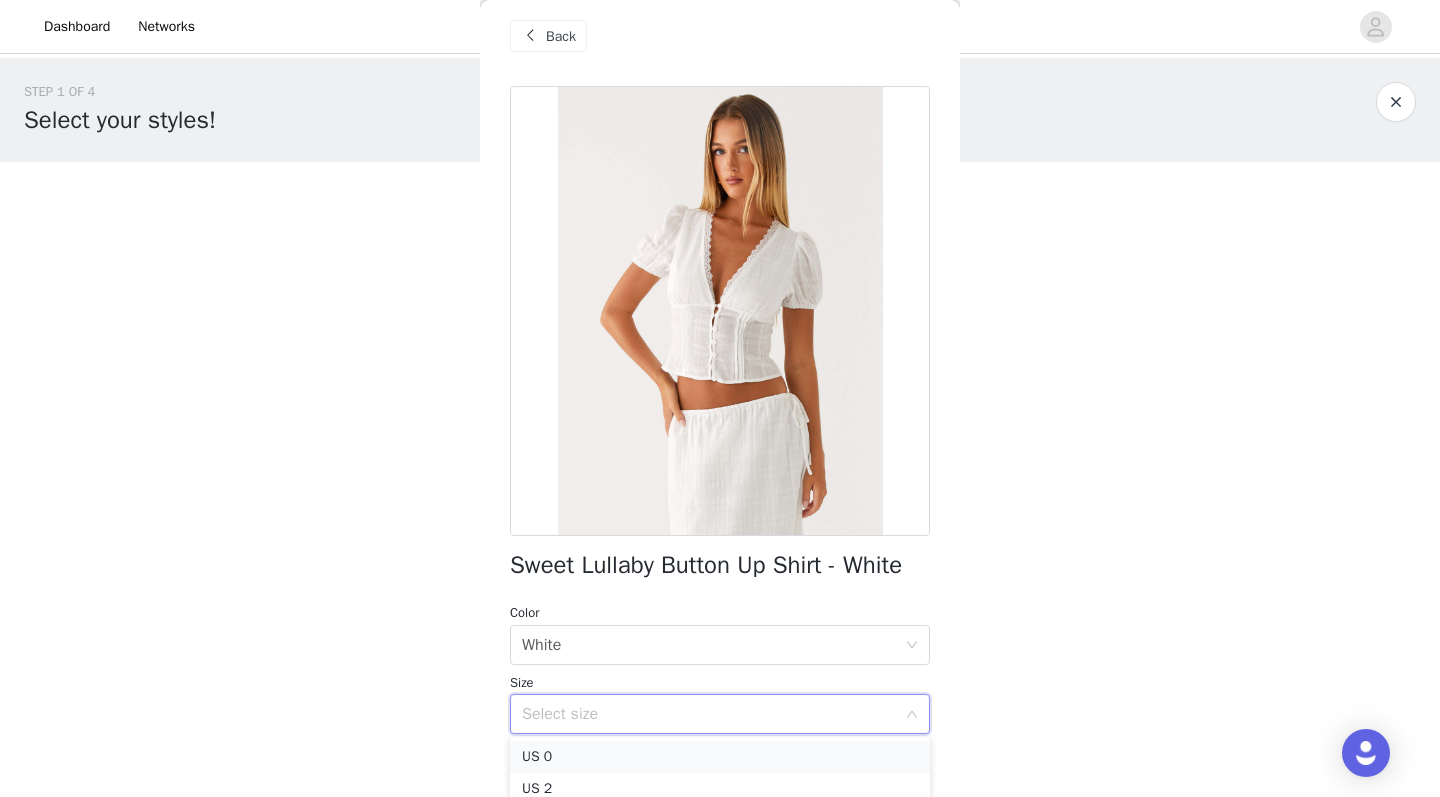 click on "US 0" at bounding box center (720, 757) 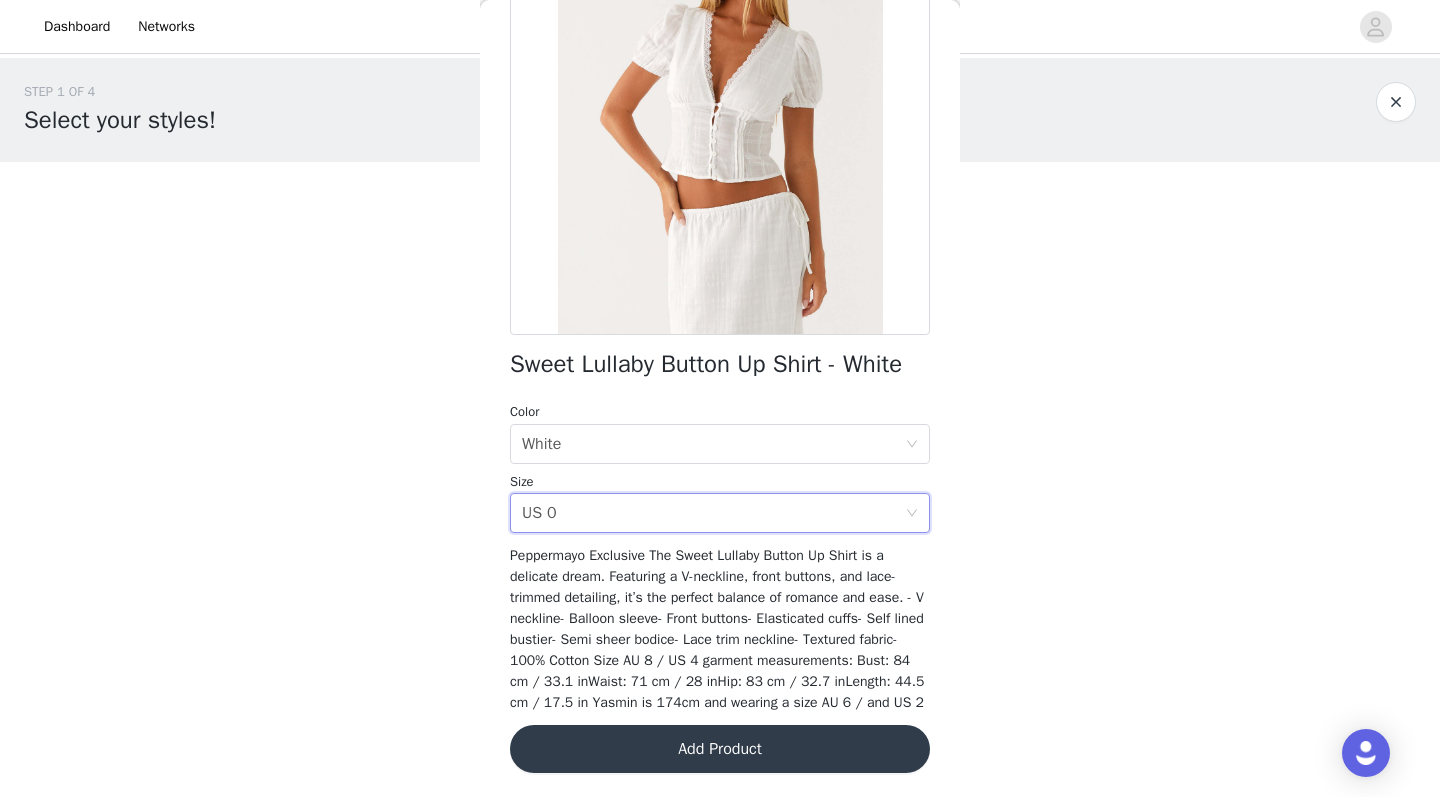 scroll, scrollTop: 235, scrollLeft: 0, axis: vertical 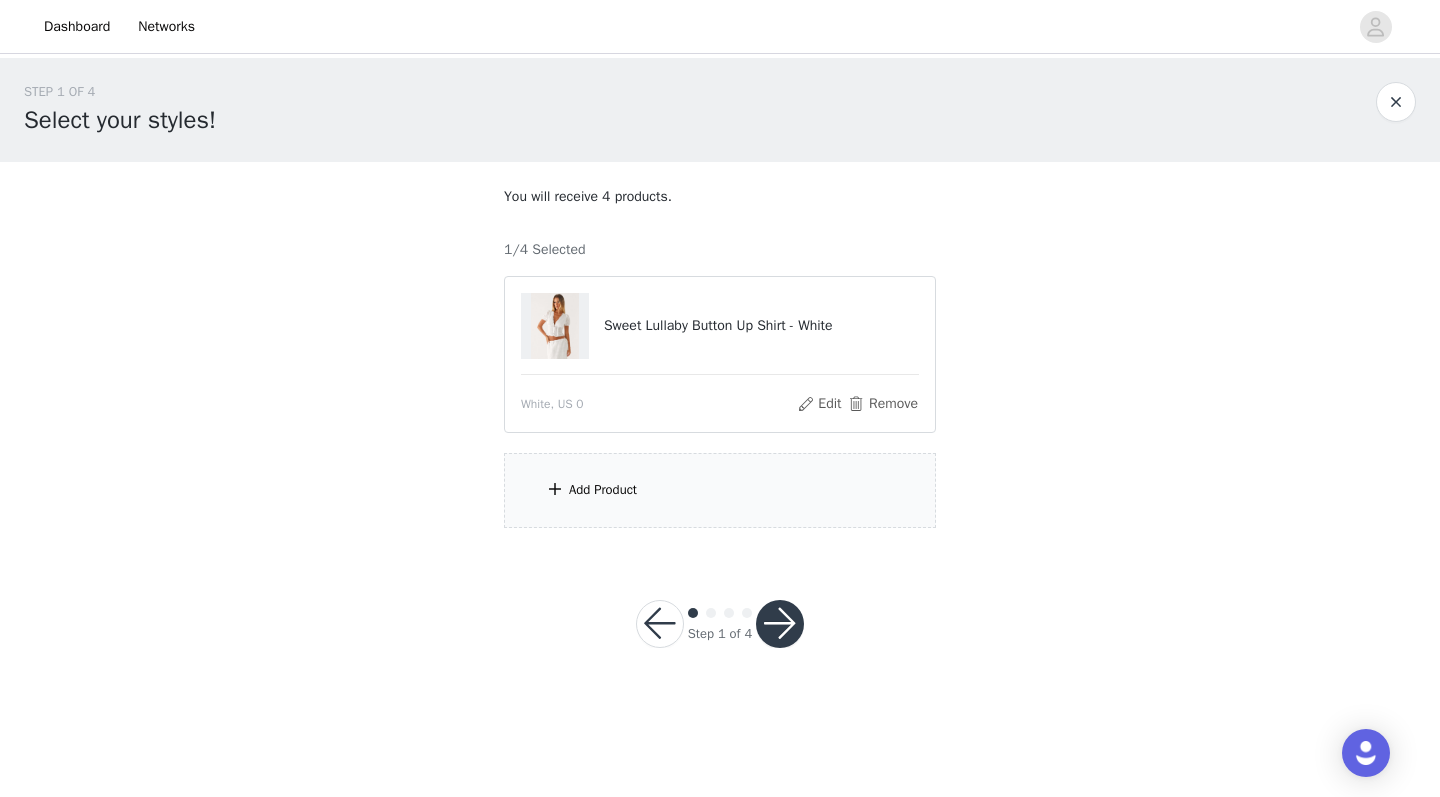 click on "Add Product" at bounding box center (720, 490) 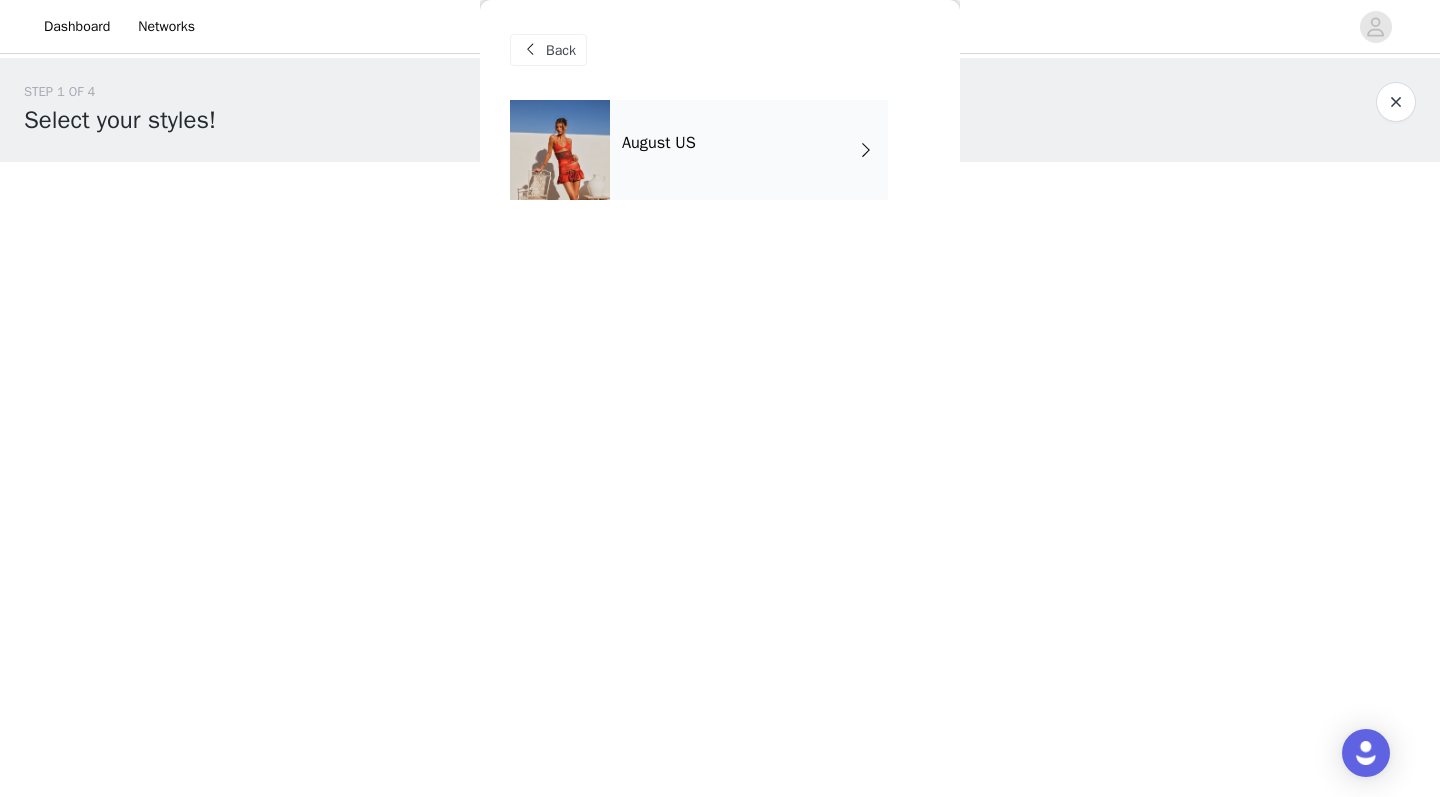 click on "August US" at bounding box center [659, 143] 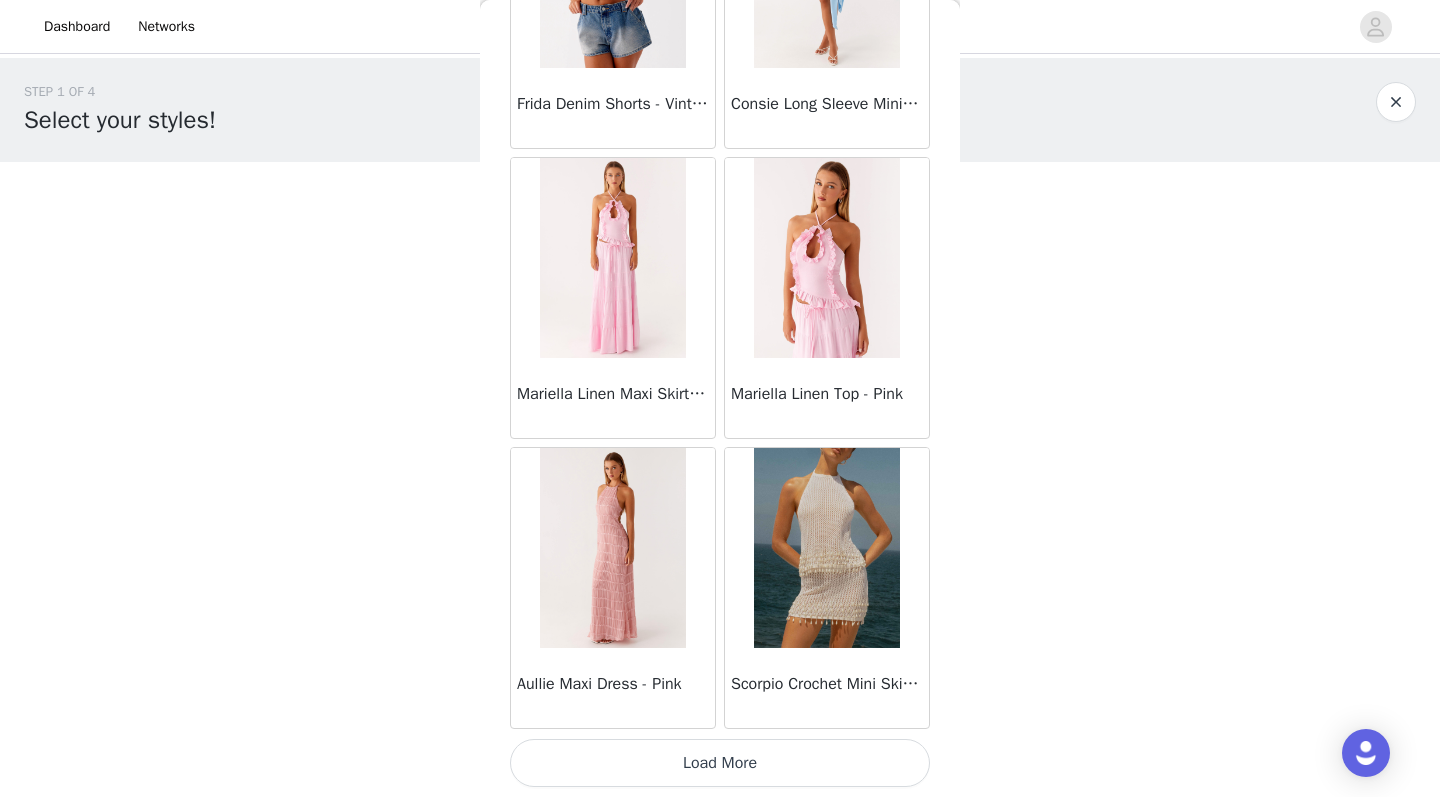 scroll, scrollTop: 2263, scrollLeft: 0, axis: vertical 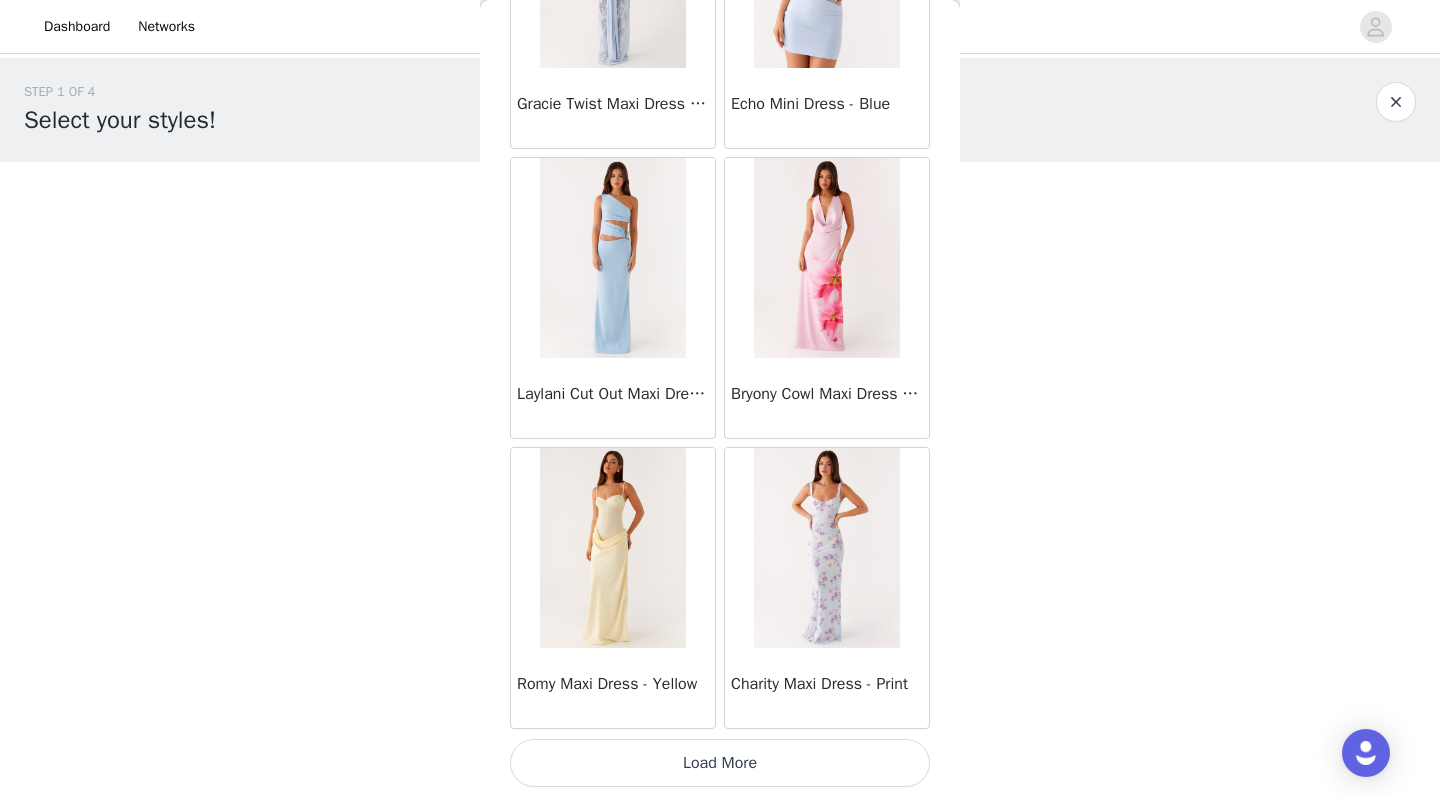 click on "Load More" at bounding box center (720, 763) 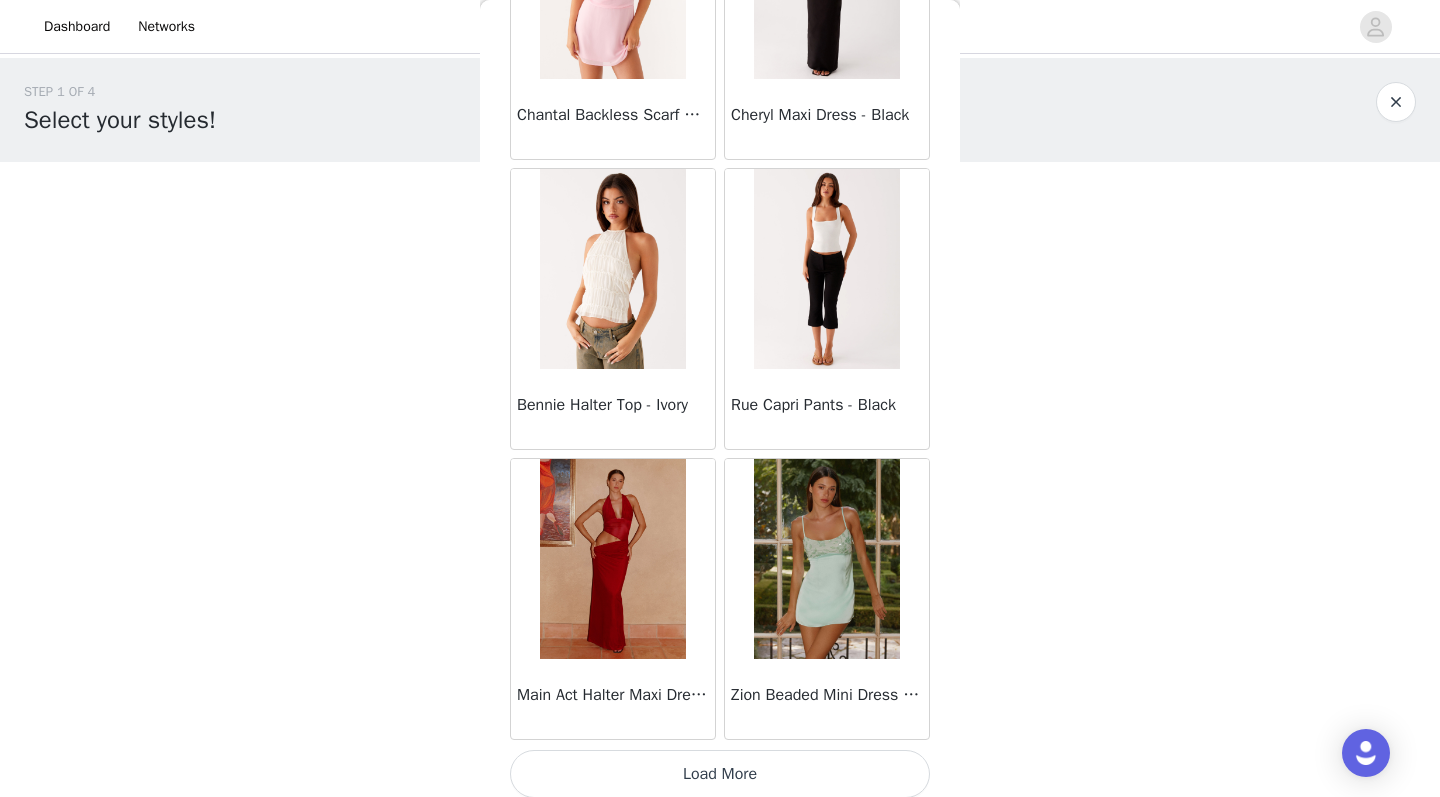 scroll, scrollTop: 8055, scrollLeft: 0, axis: vertical 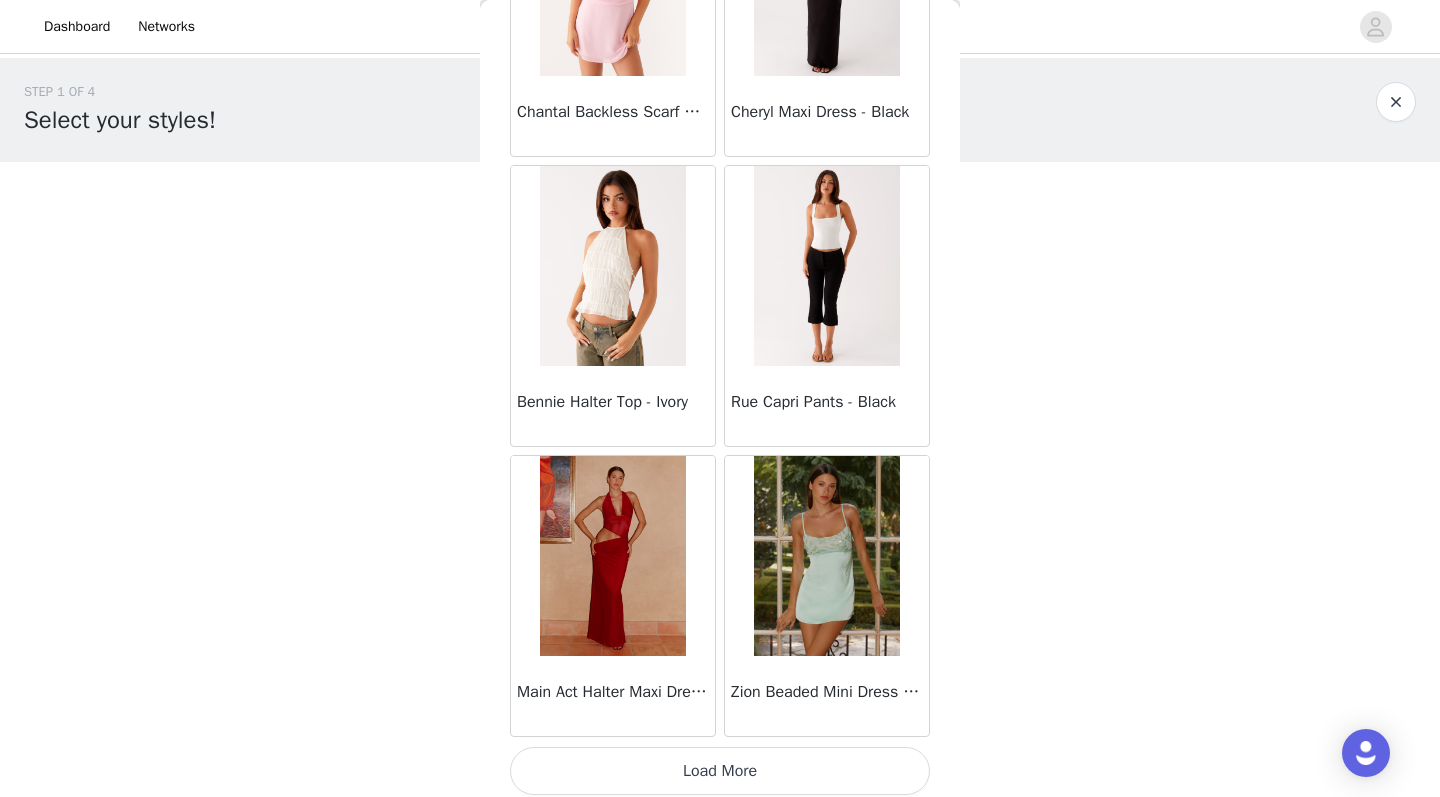 click on "Rue Capri Pants - Black" at bounding box center [827, 402] 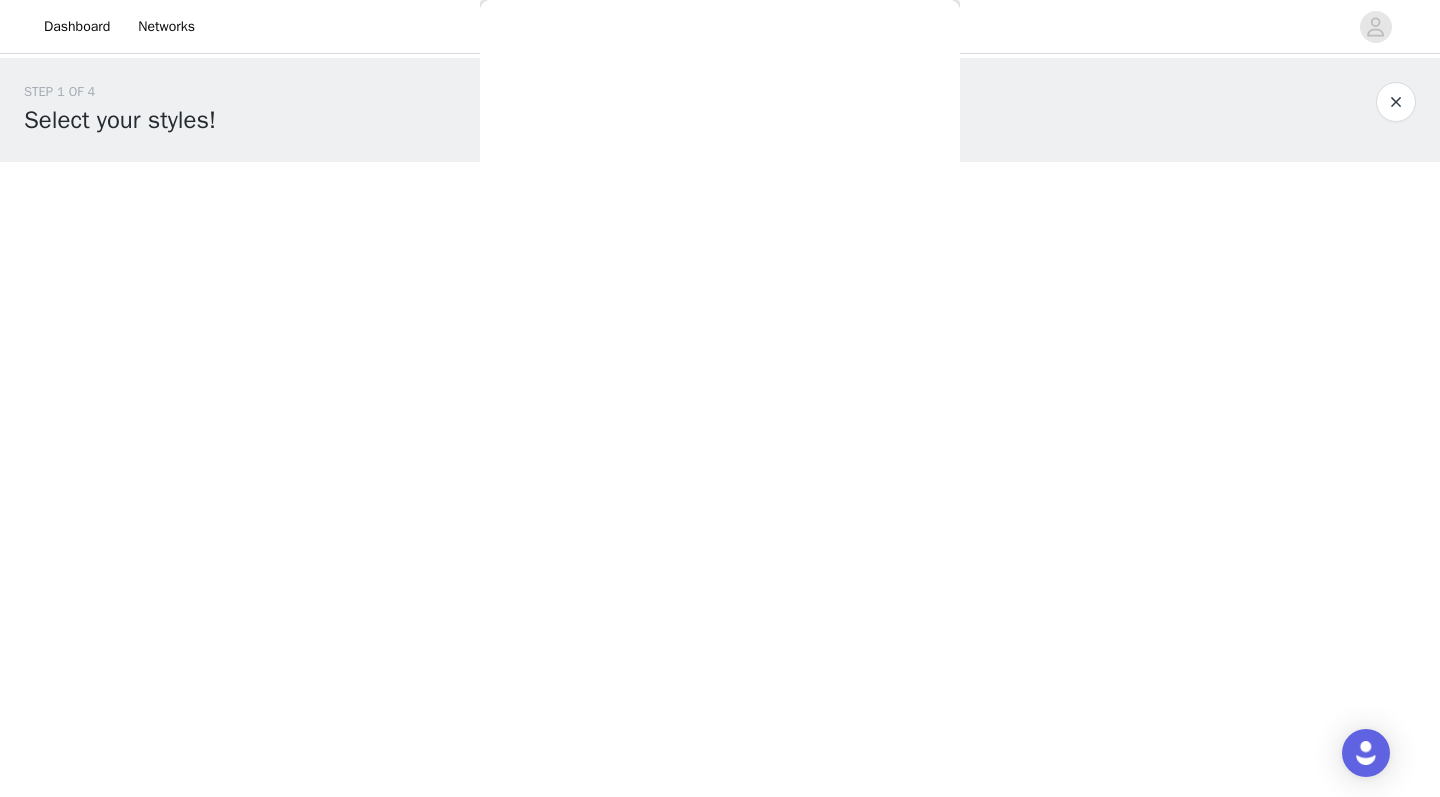 scroll, scrollTop: 277, scrollLeft: 0, axis: vertical 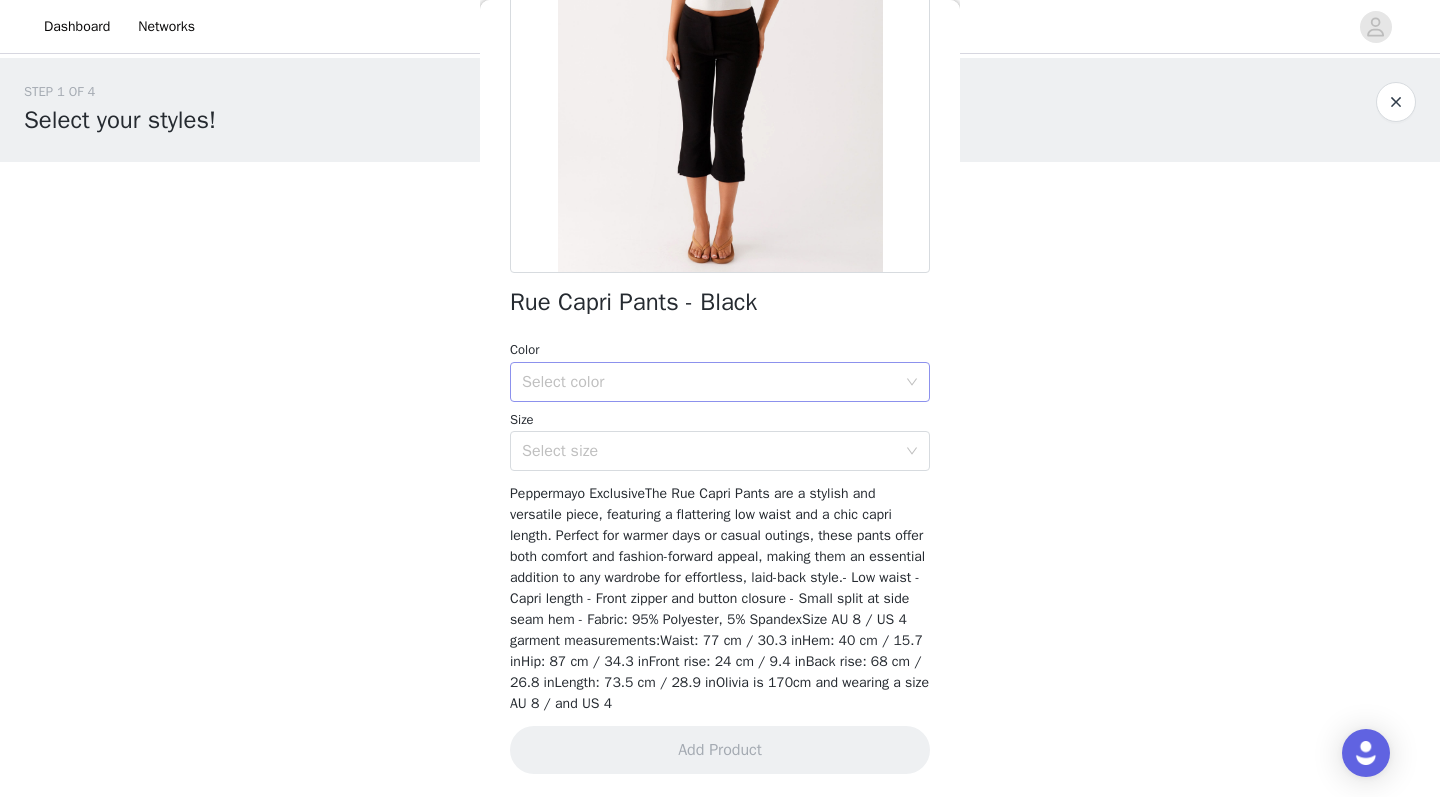 click on "Select color" at bounding box center [709, 382] 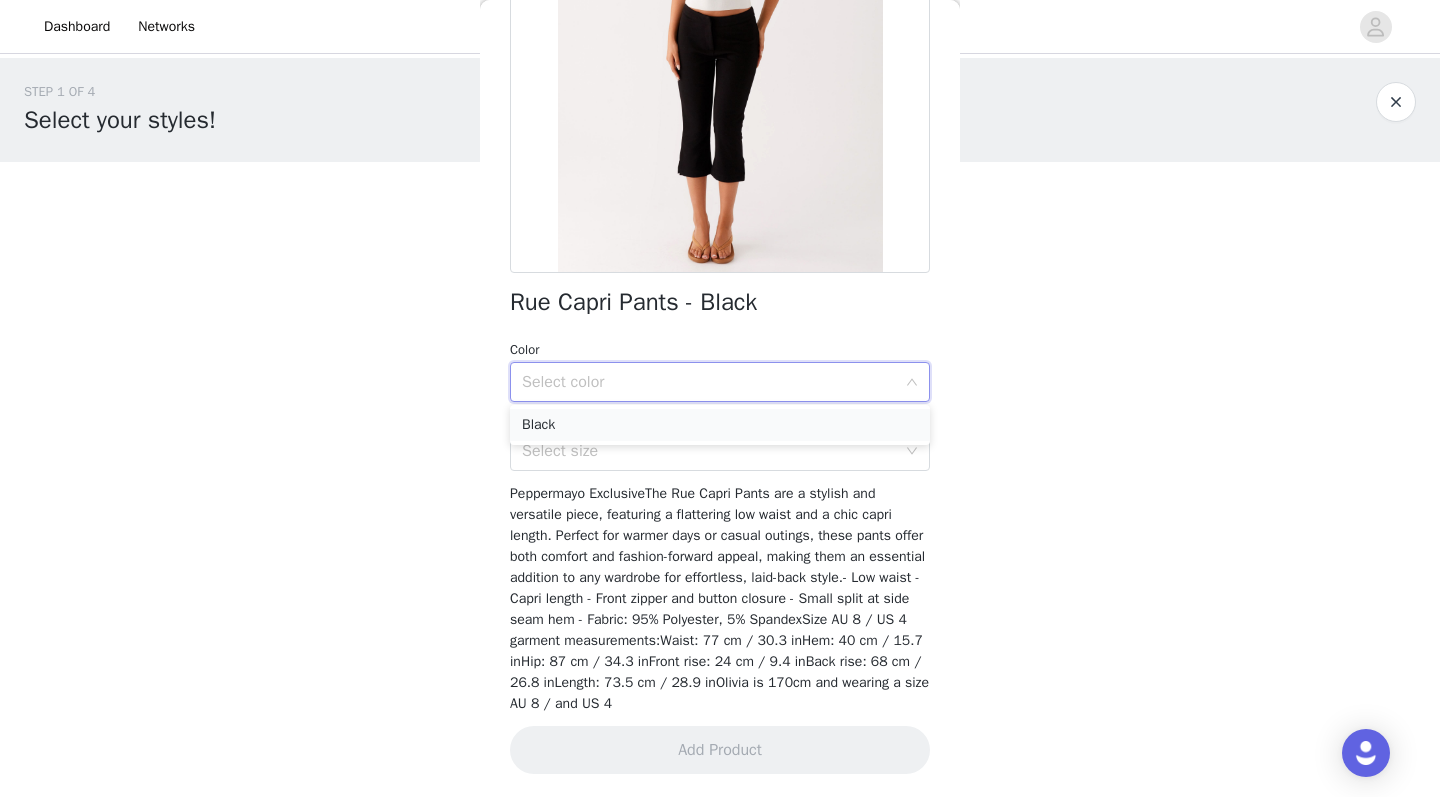 click on "Black" at bounding box center (720, 425) 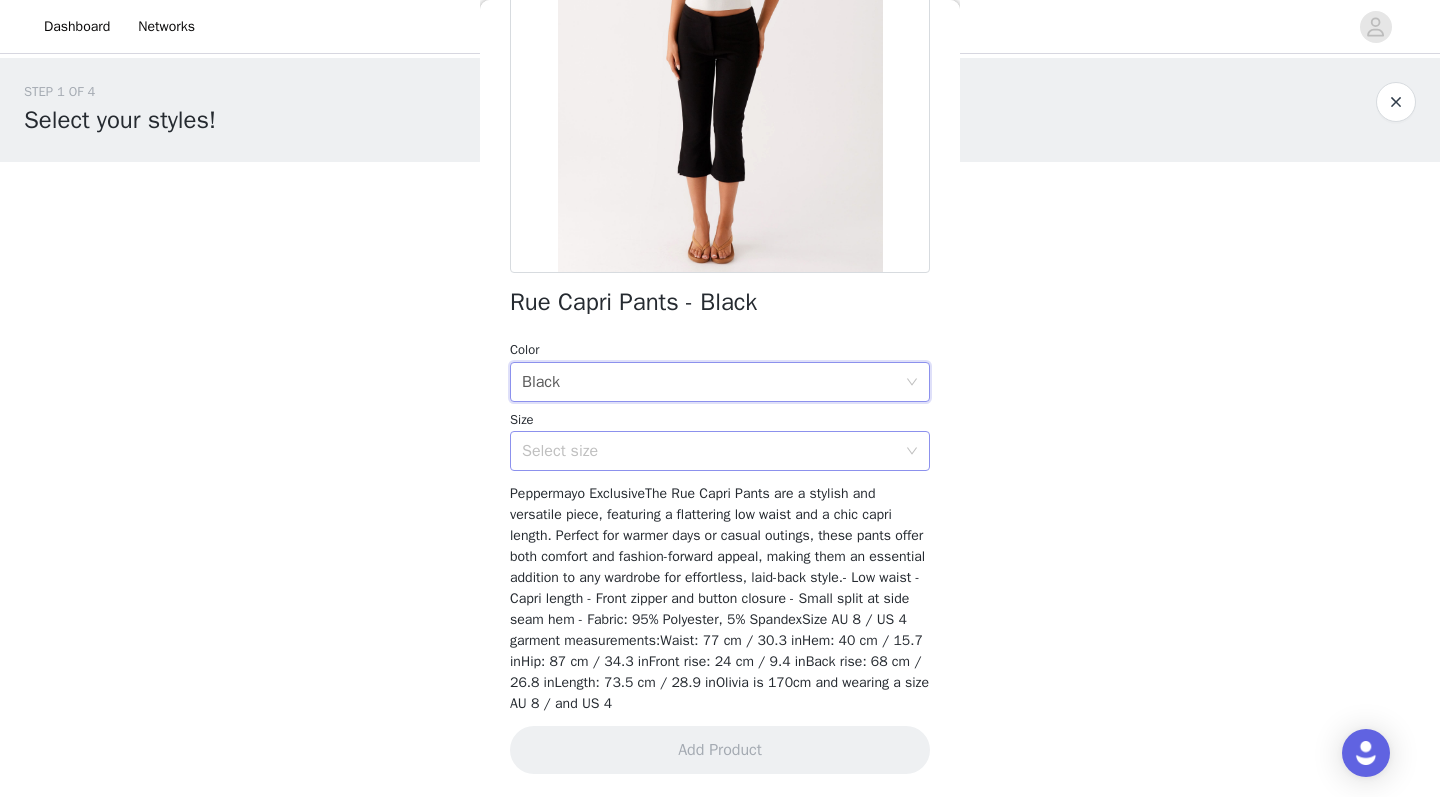 click on "Select size" at bounding box center (709, 451) 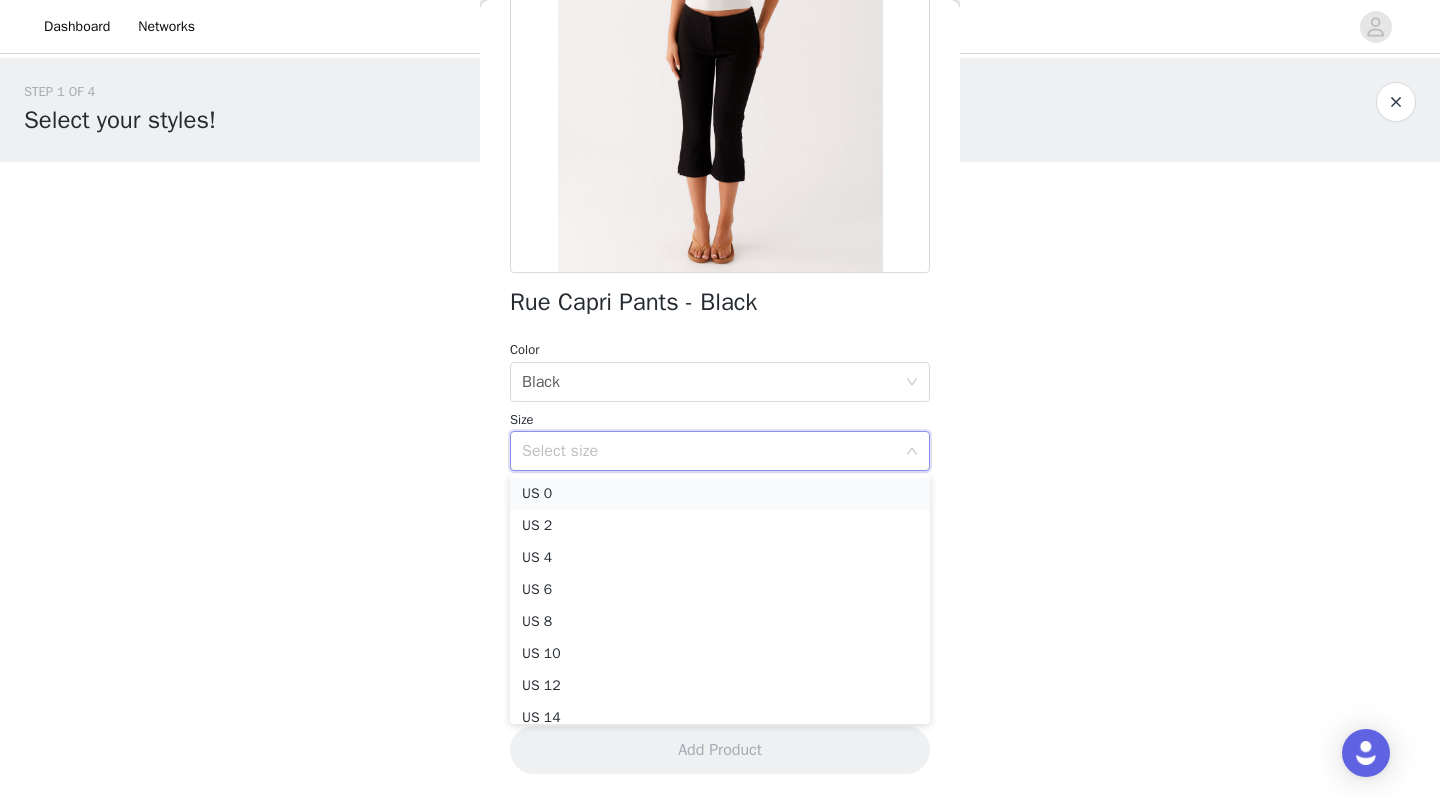 click on "US 0" at bounding box center (720, 494) 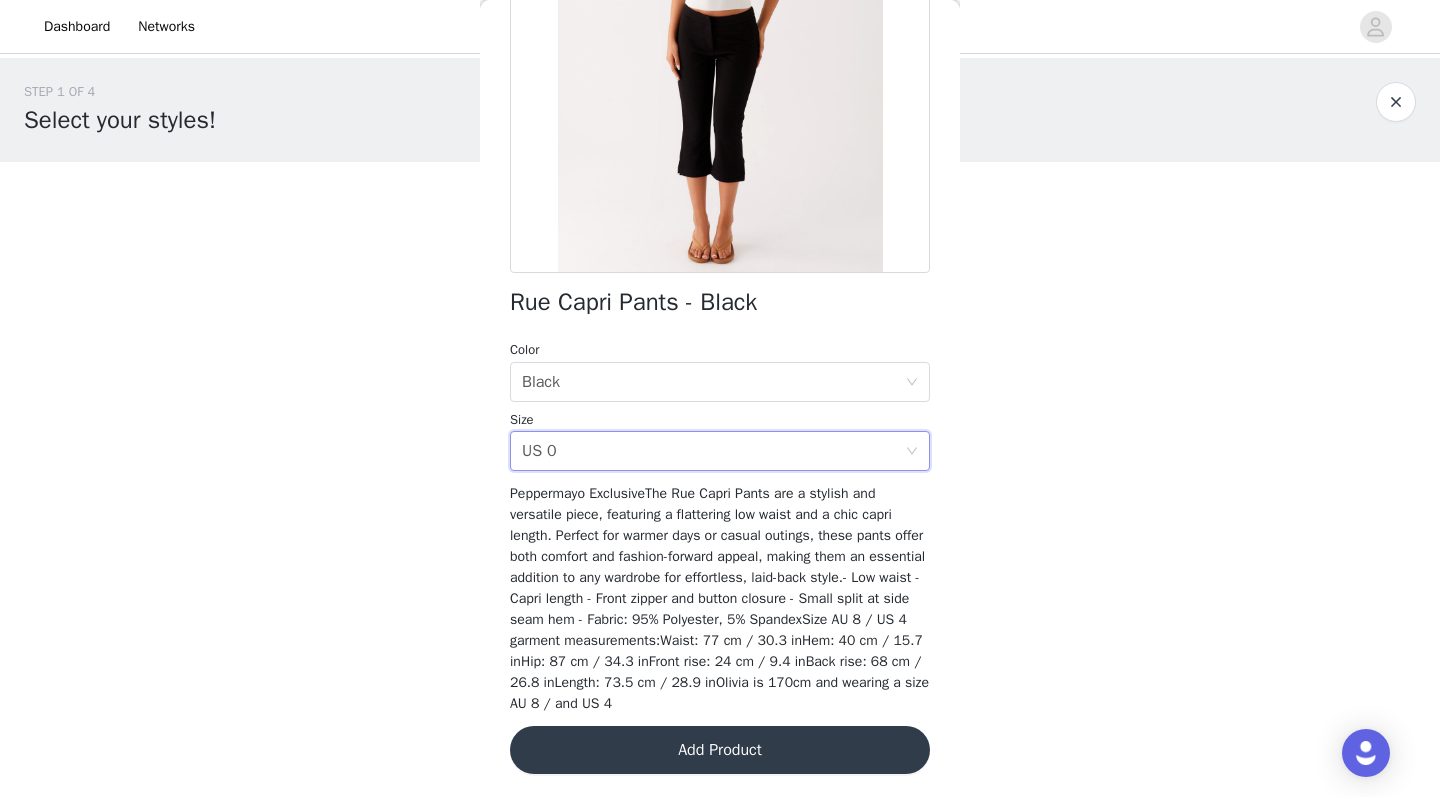 click on "Add Product" at bounding box center [720, 750] 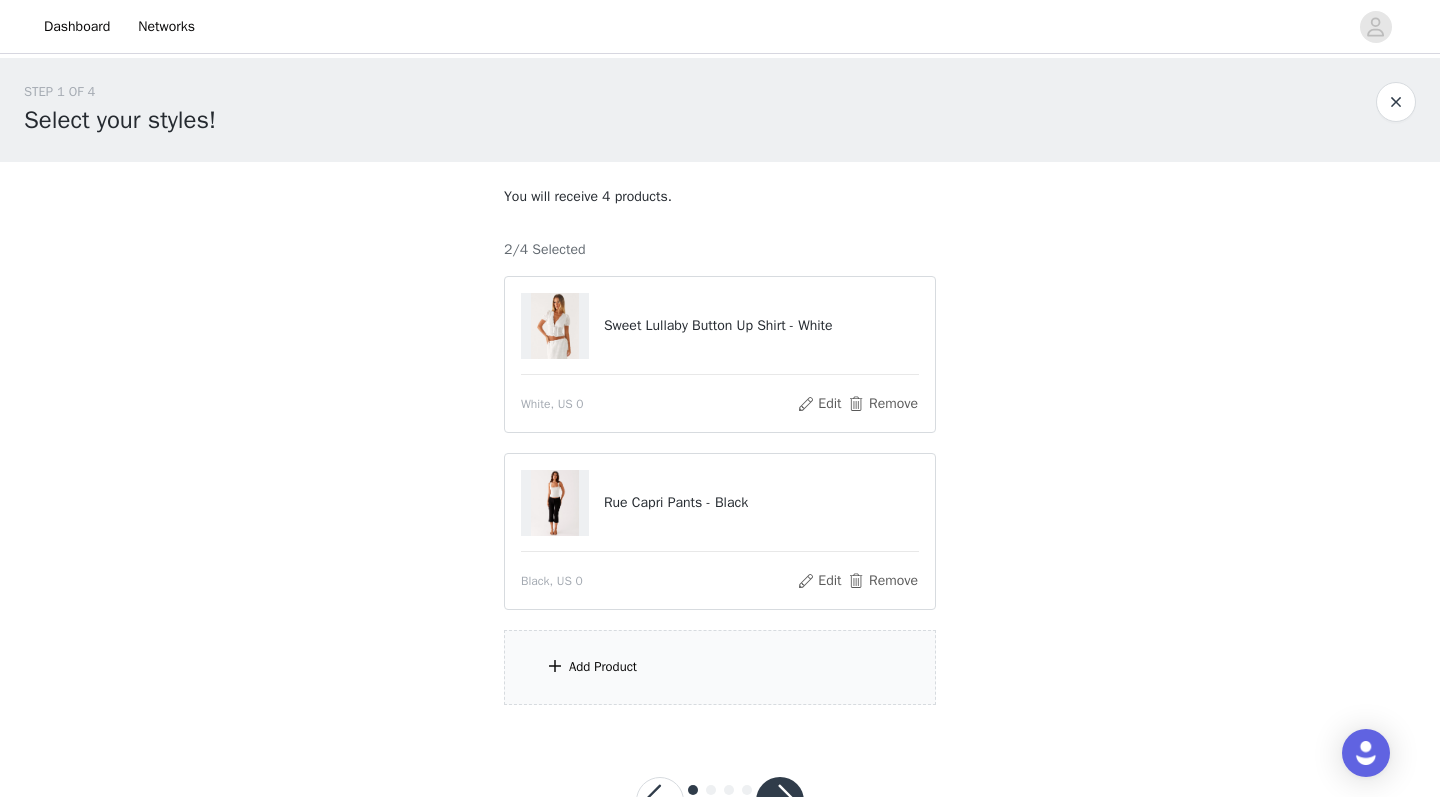 click on "Add Product" at bounding box center (720, 667) 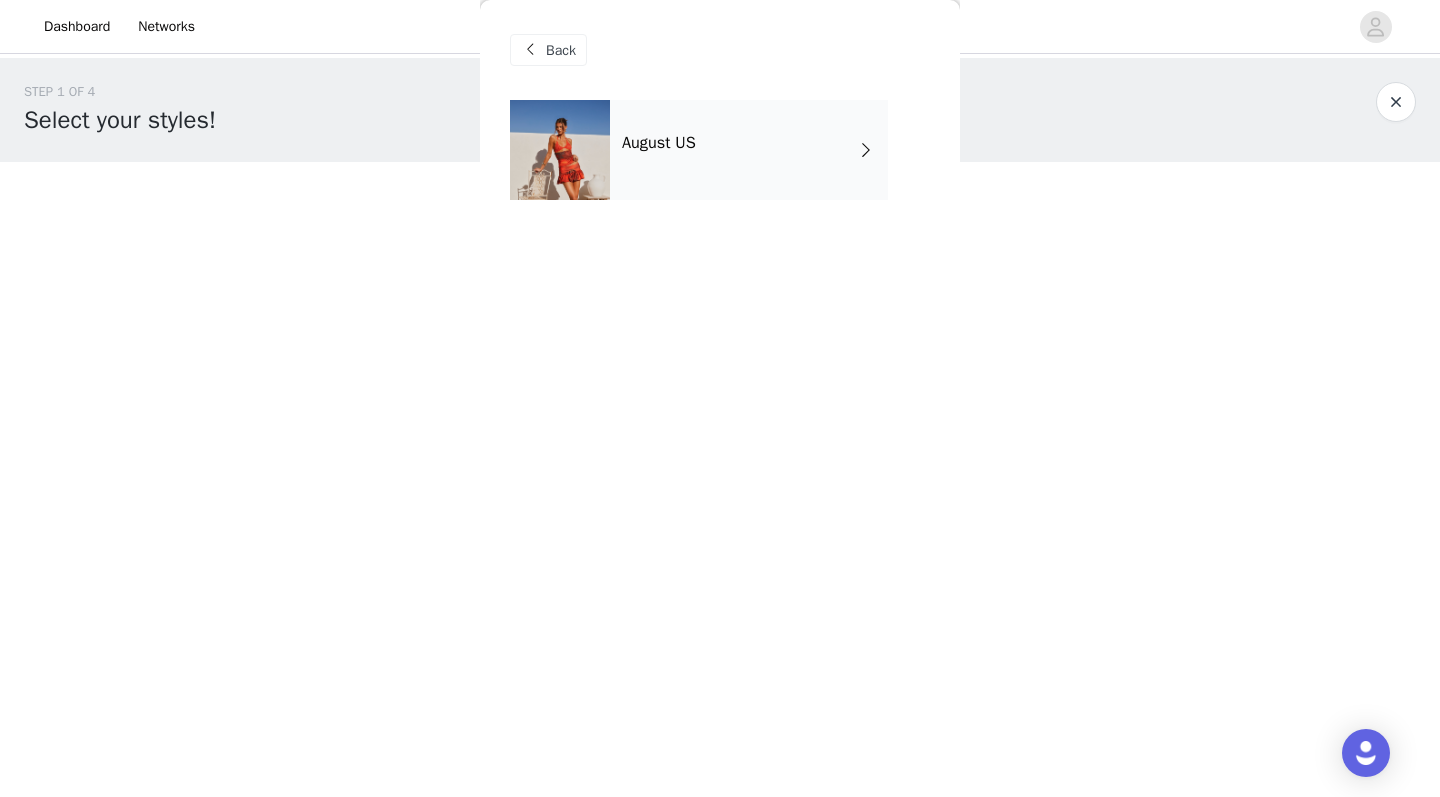 click on "August US" at bounding box center (749, 150) 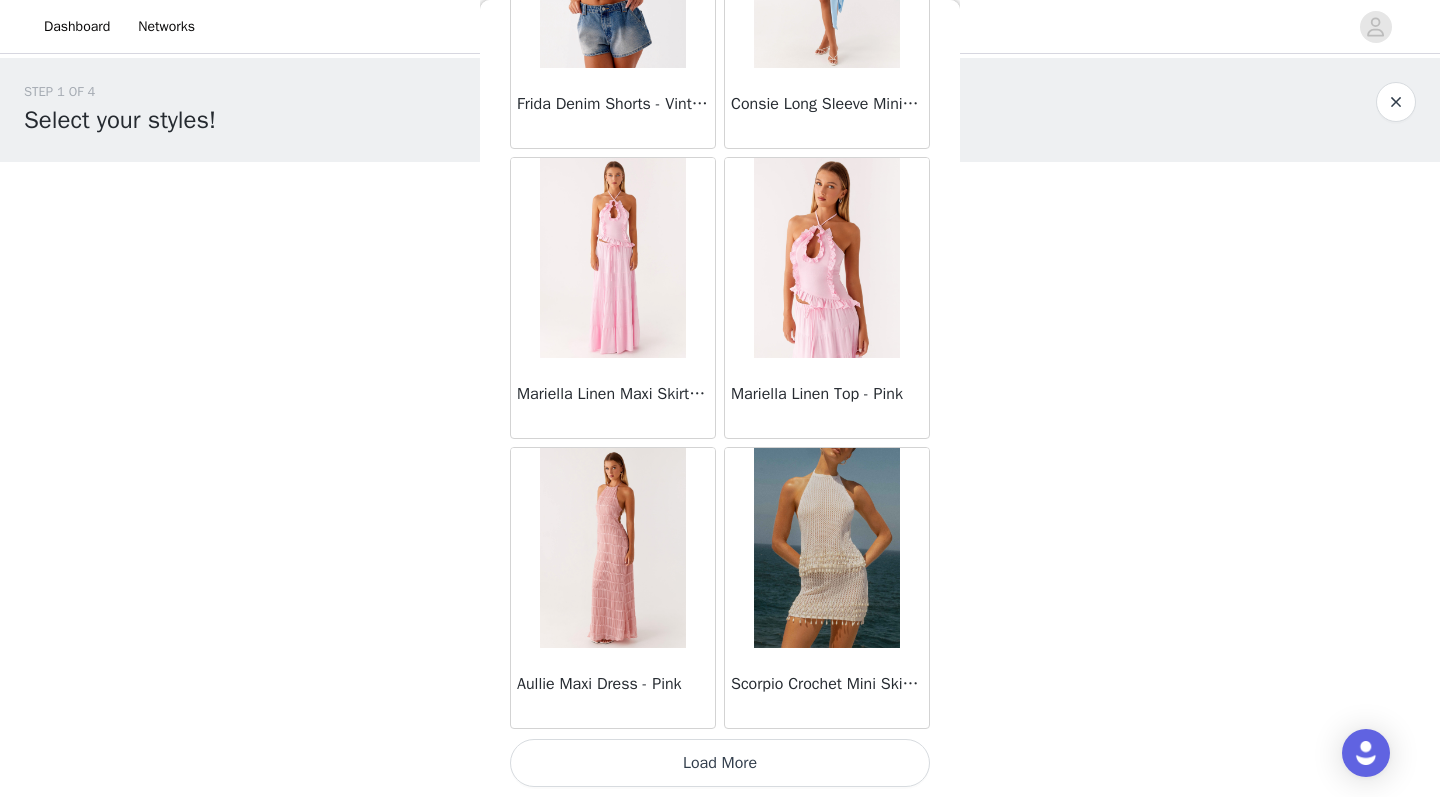 scroll, scrollTop: 2263, scrollLeft: 0, axis: vertical 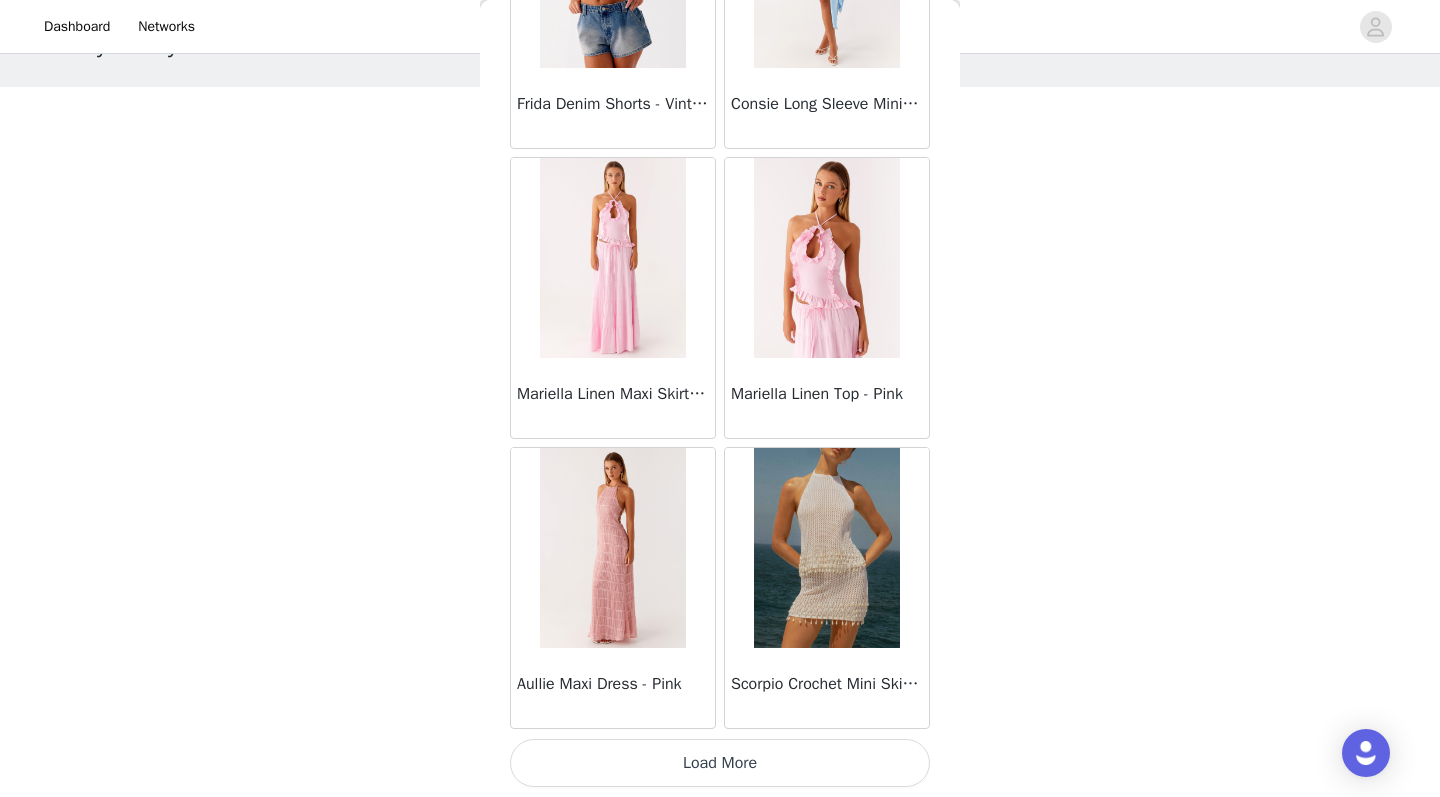 click on "Load More" at bounding box center [720, 763] 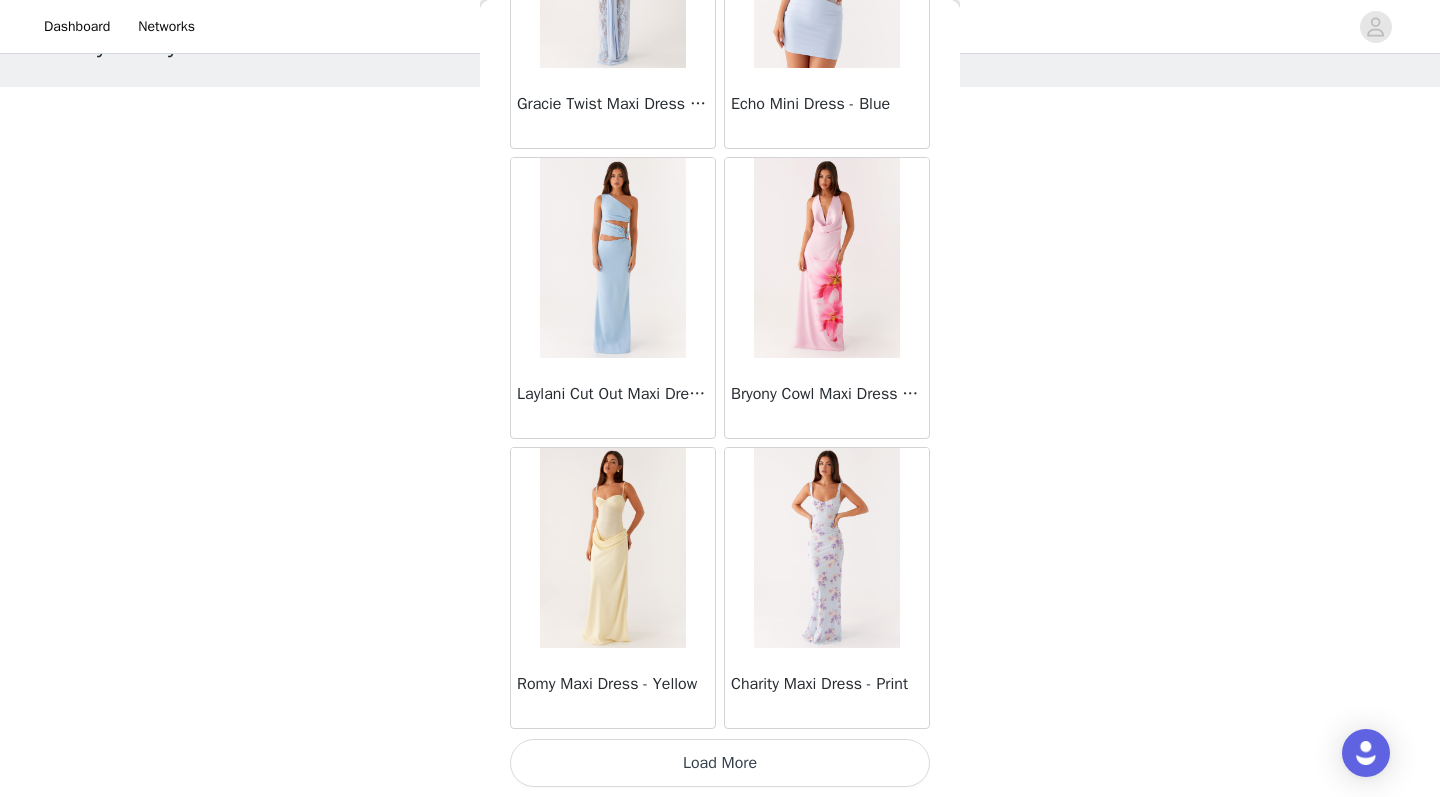 click on "Load More" at bounding box center [720, 763] 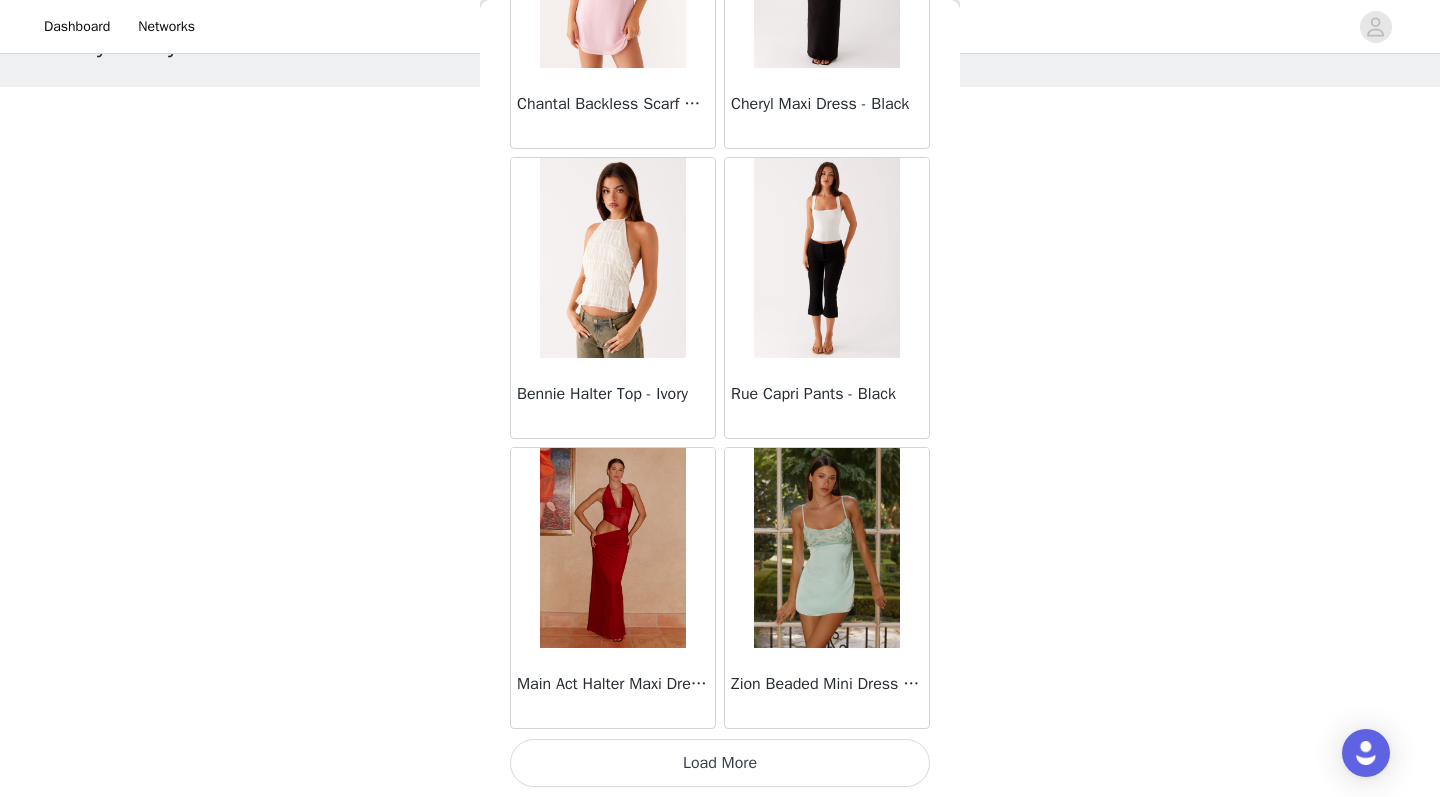 scroll, scrollTop: 8063, scrollLeft: 0, axis: vertical 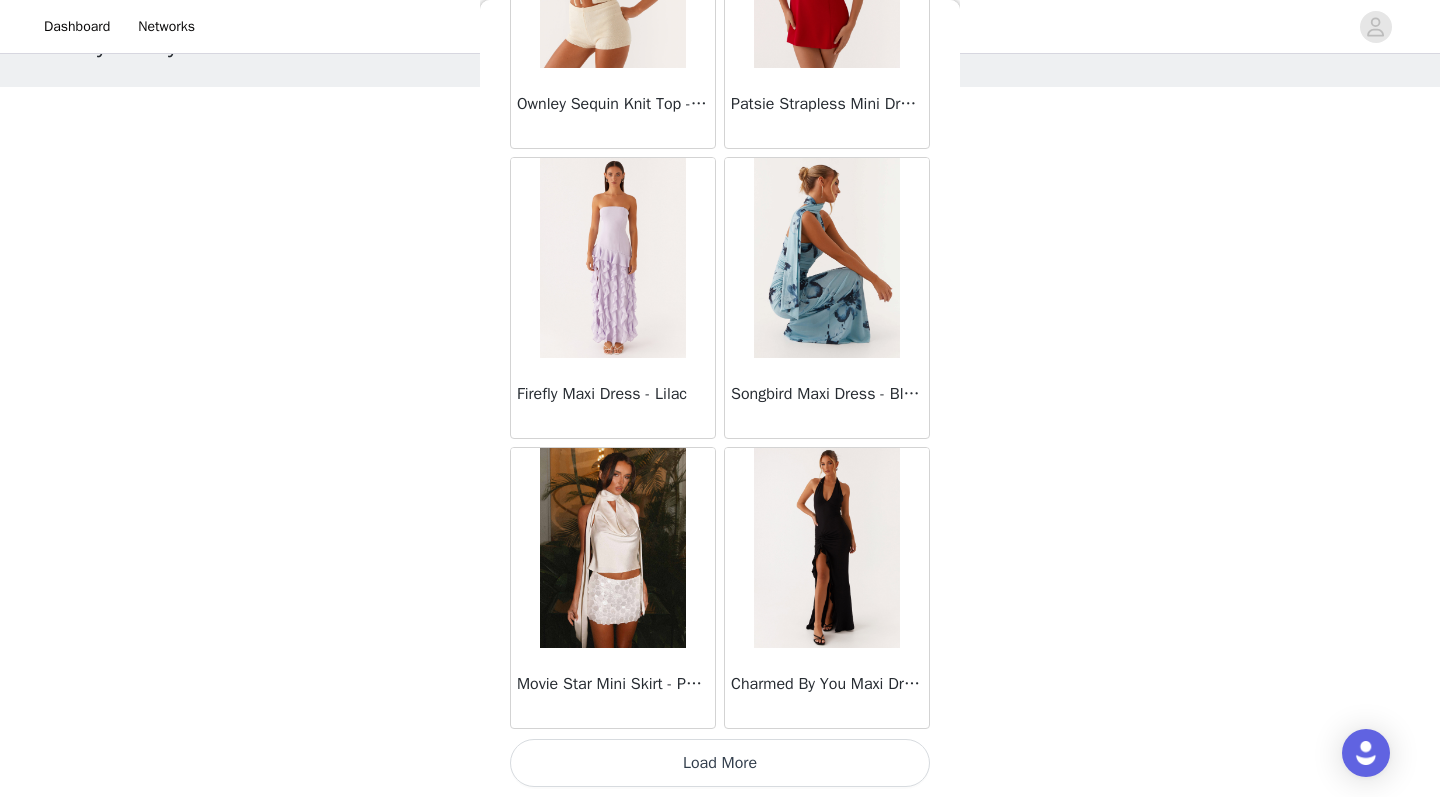 click on "Load More" at bounding box center [720, 763] 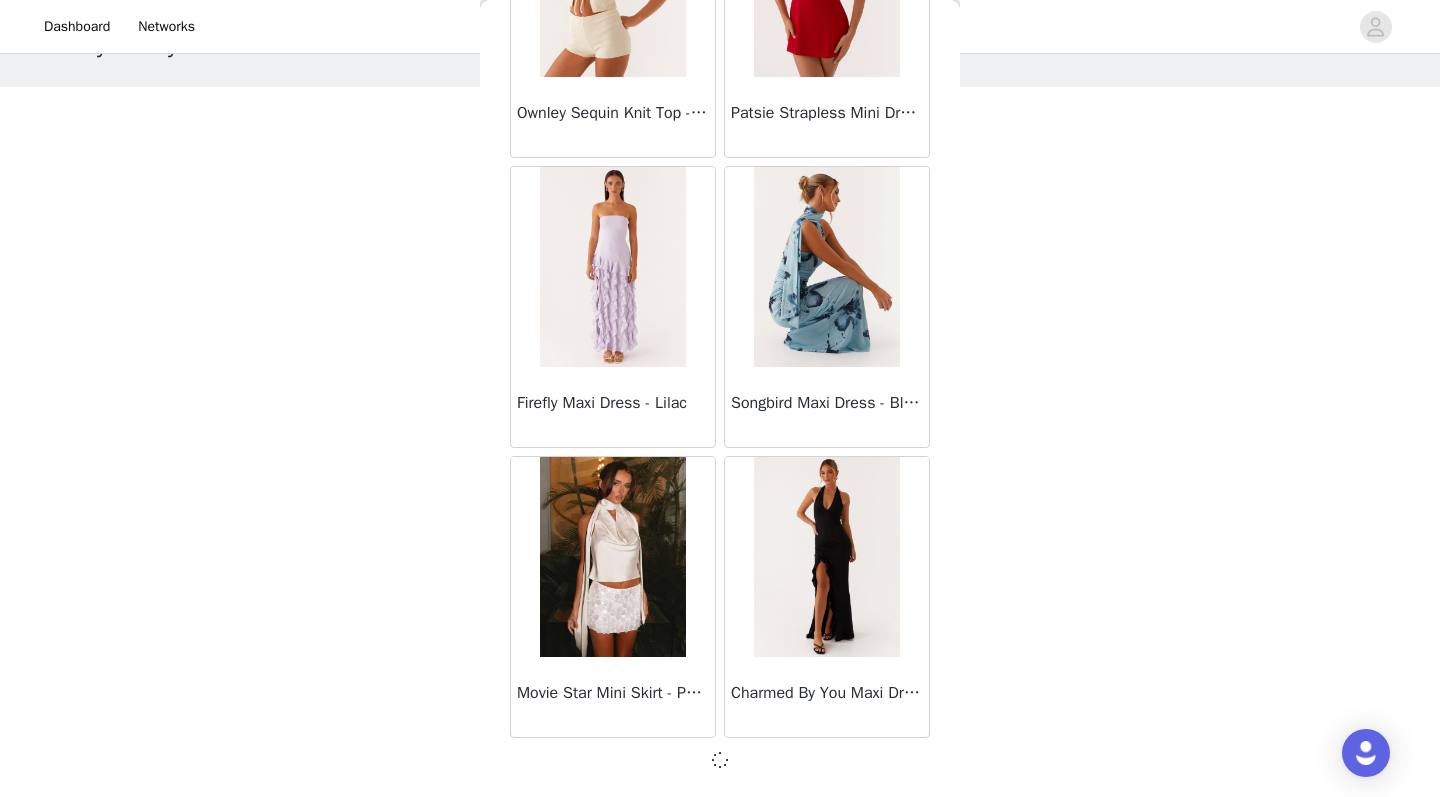 scroll, scrollTop: 10954, scrollLeft: 0, axis: vertical 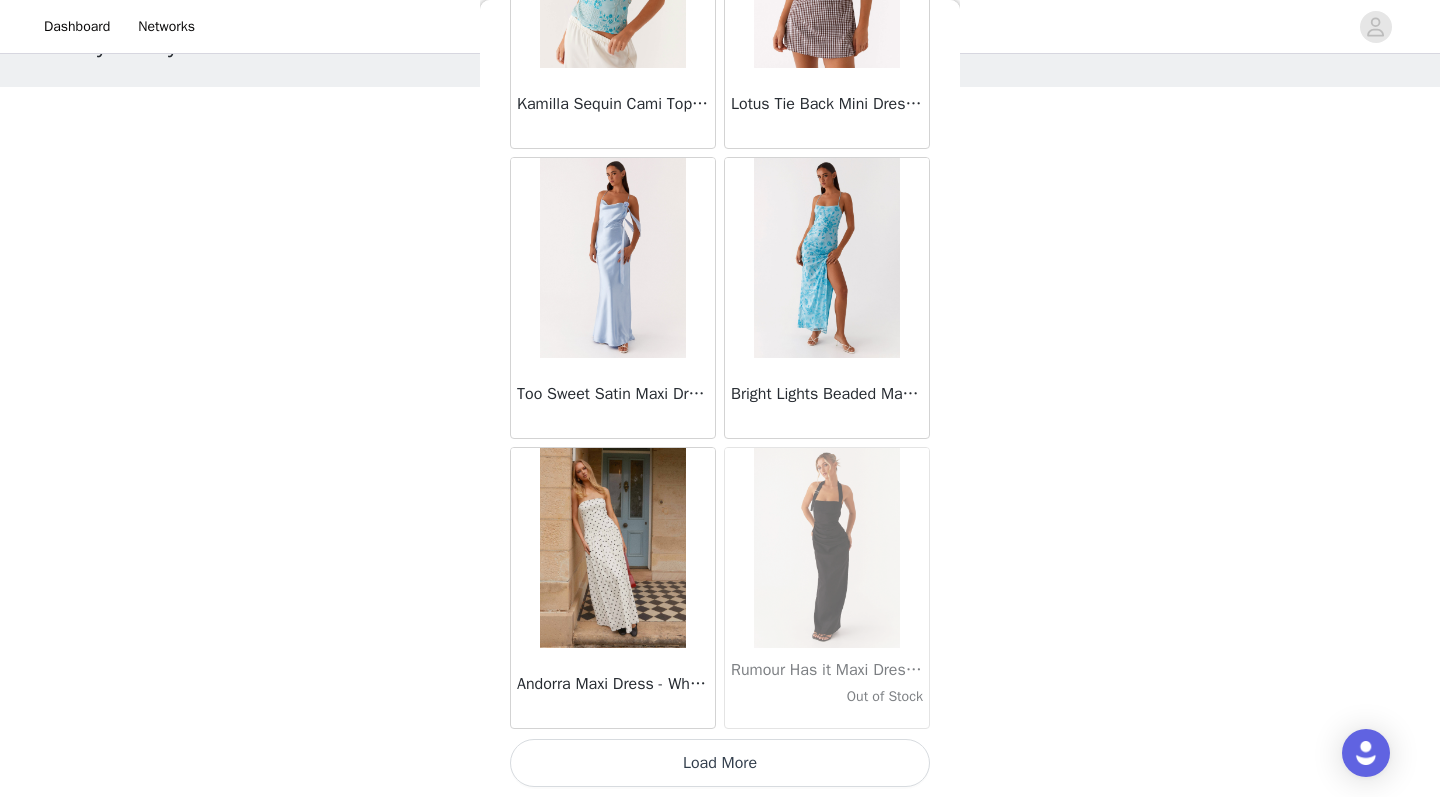 click on "Load More" at bounding box center (720, 763) 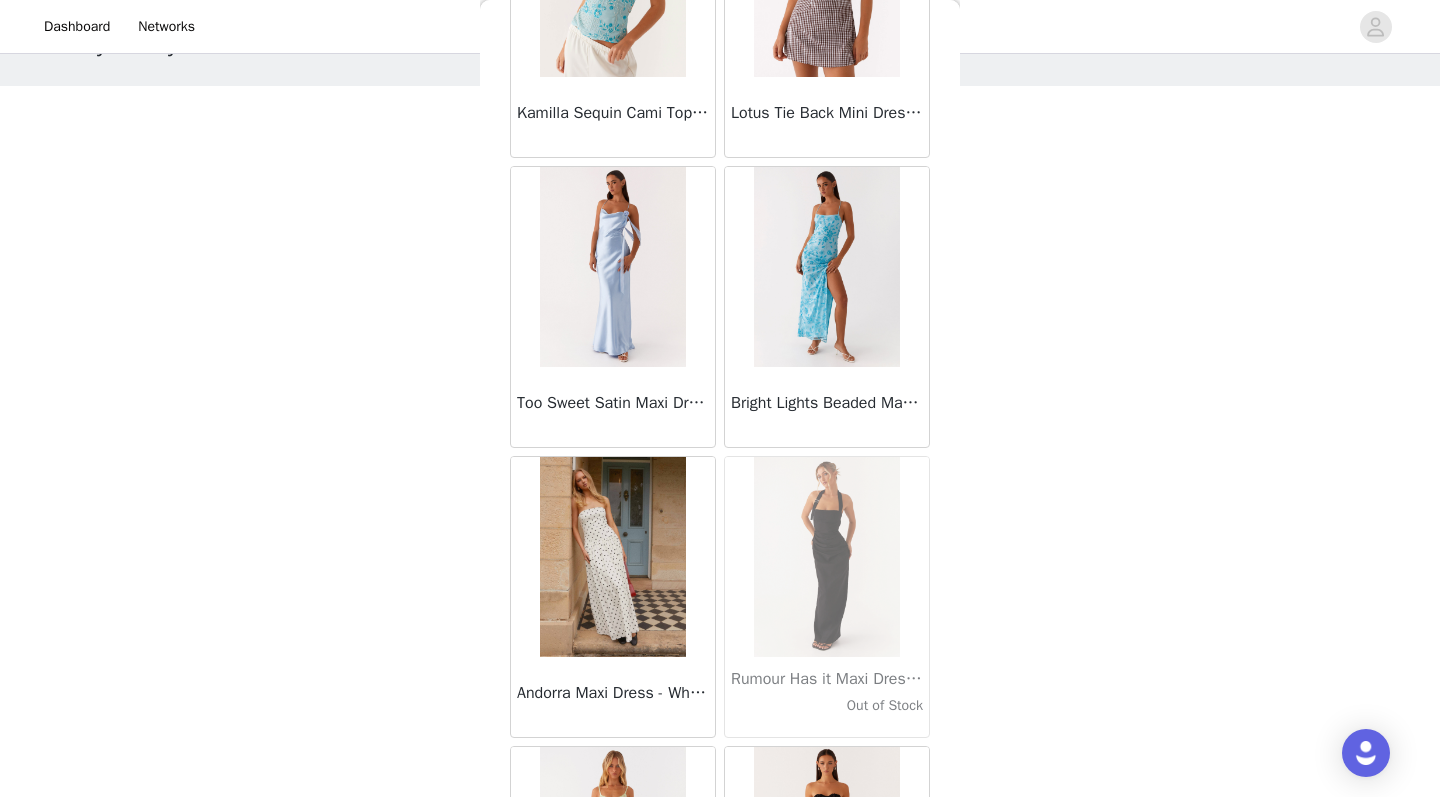 scroll, scrollTop: 75, scrollLeft: 0, axis: vertical 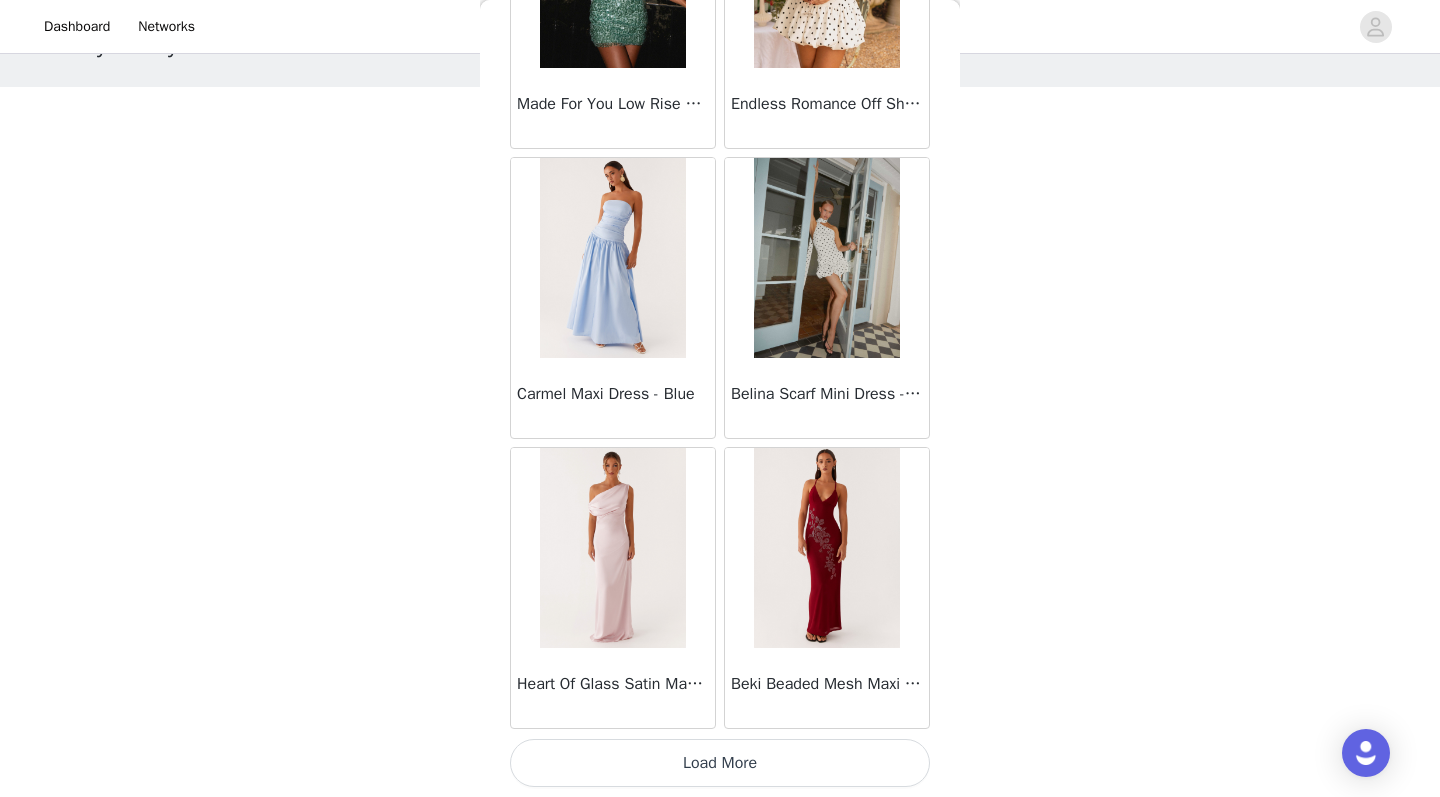 click on "Load More" at bounding box center [720, 763] 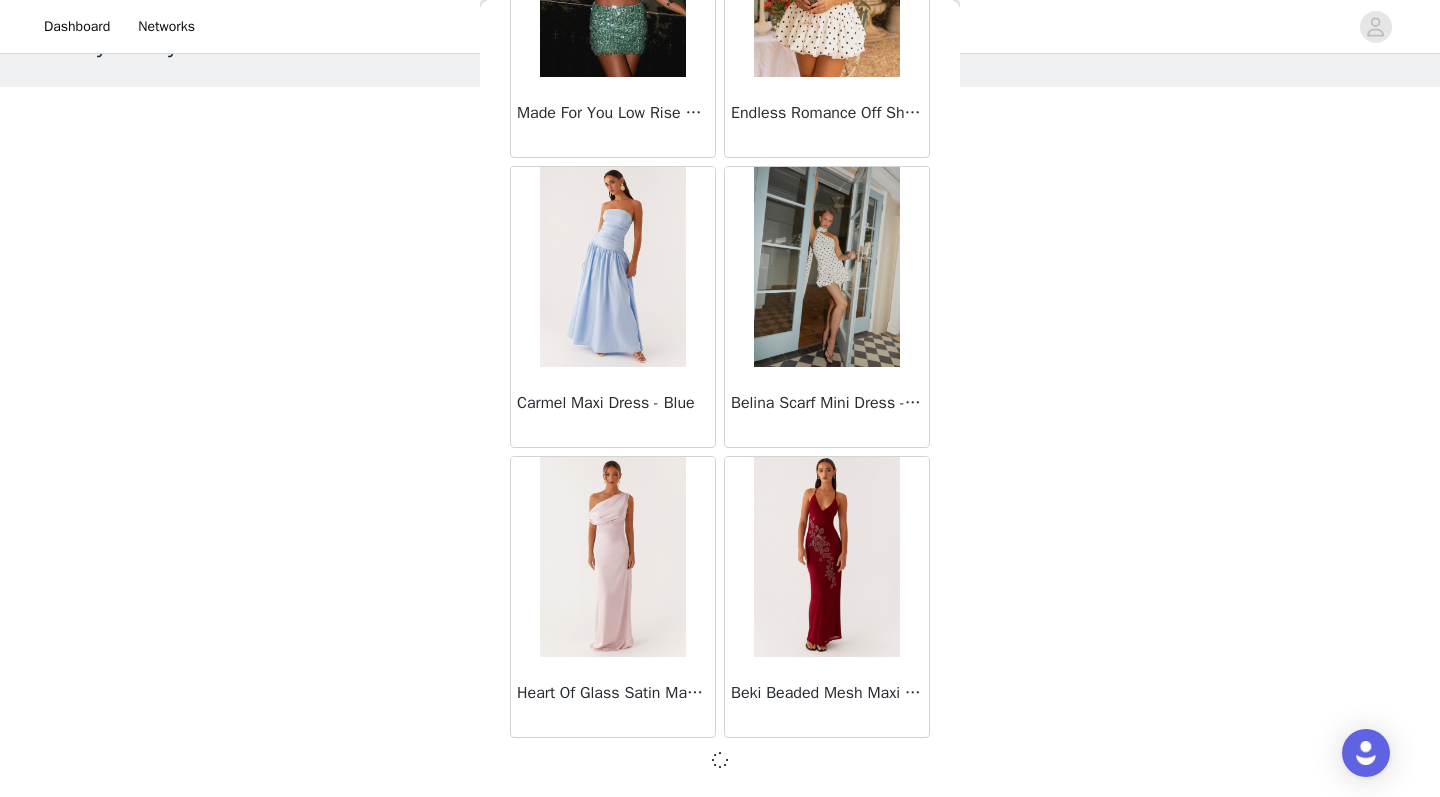 scroll, scrollTop: 16754, scrollLeft: 0, axis: vertical 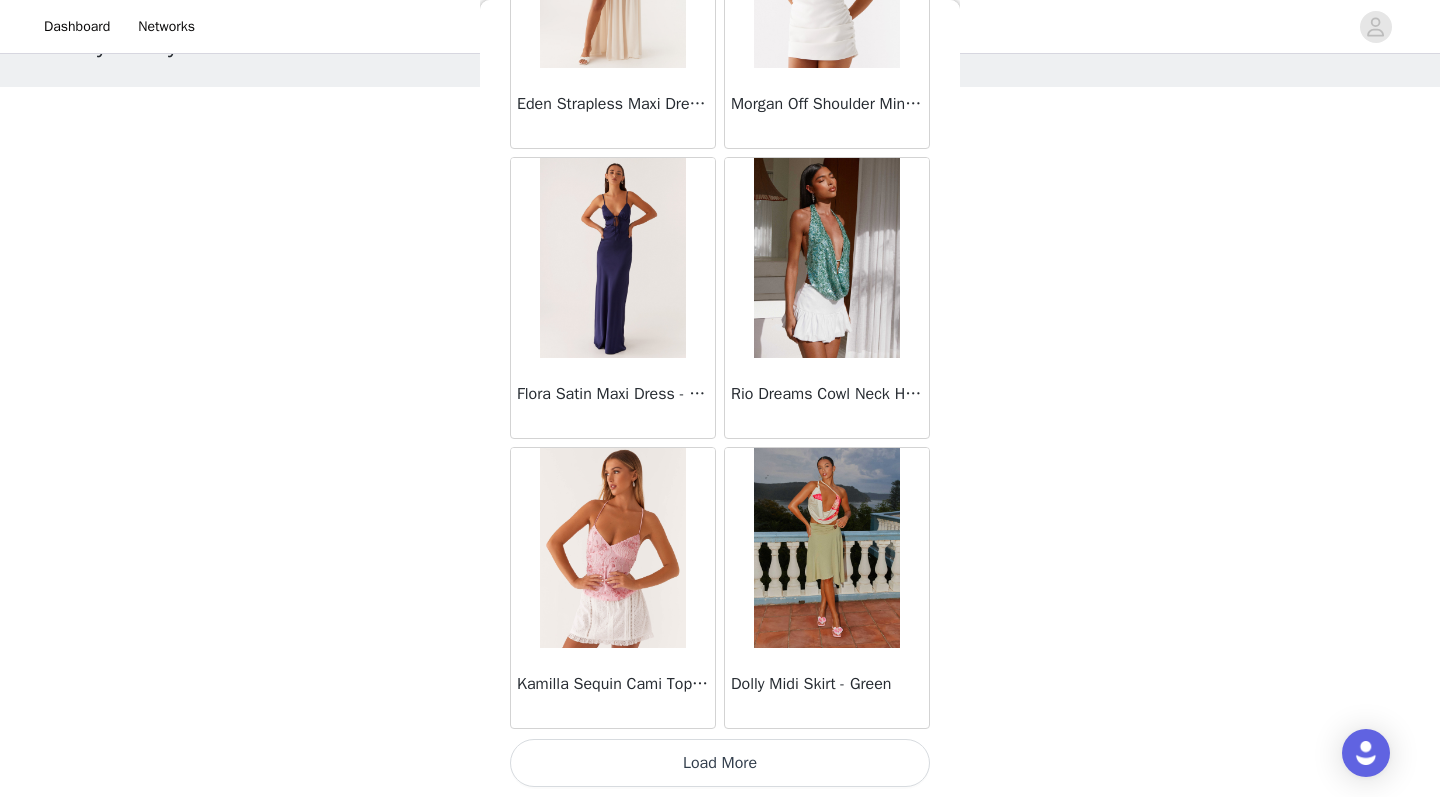 click on "Load More" at bounding box center (720, 763) 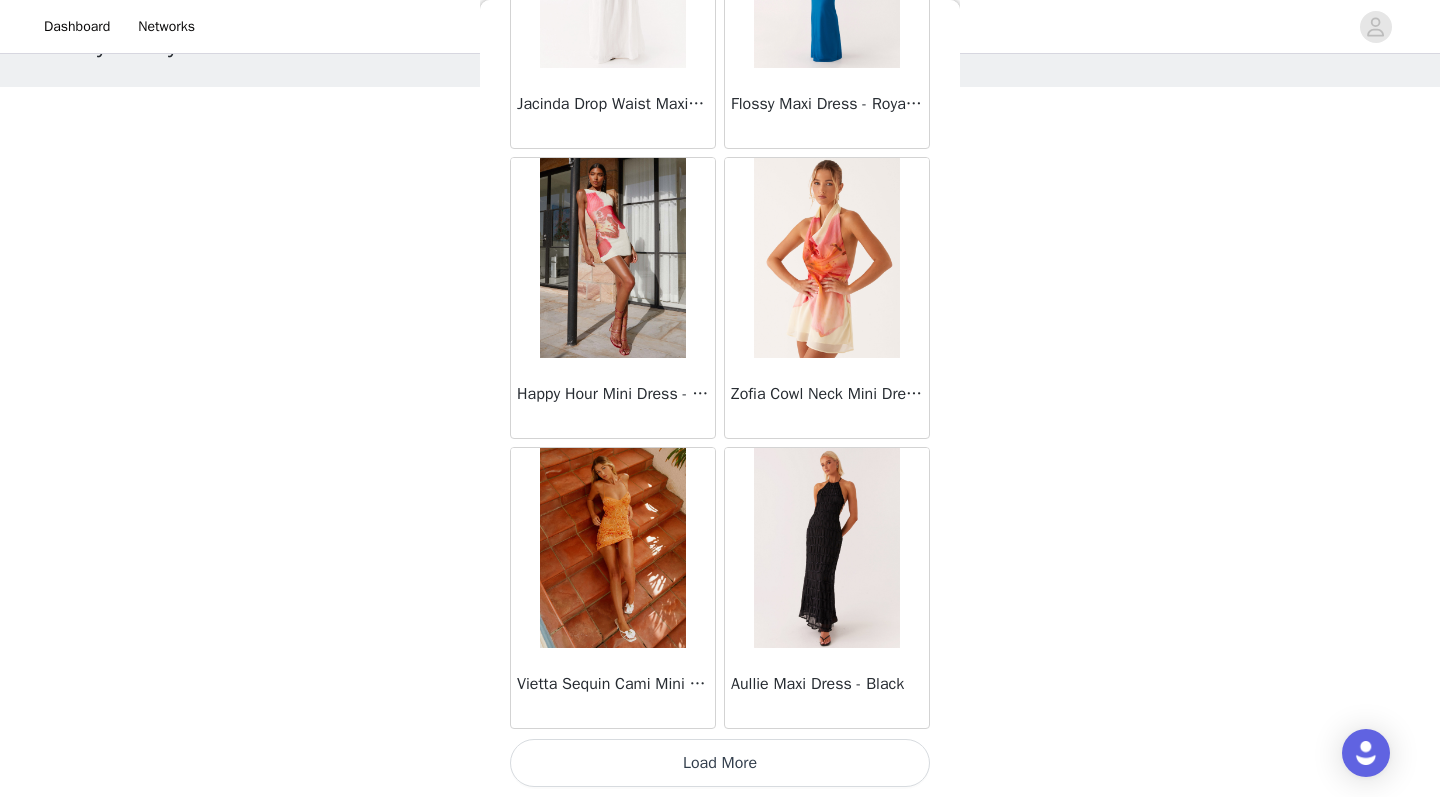scroll, scrollTop: 22563, scrollLeft: 0, axis: vertical 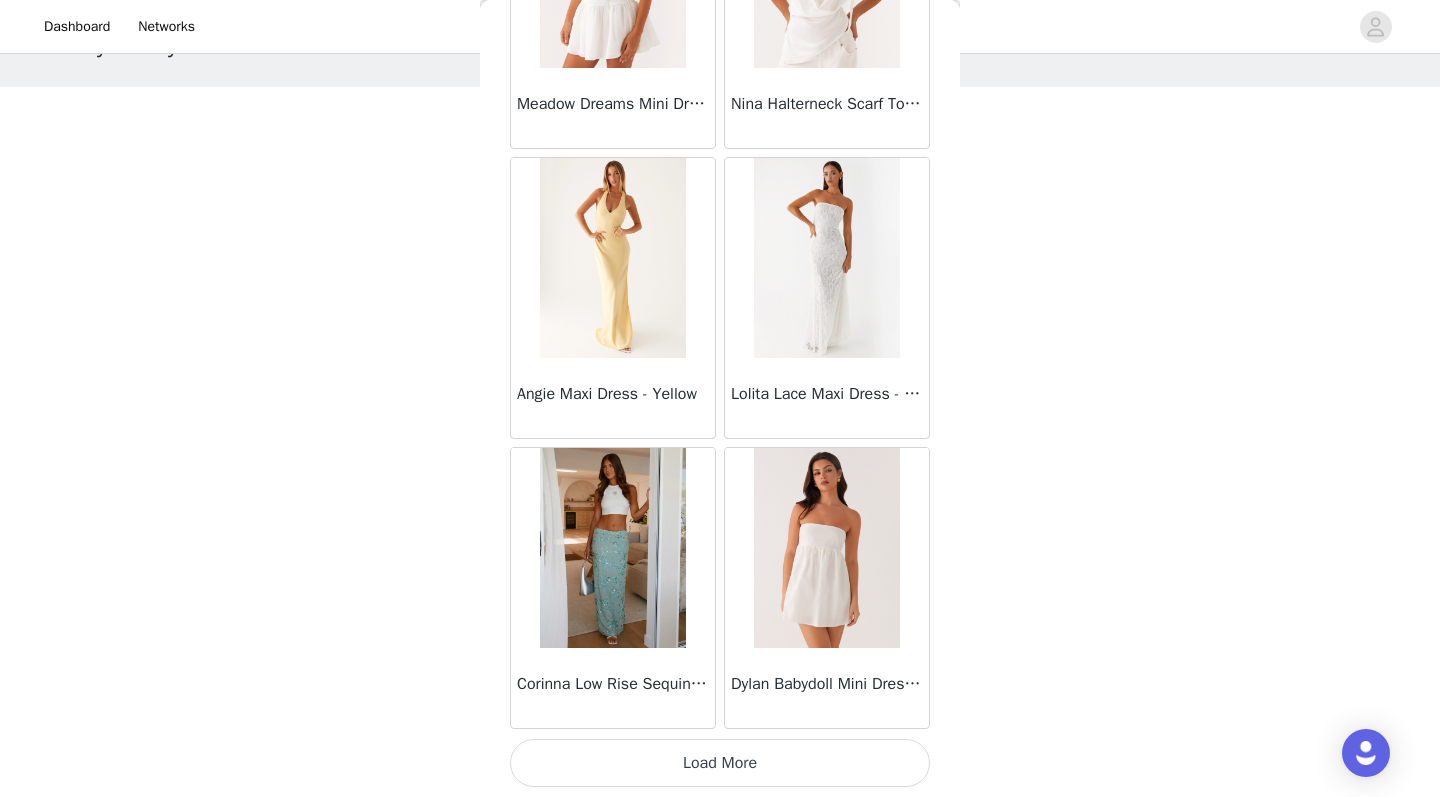 click on "Load More" at bounding box center (720, 763) 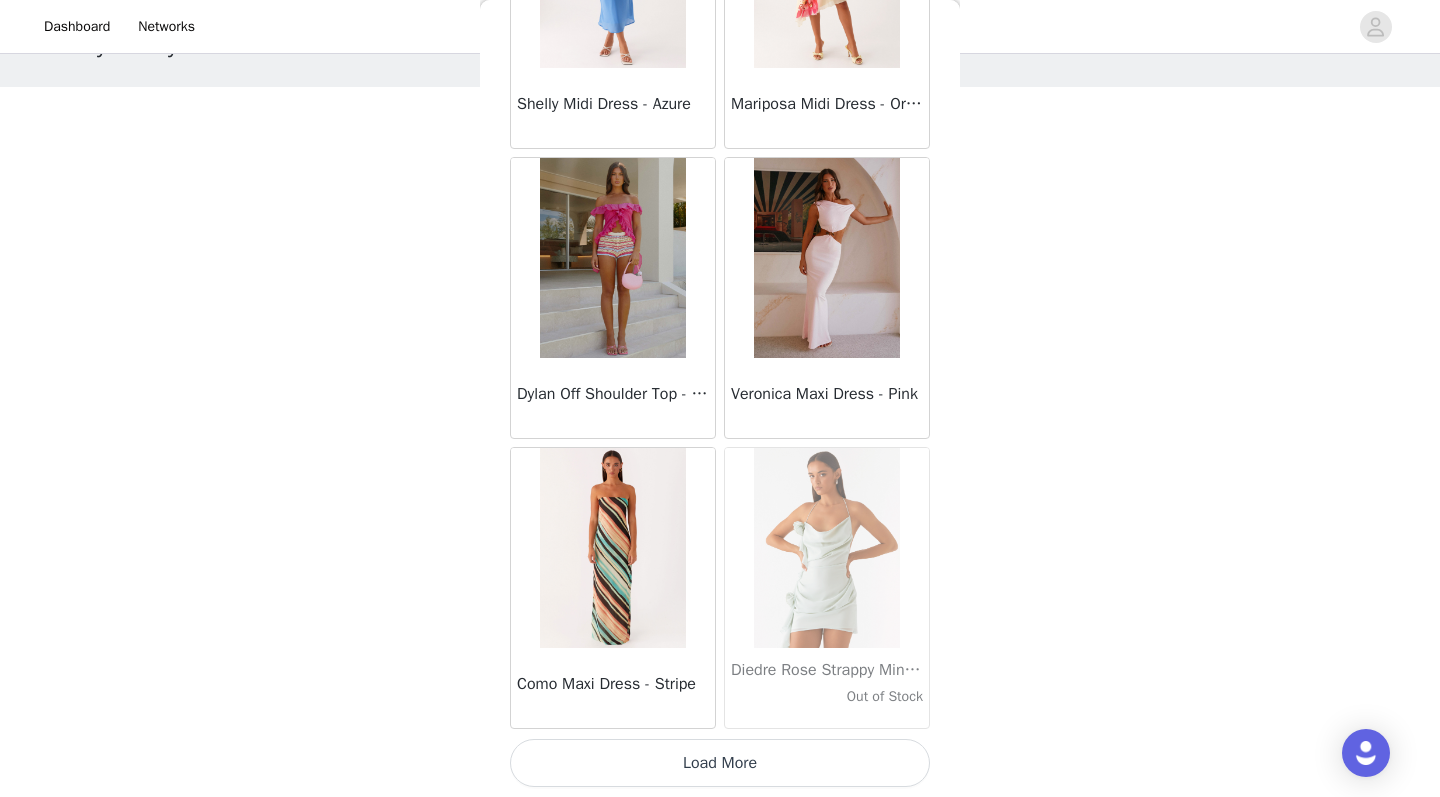 scroll, scrollTop: 28363, scrollLeft: 0, axis: vertical 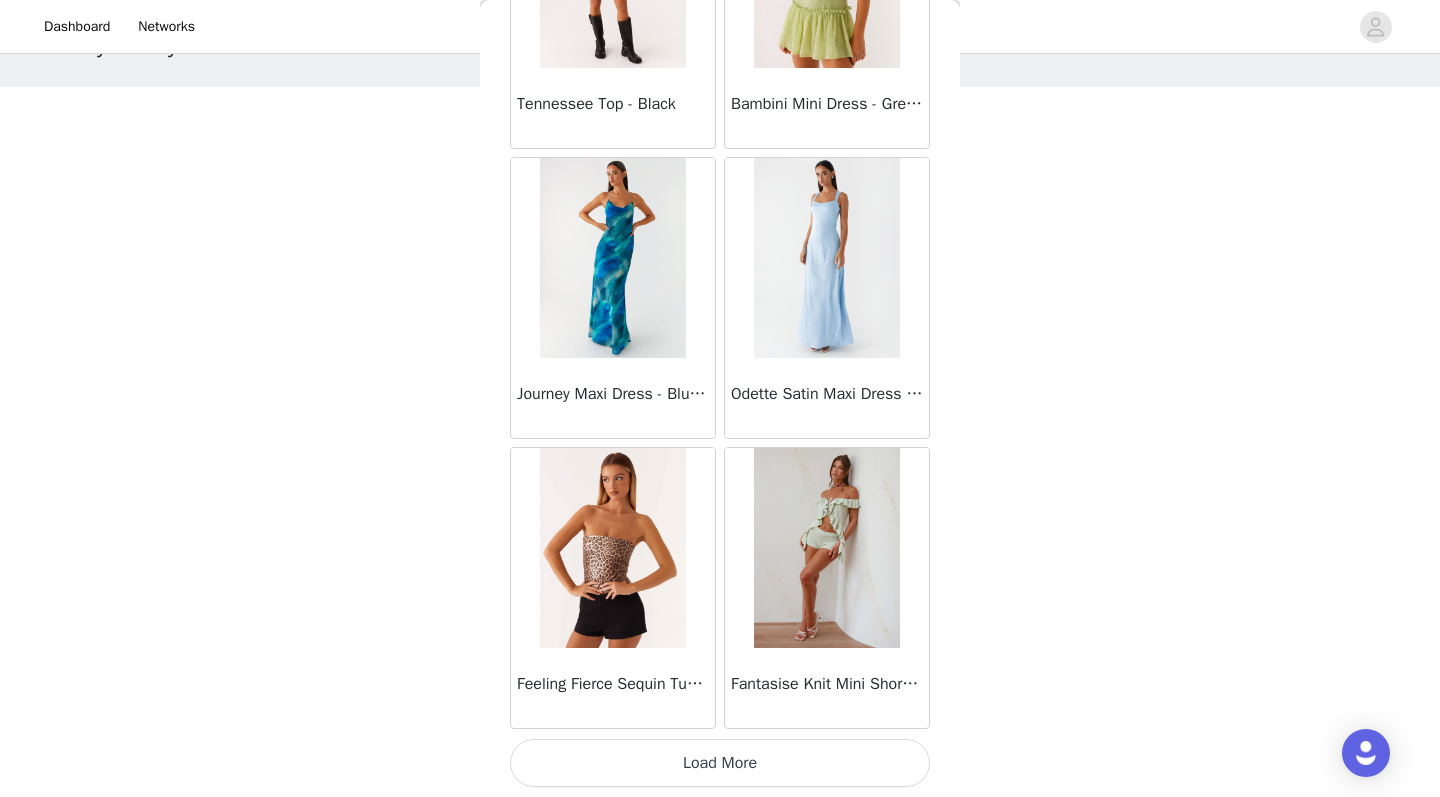click on "Load More" at bounding box center (720, 763) 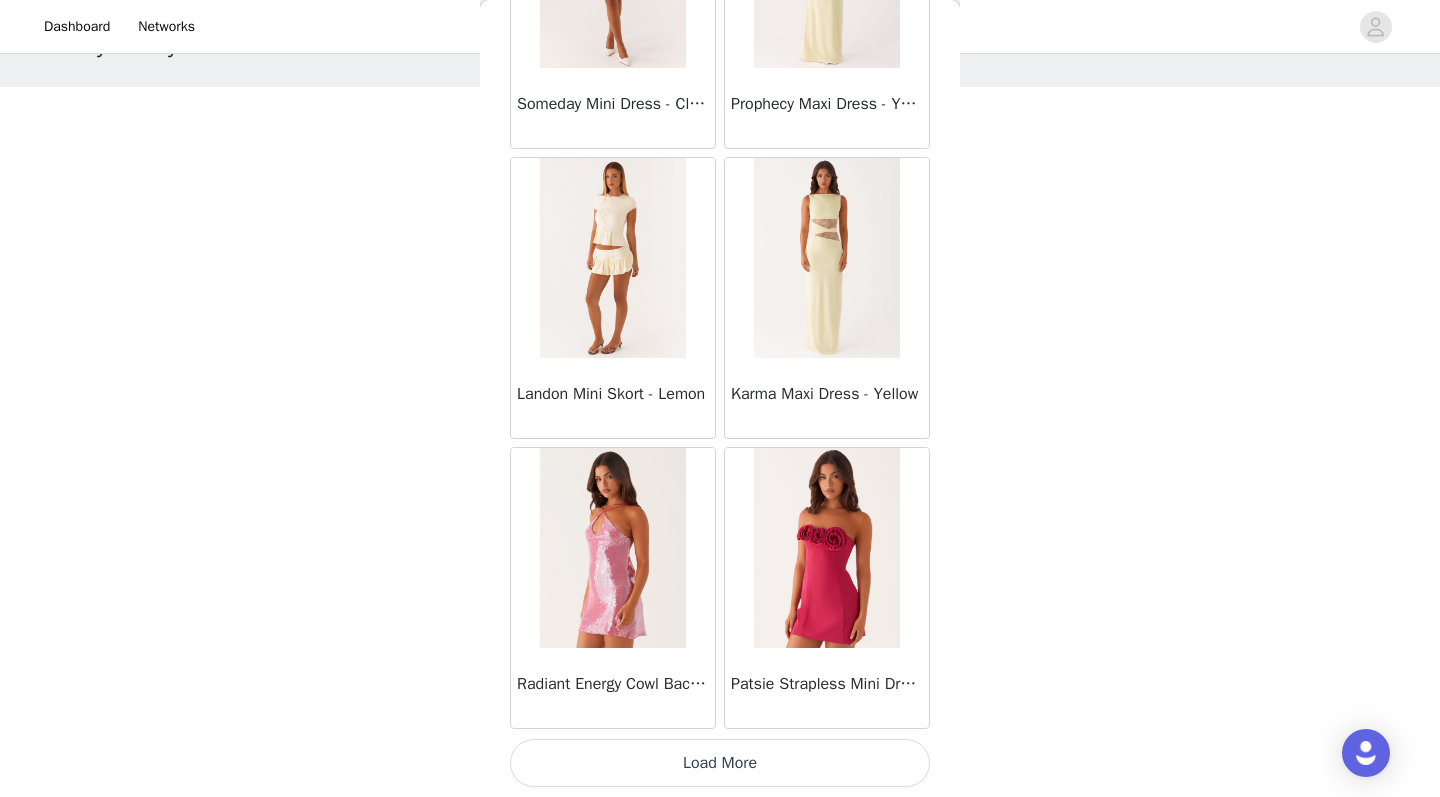 click on "Load More" at bounding box center (720, 763) 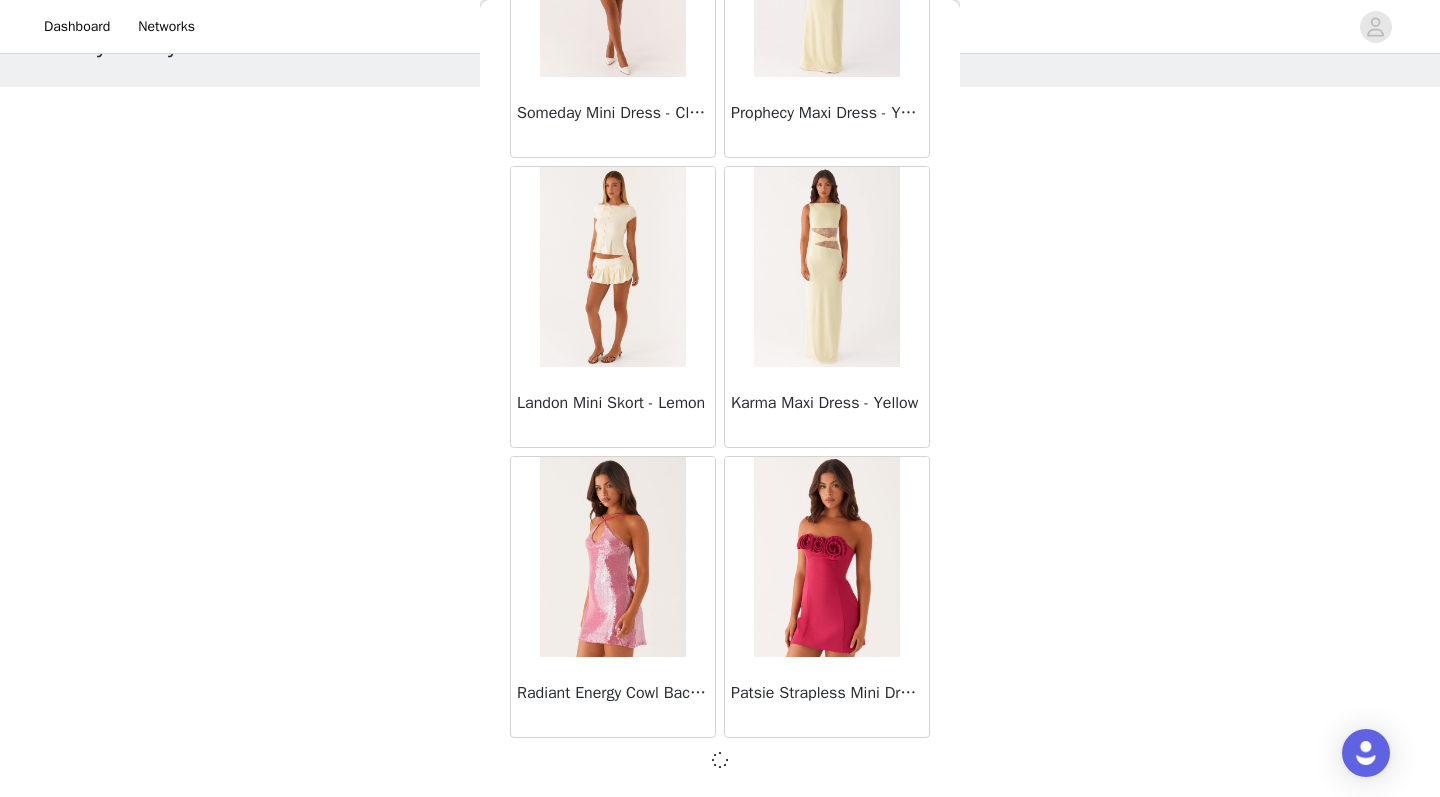 scroll, scrollTop: 34154, scrollLeft: 0, axis: vertical 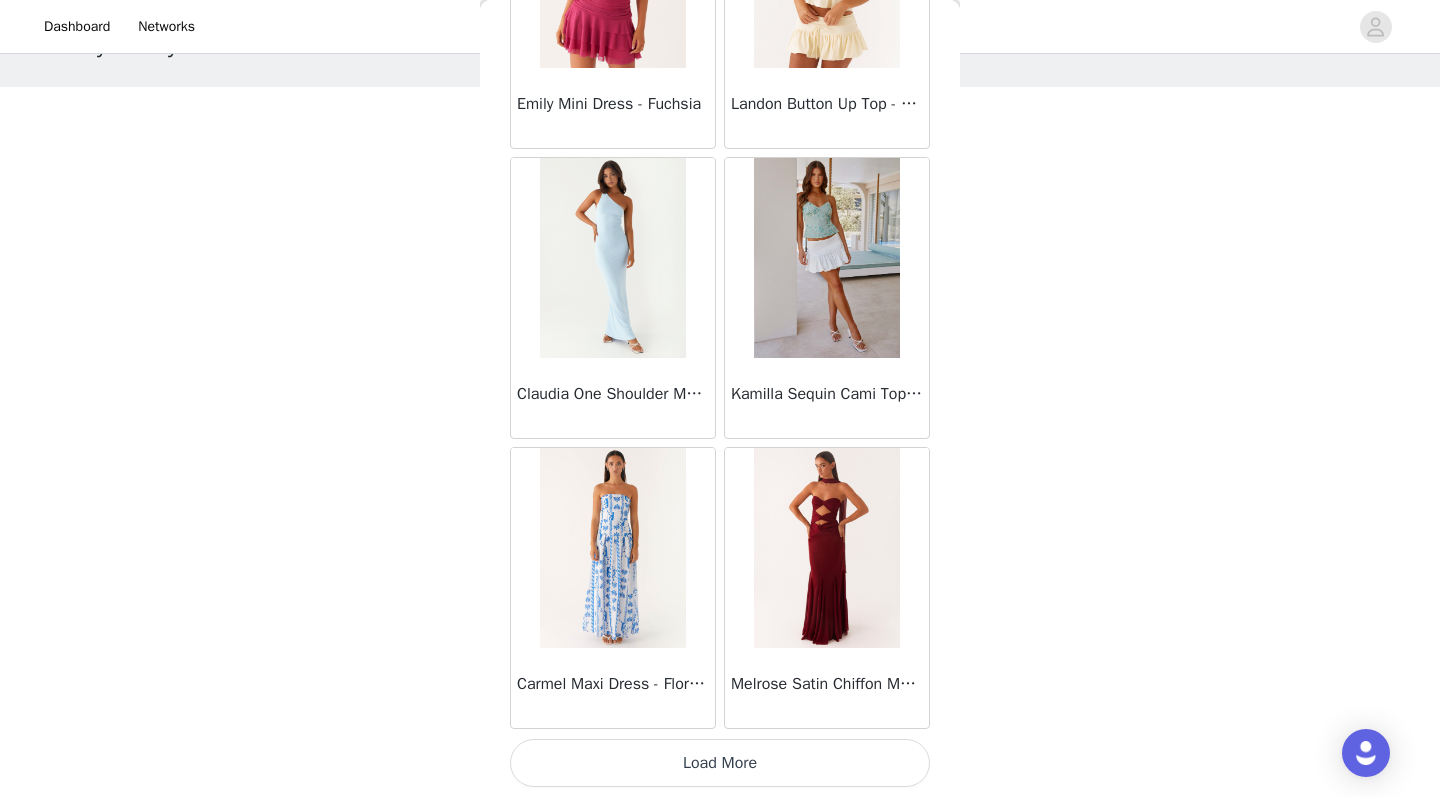 click on "Load More" at bounding box center (720, 763) 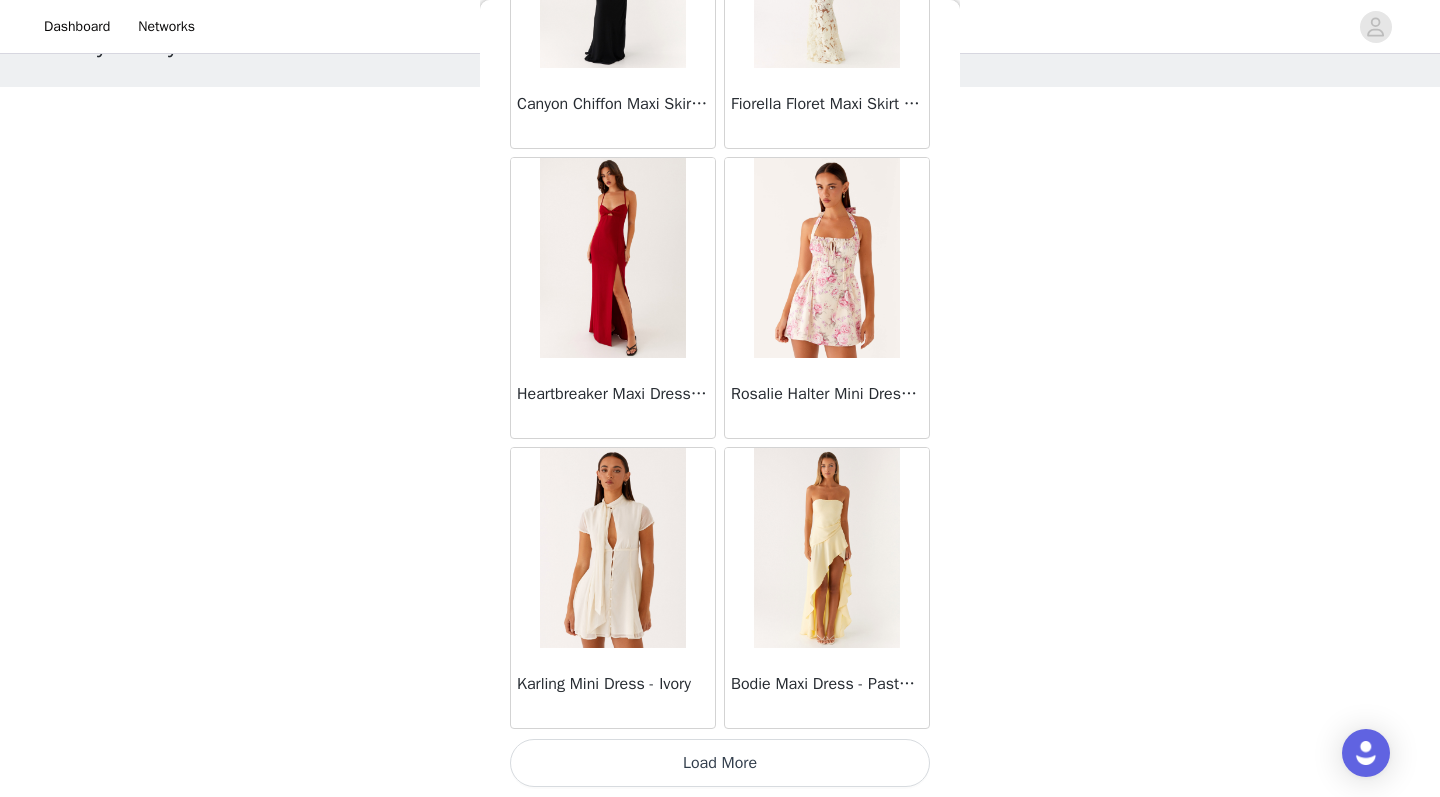 click on "Load More" at bounding box center (720, 763) 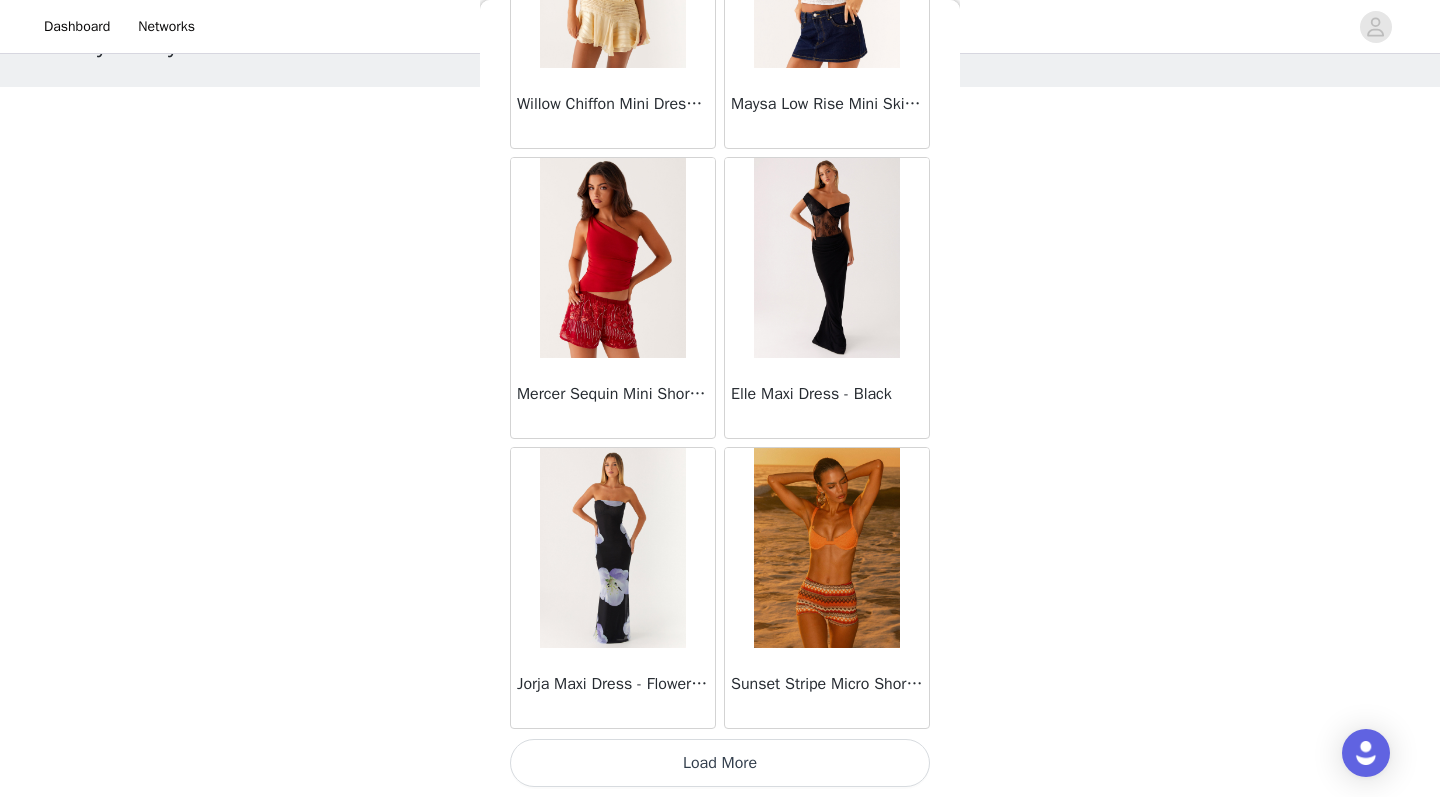 click on "Load More" at bounding box center (720, 763) 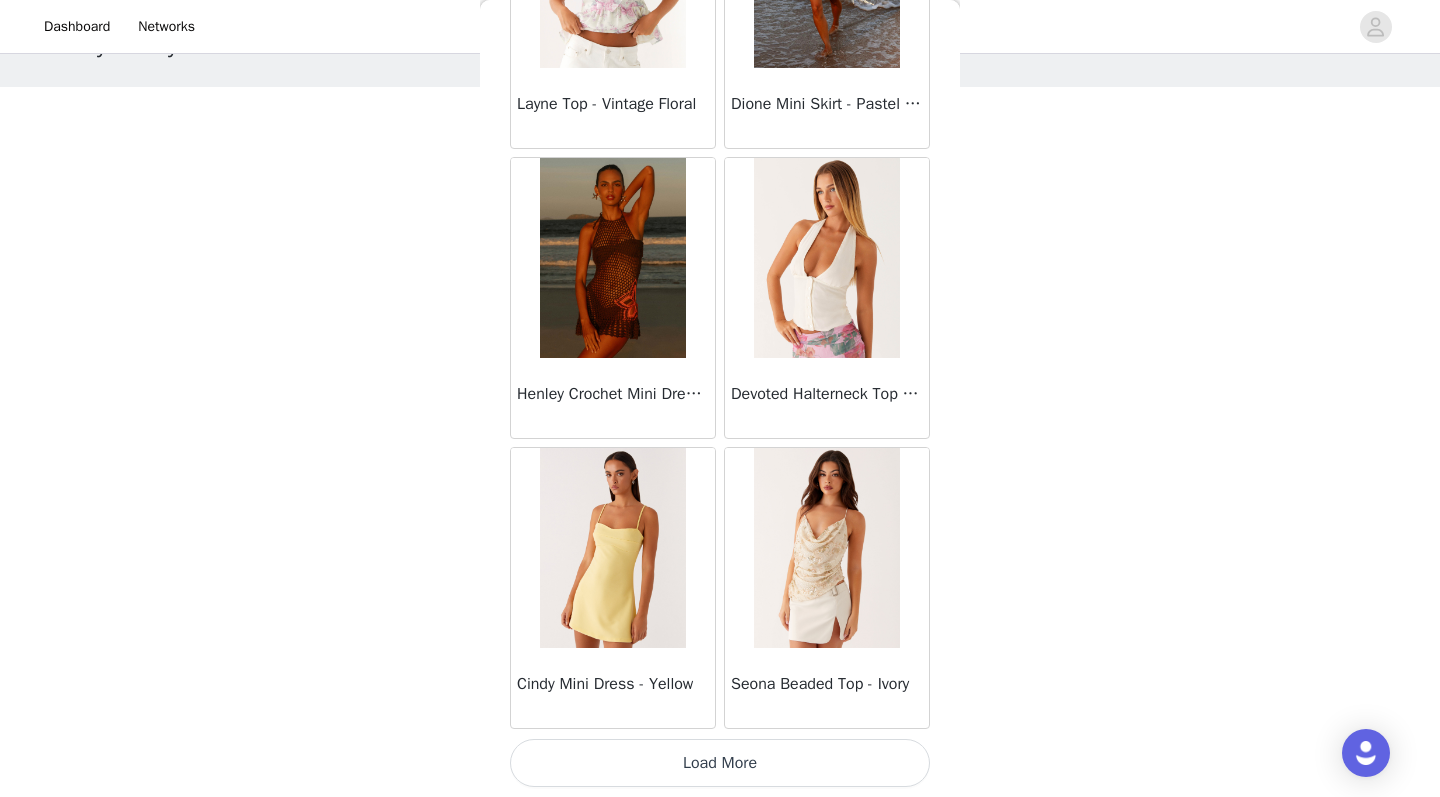 click on "Load More" at bounding box center (720, 763) 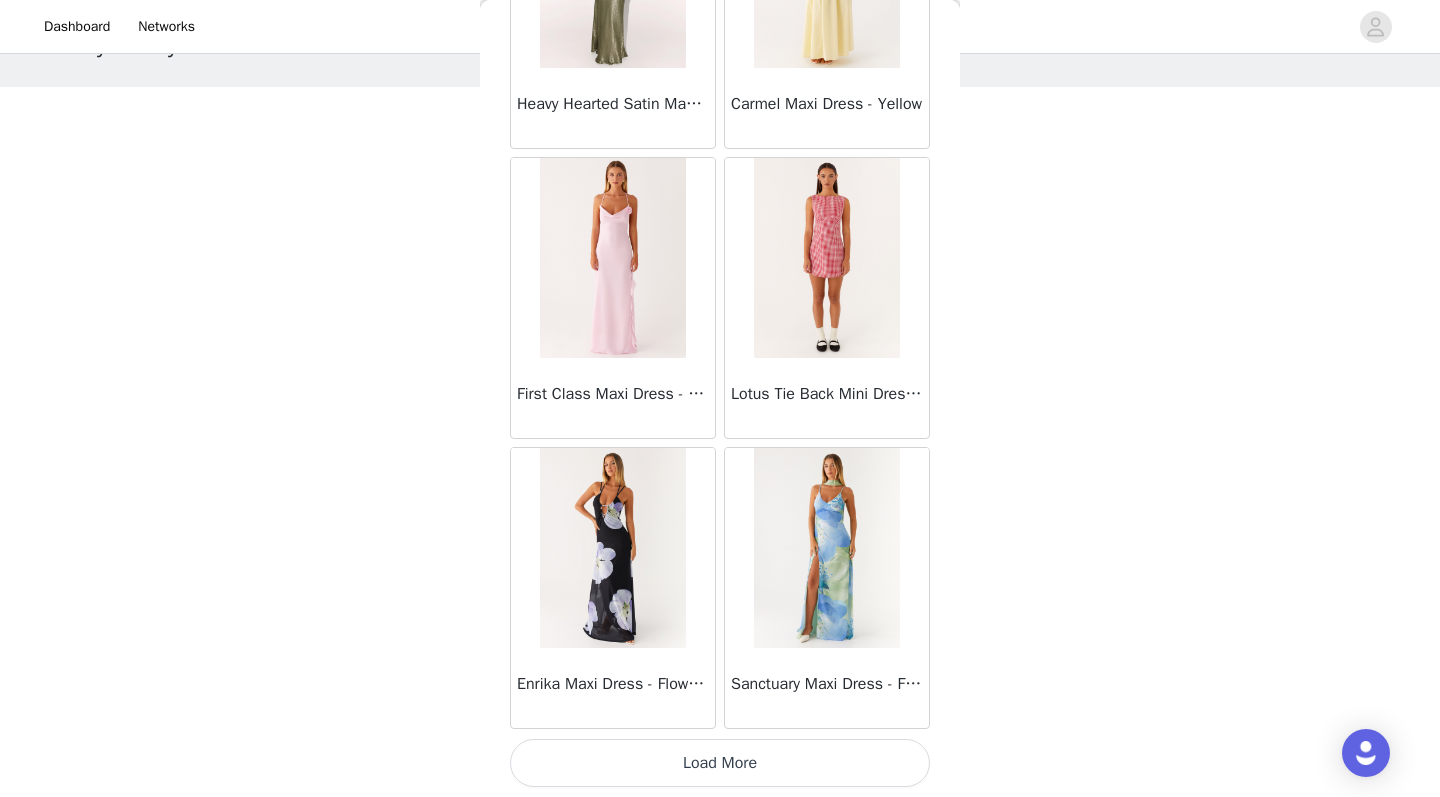 click on "Load More" at bounding box center (720, 763) 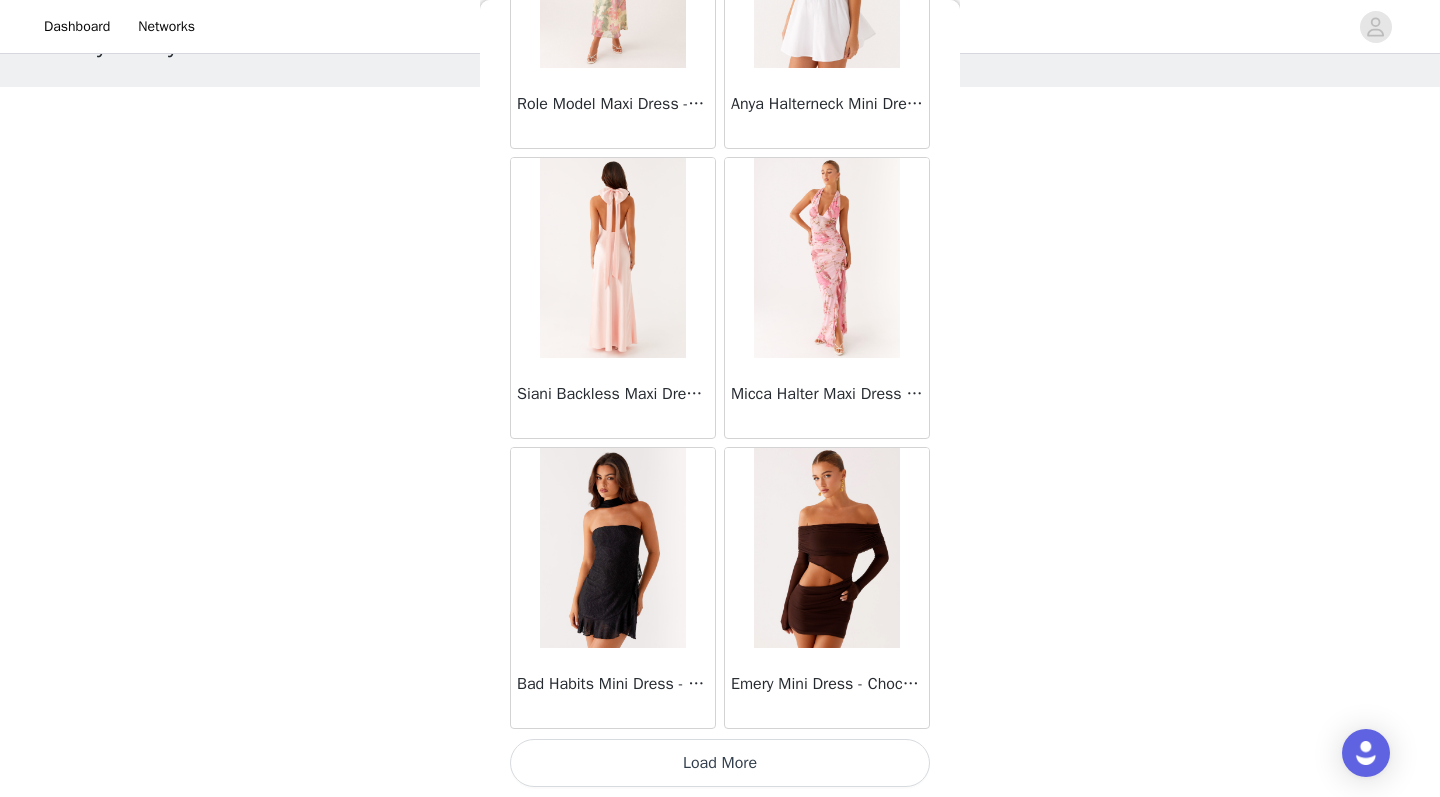 click on "Load More" at bounding box center [720, 763] 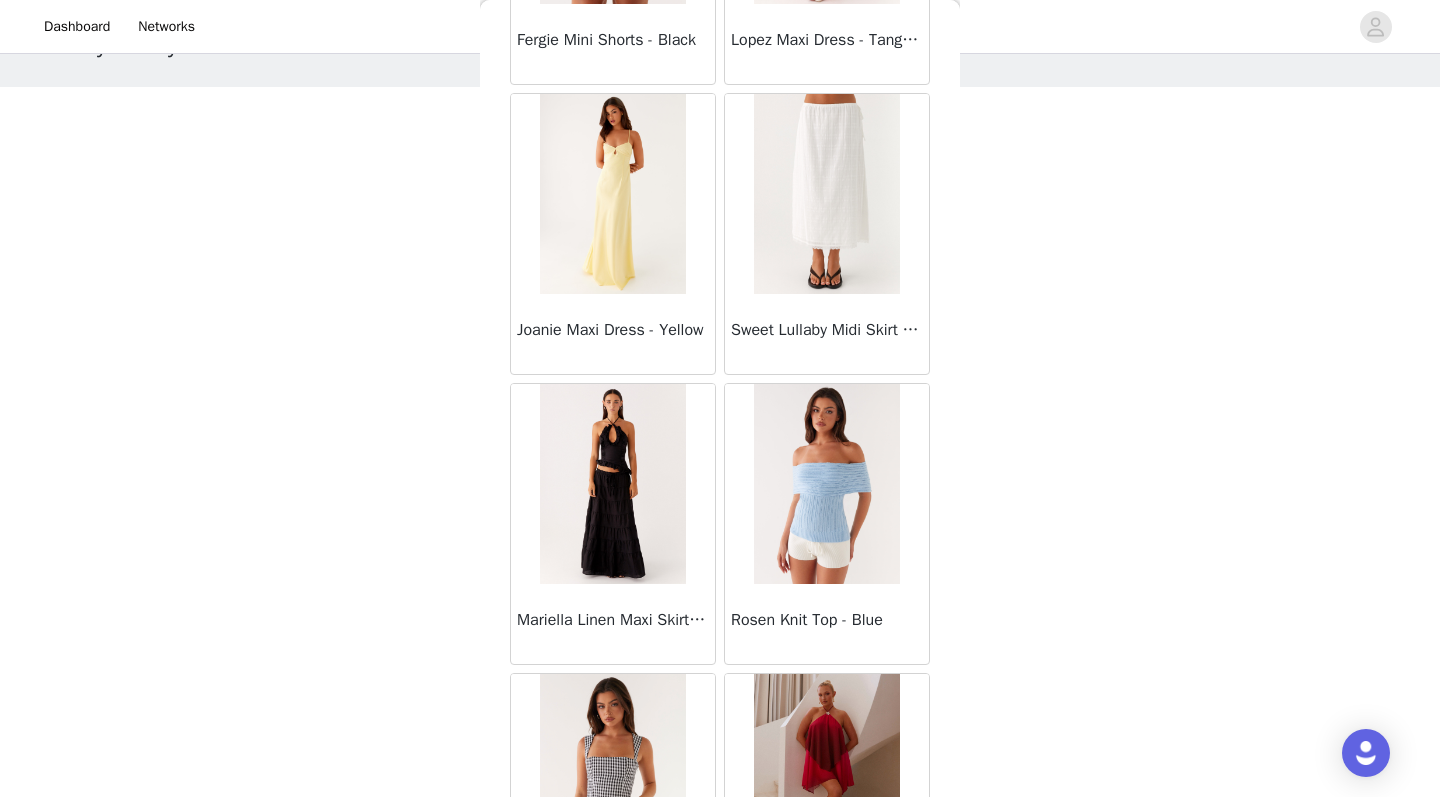 scroll, scrollTop: 52778, scrollLeft: 0, axis: vertical 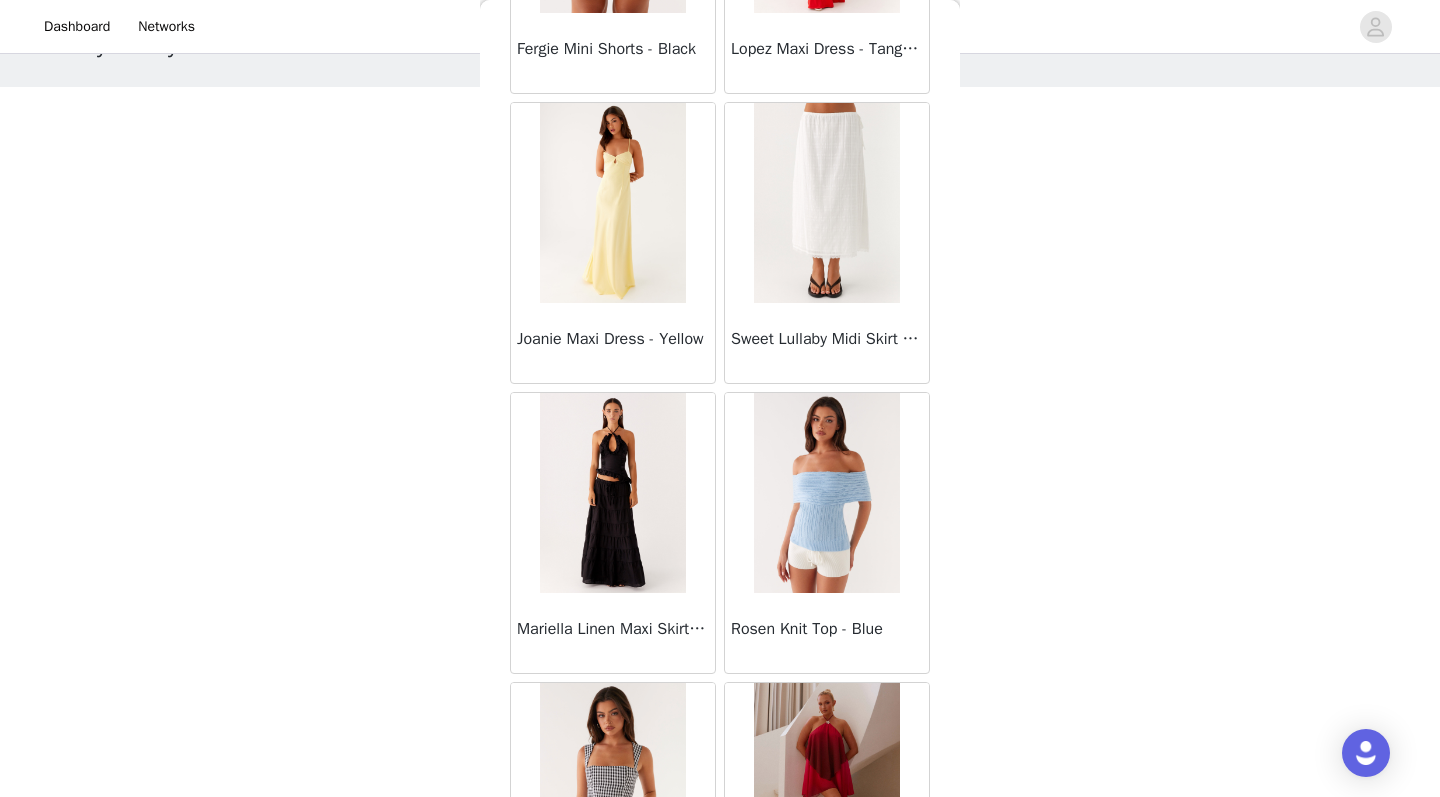 click on "Sweet Lullaby Midi Skirt - White" at bounding box center [827, 339] 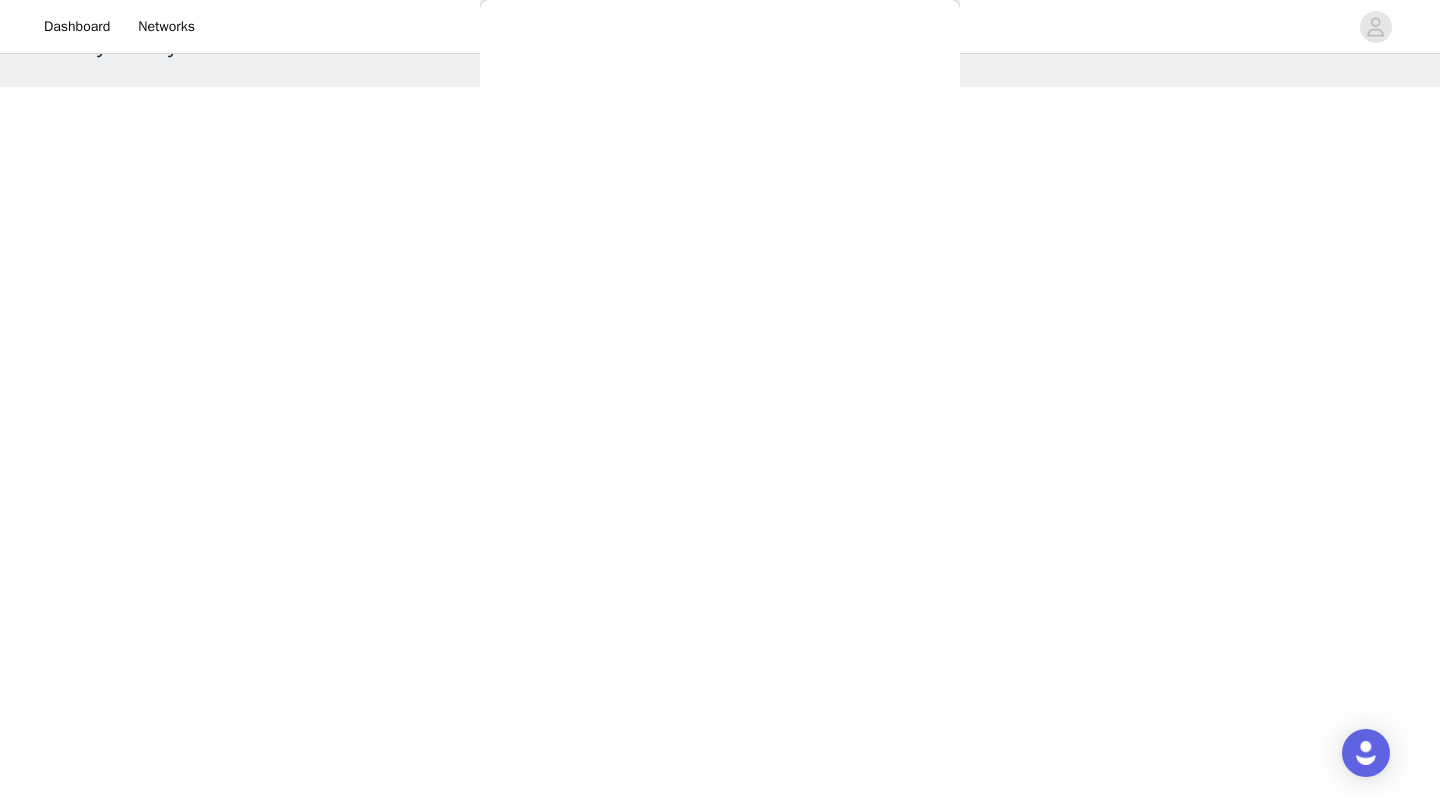 scroll, scrollTop: 193, scrollLeft: 0, axis: vertical 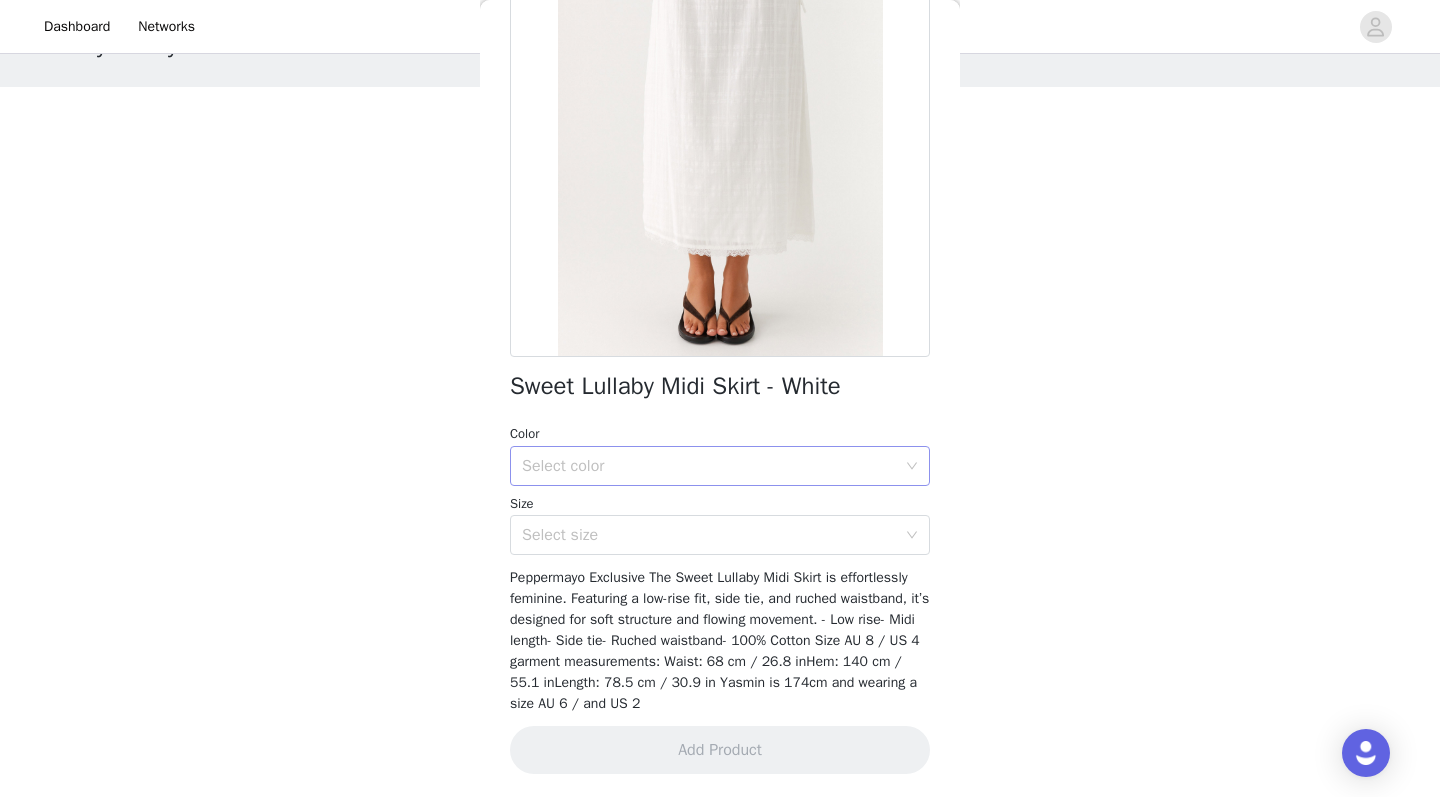 click on "Select color" at bounding box center [709, 466] 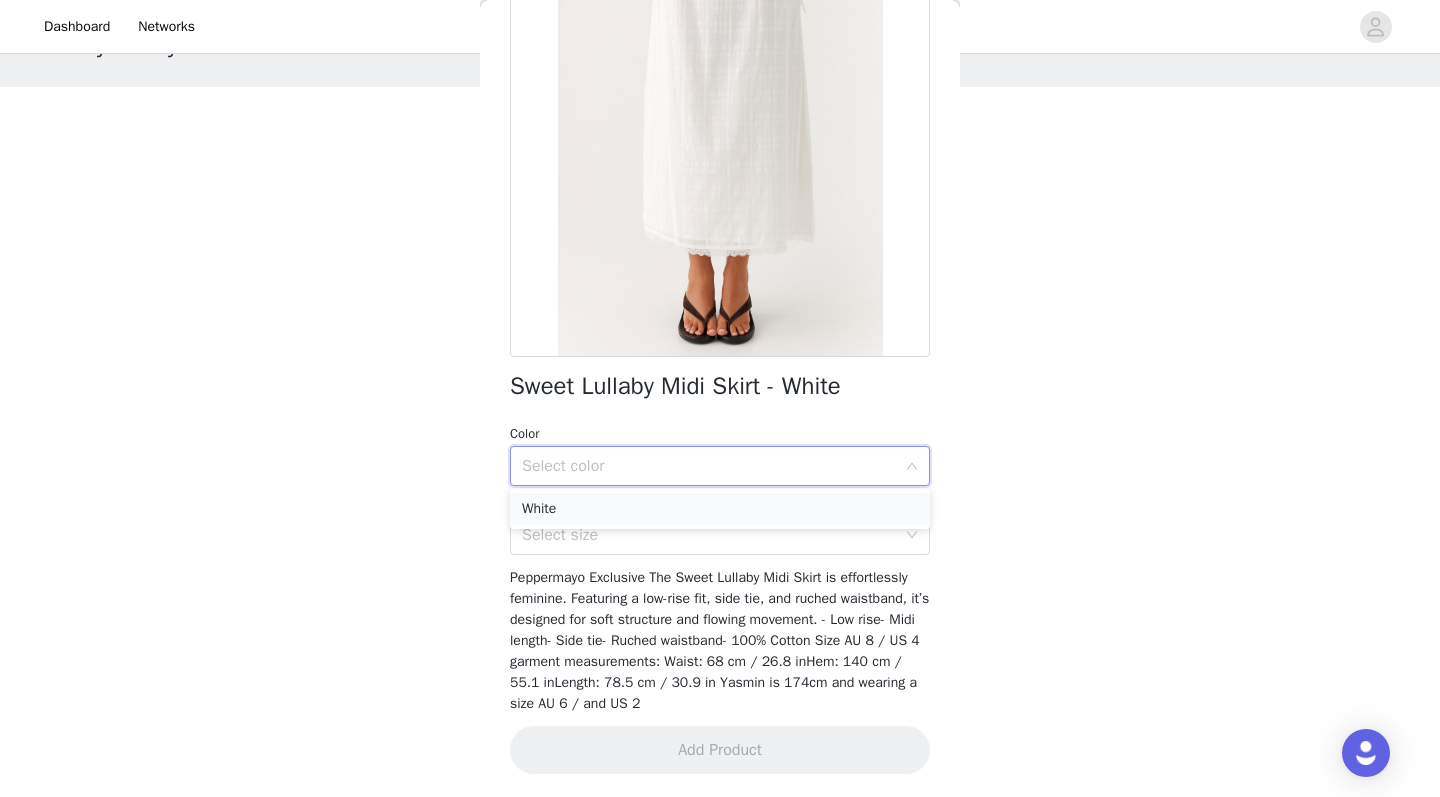 click on "White" at bounding box center [720, 509] 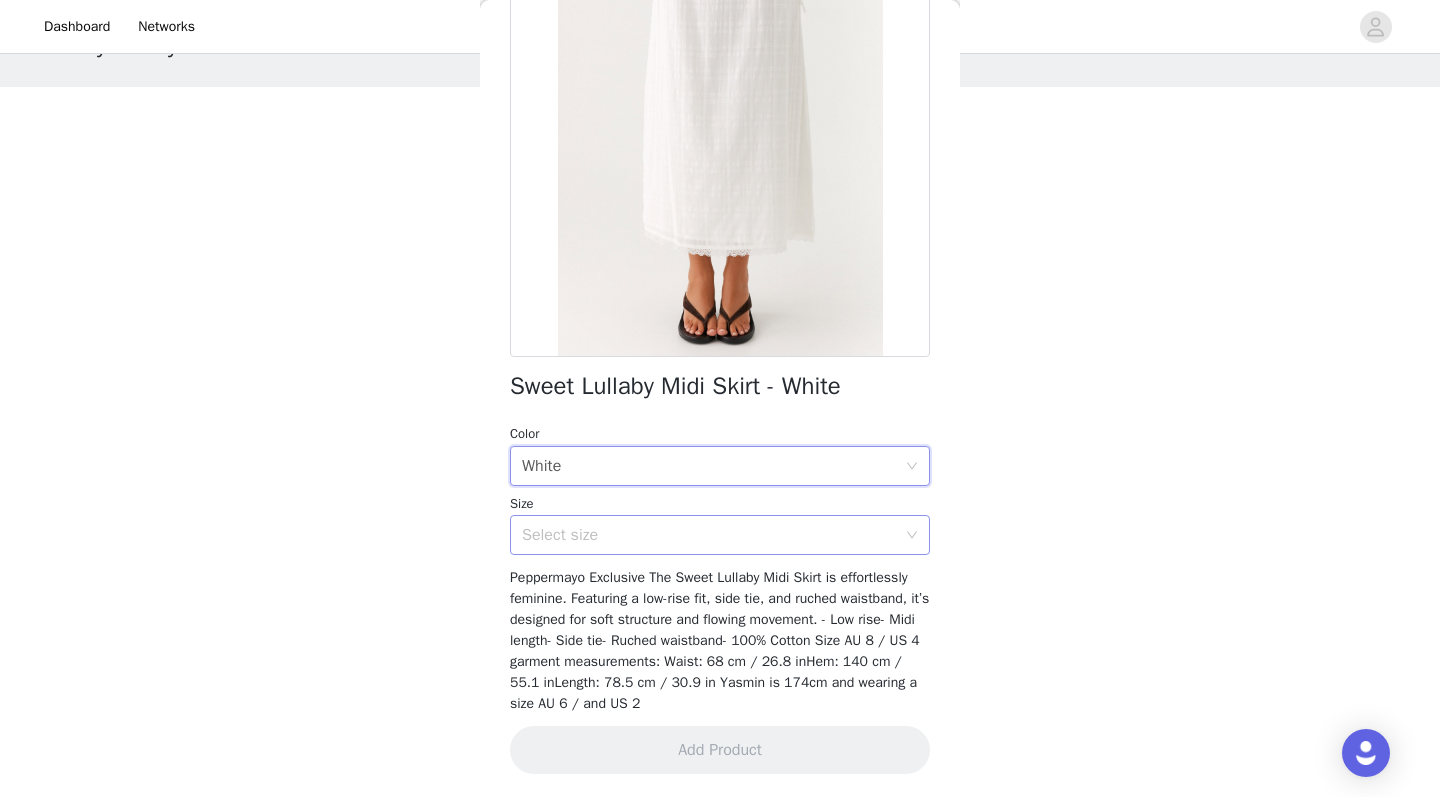 click on "Select size" at bounding box center [709, 535] 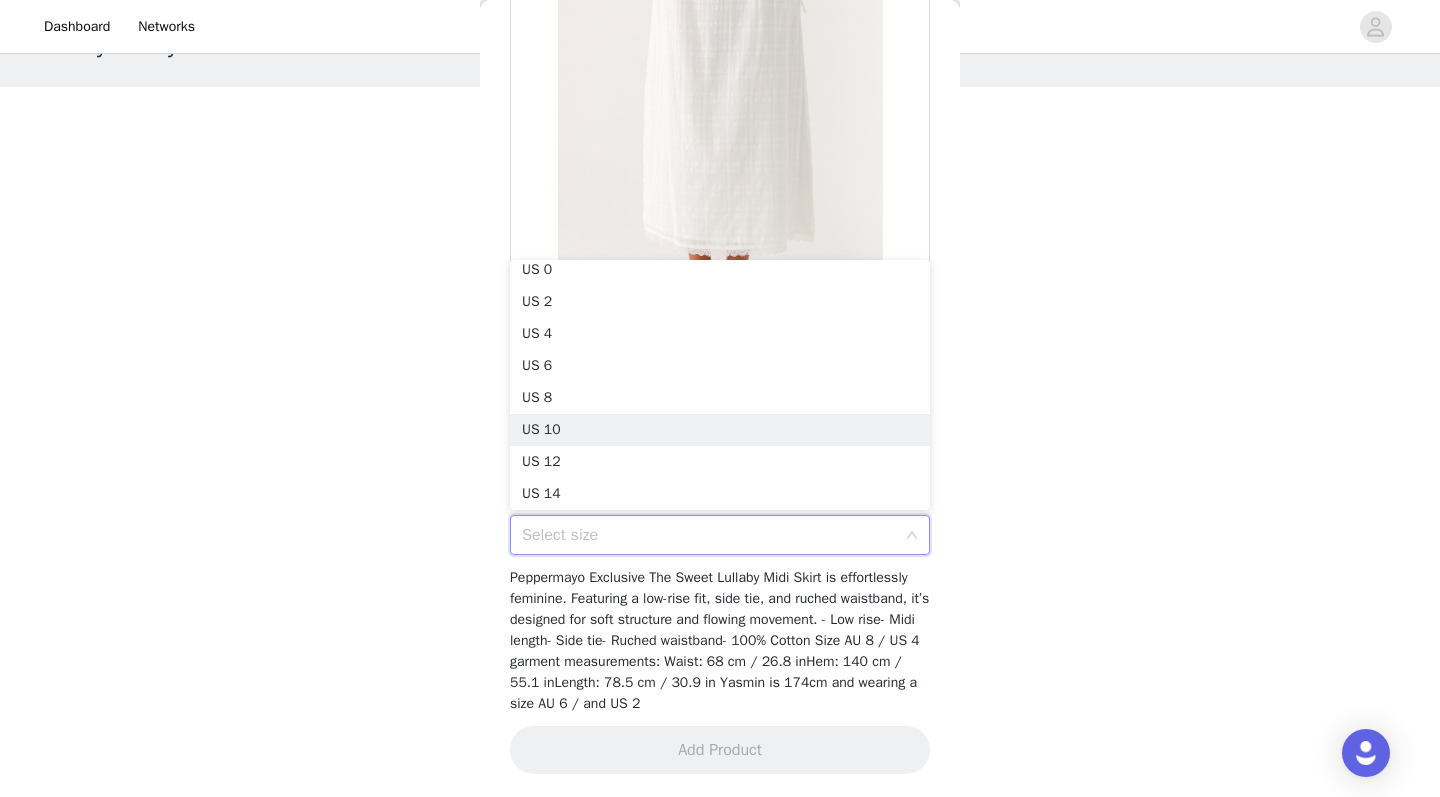 scroll, scrollTop: 4, scrollLeft: 0, axis: vertical 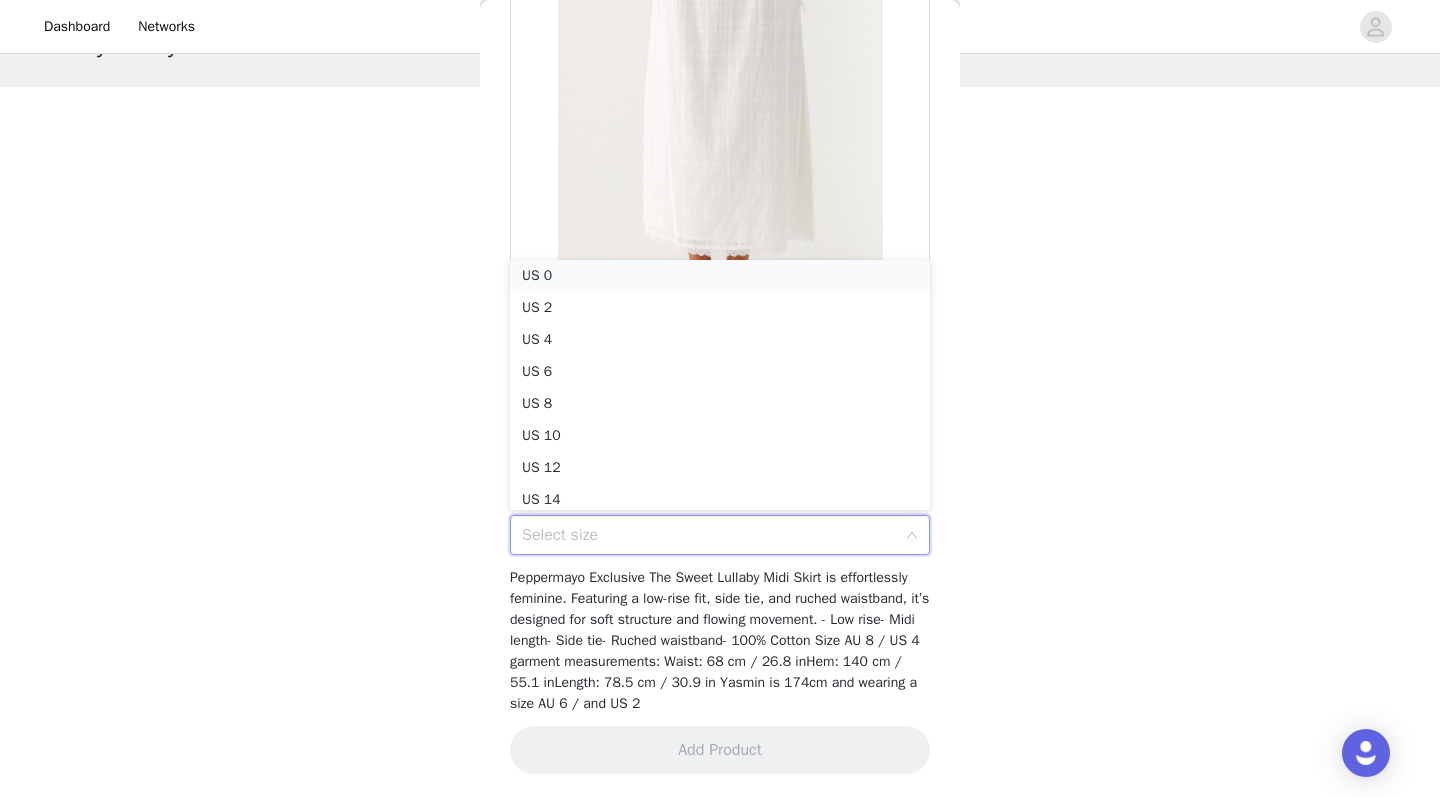 click on "US 0" at bounding box center (720, 276) 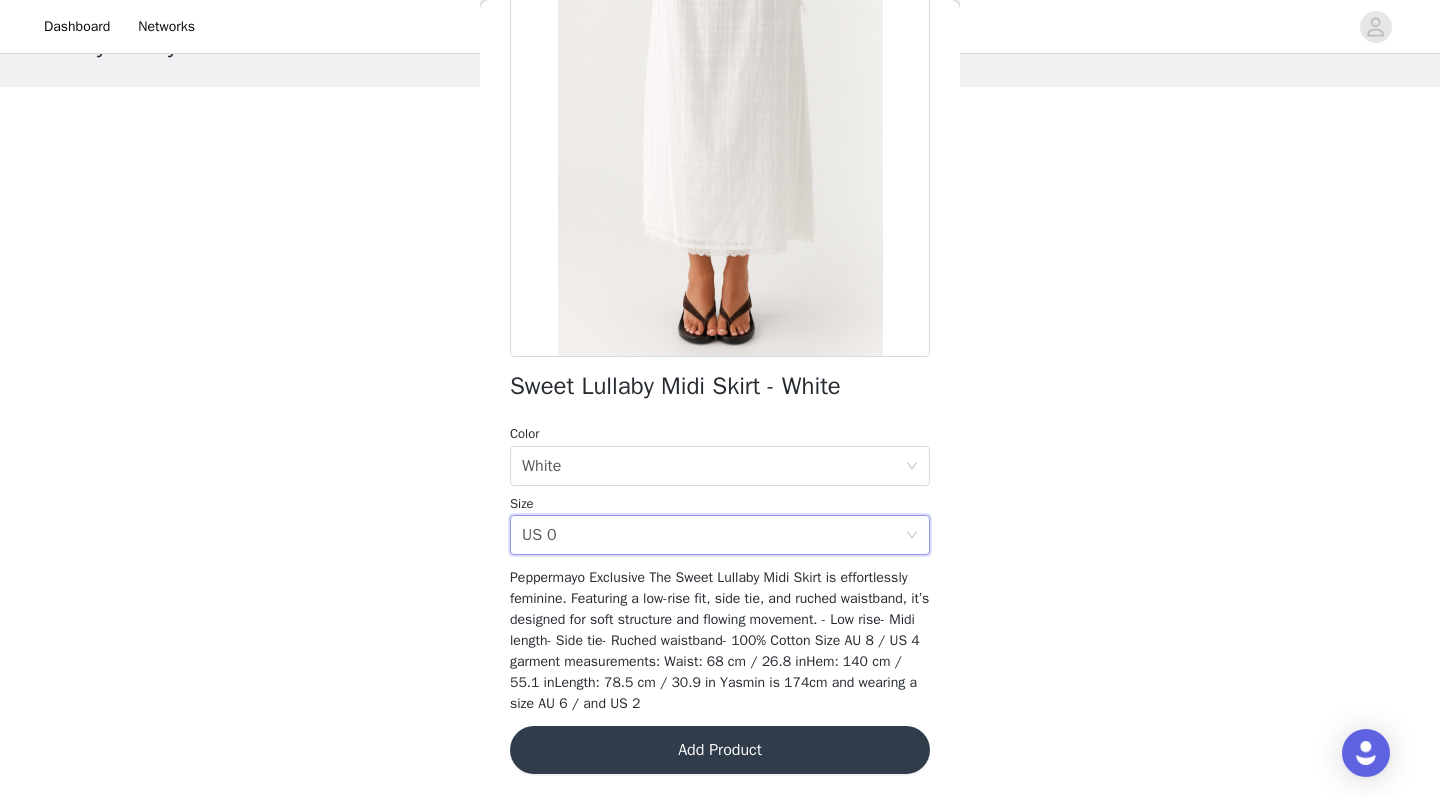 click on "Add Product" at bounding box center (720, 750) 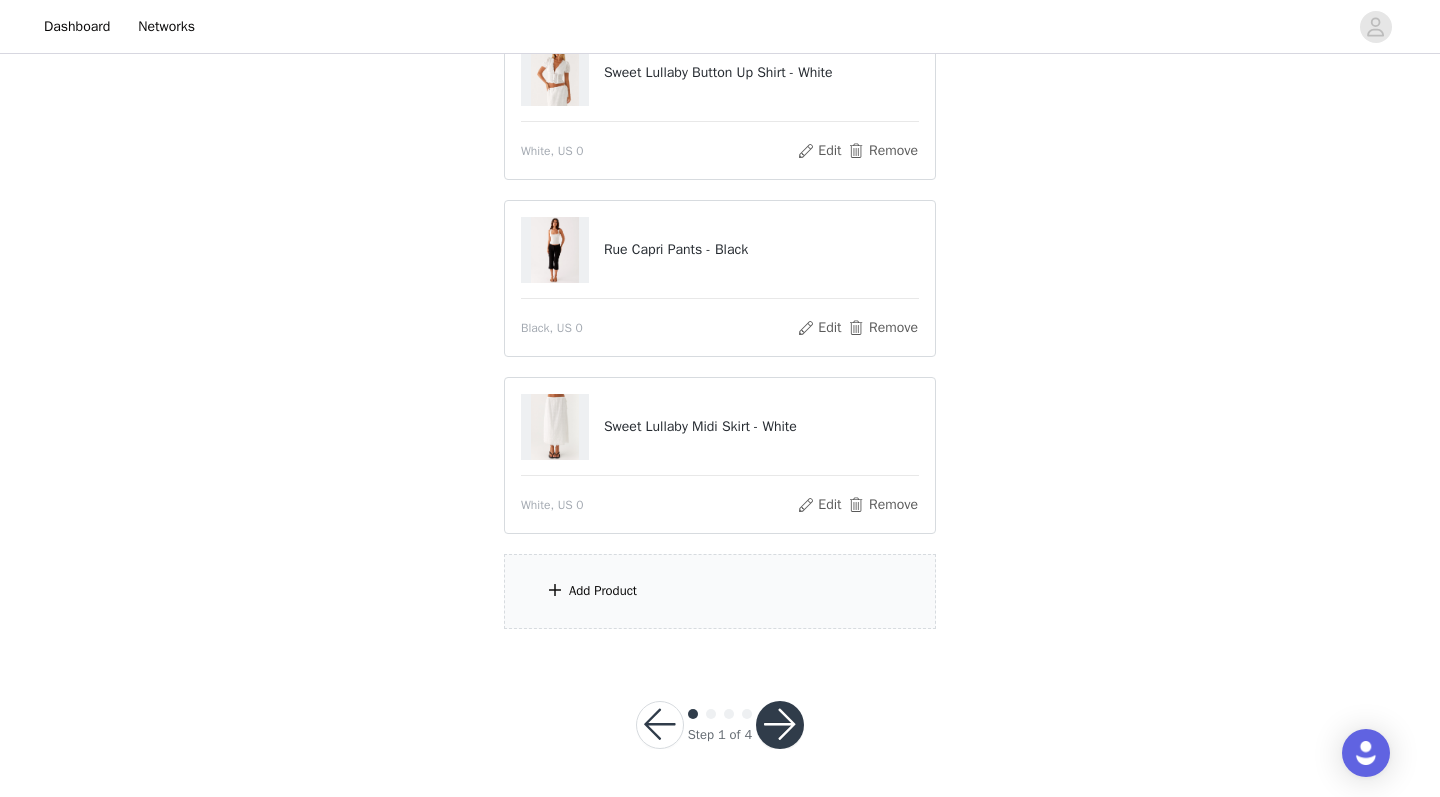 scroll, scrollTop: 252, scrollLeft: 0, axis: vertical 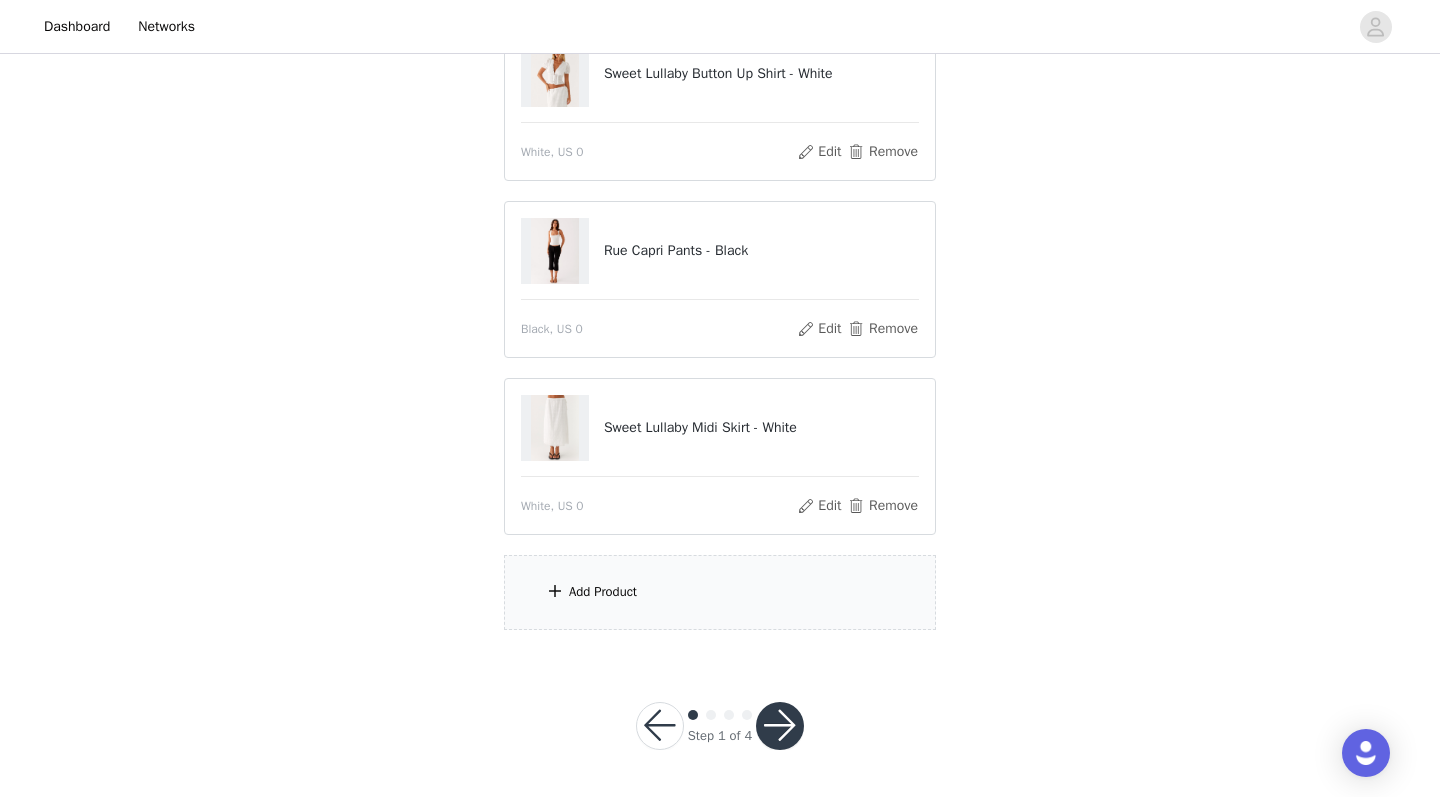 click on "Add Product" at bounding box center (603, 592) 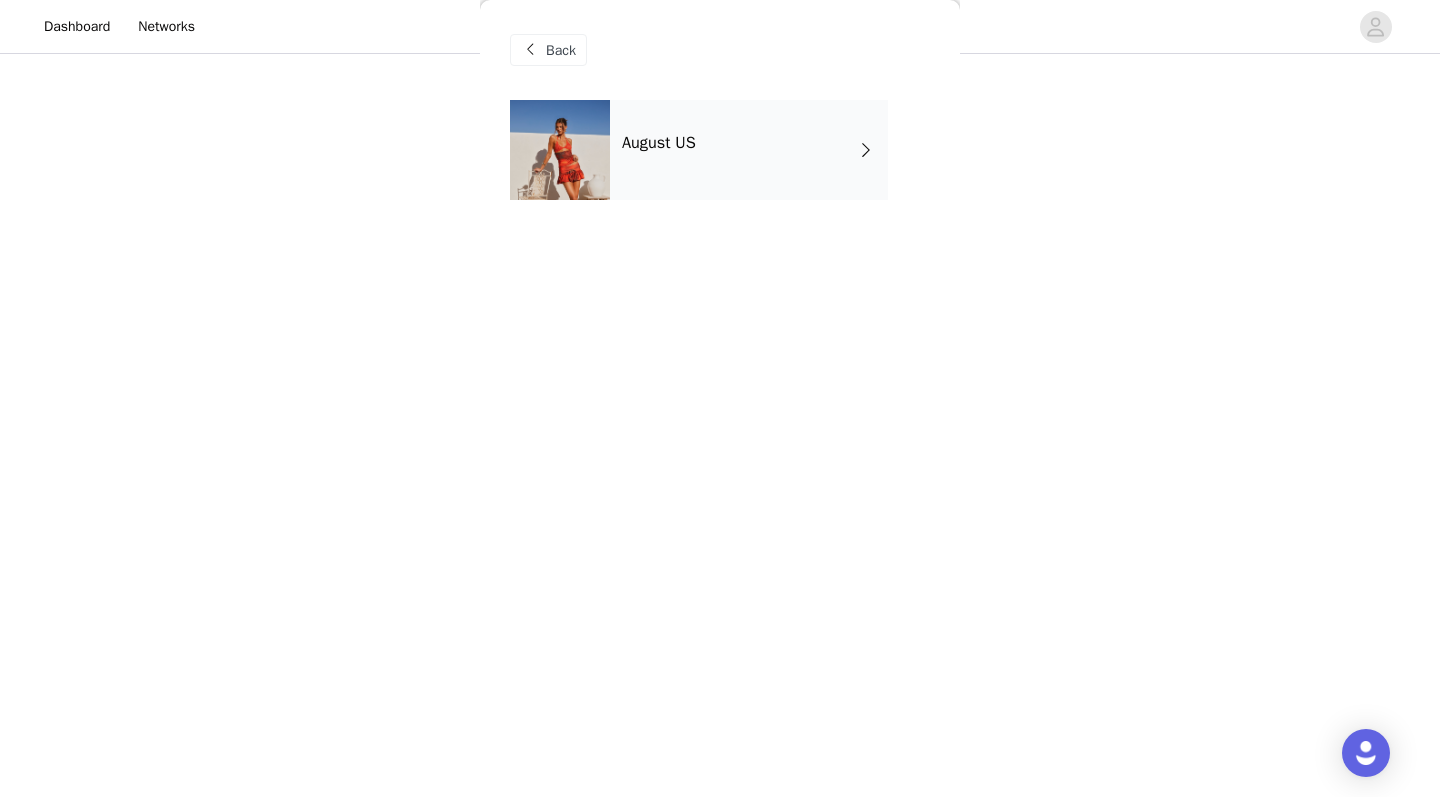 click on "August US" at bounding box center (749, 150) 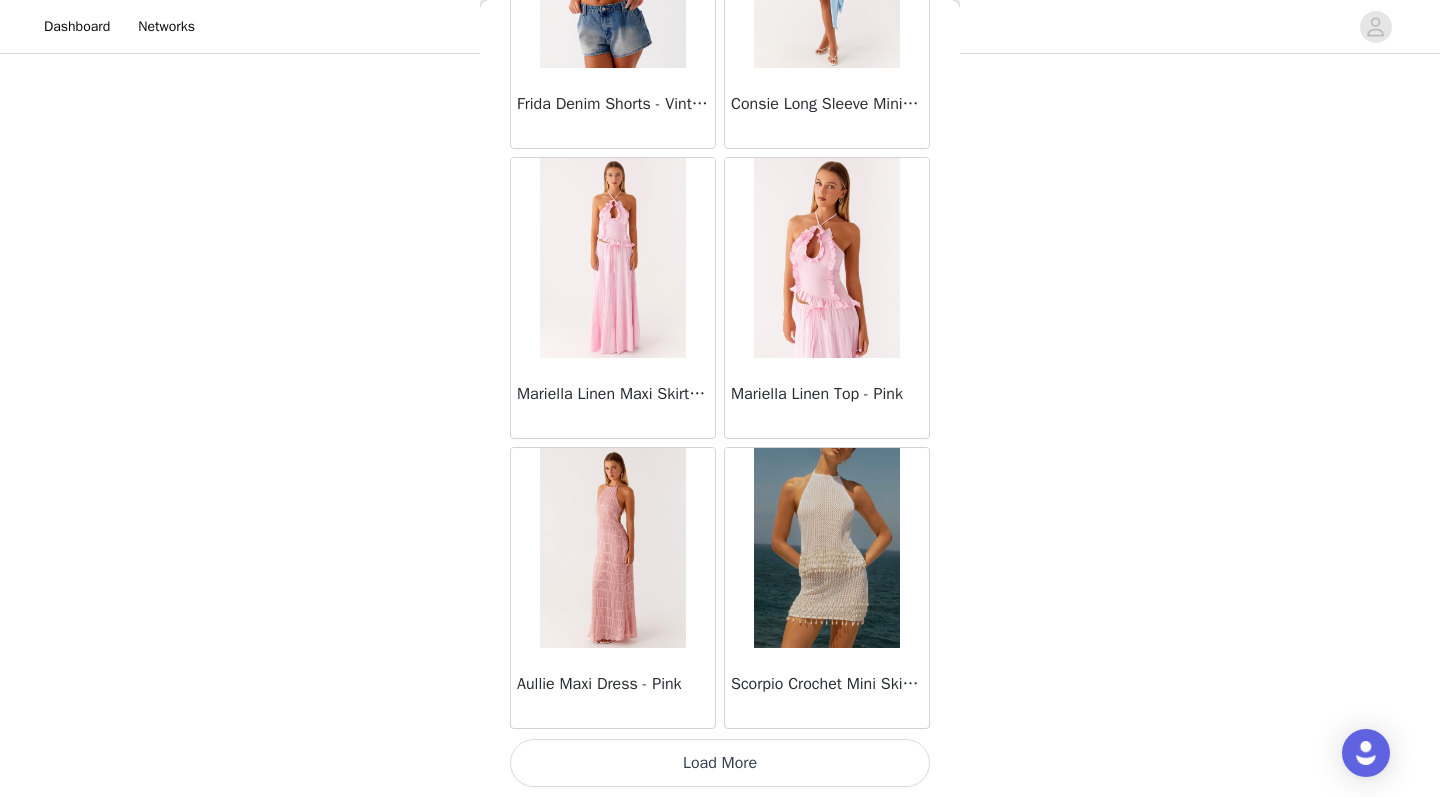 click on "Load More" at bounding box center [720, 763] 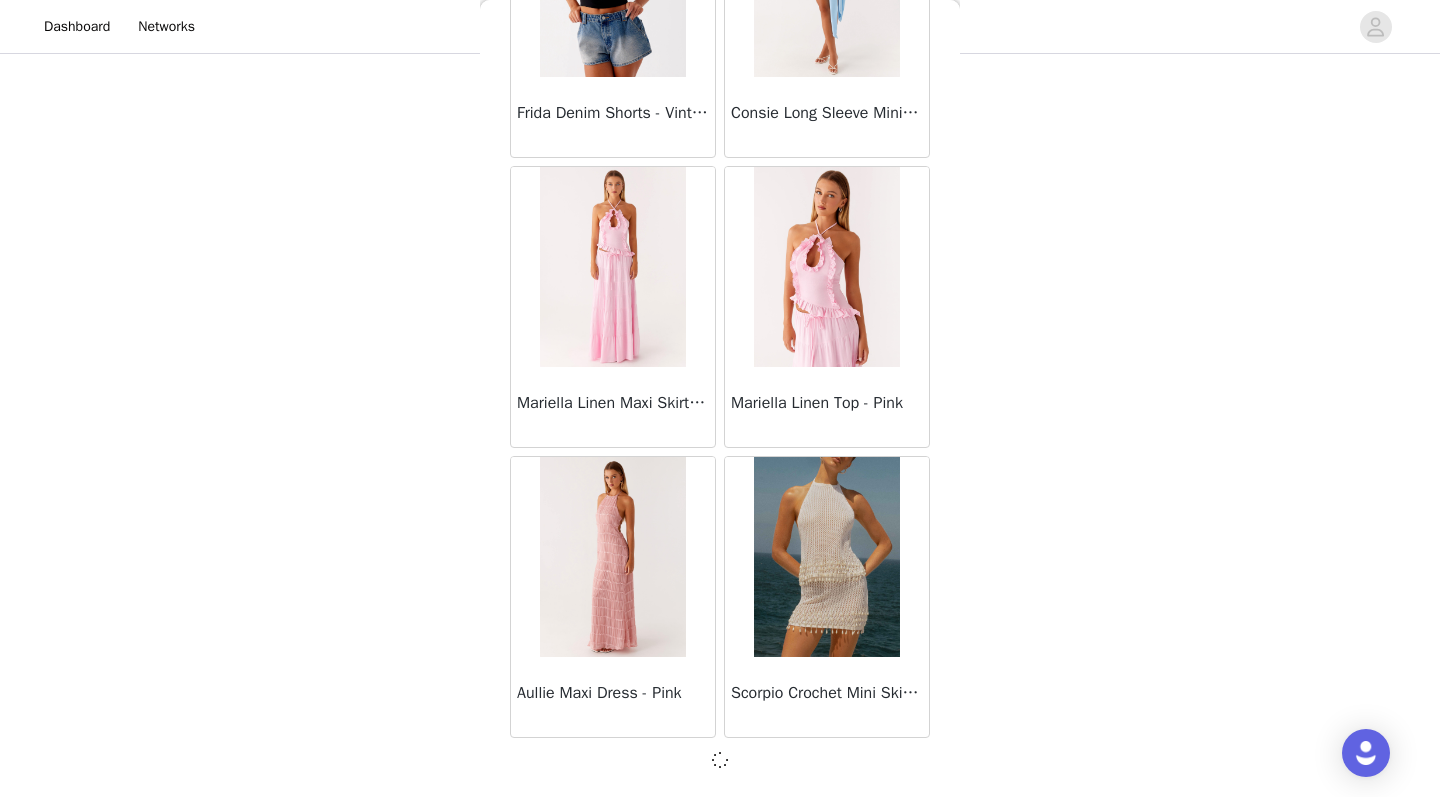 scroll, scrollTop: 252, scrollLeft: 0, axis: vertical 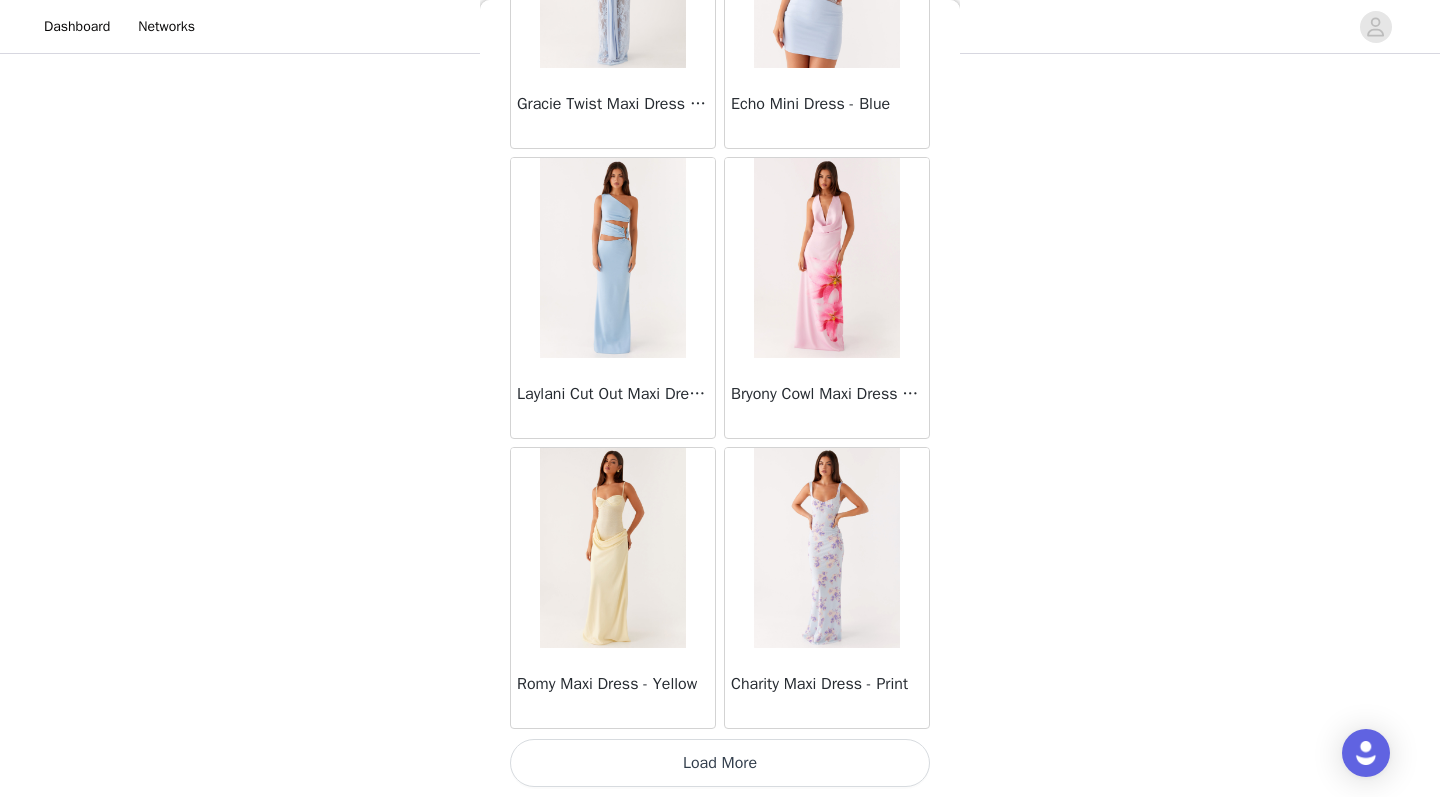 click on "Load More" at bounding box center [720, 763] 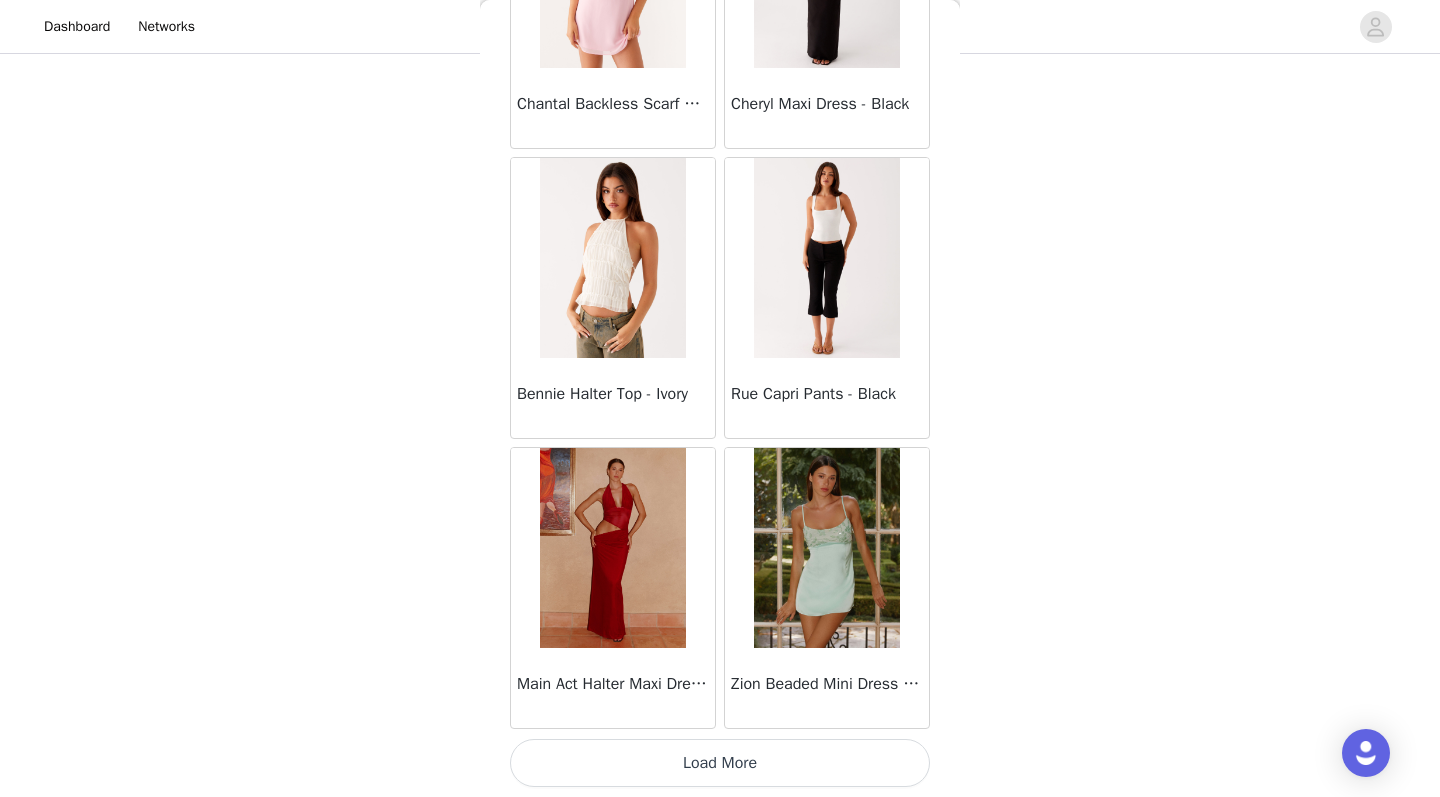 click on "Load More" at bounding box center [720, 763] 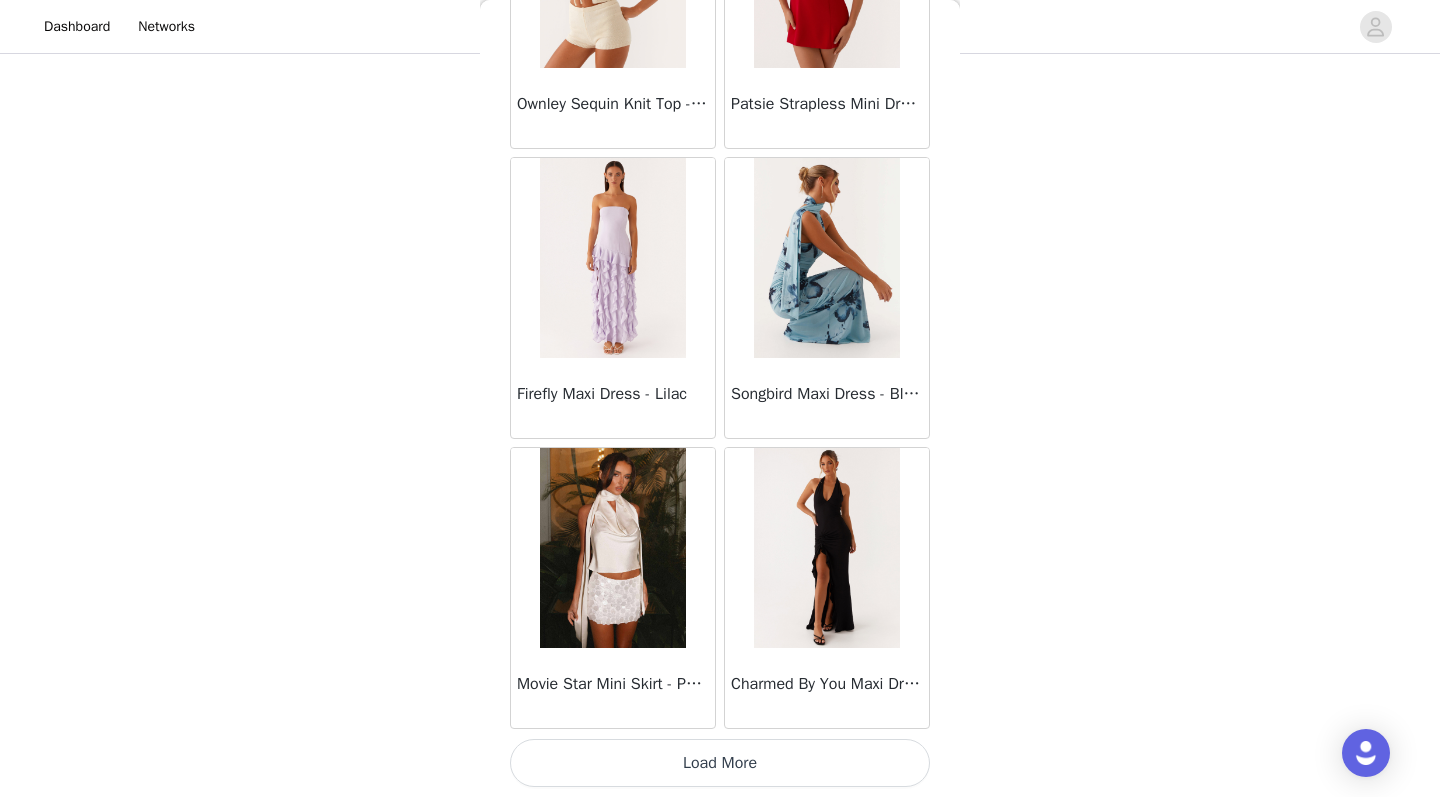 click on "Load More" at bounding box center (720, 763) 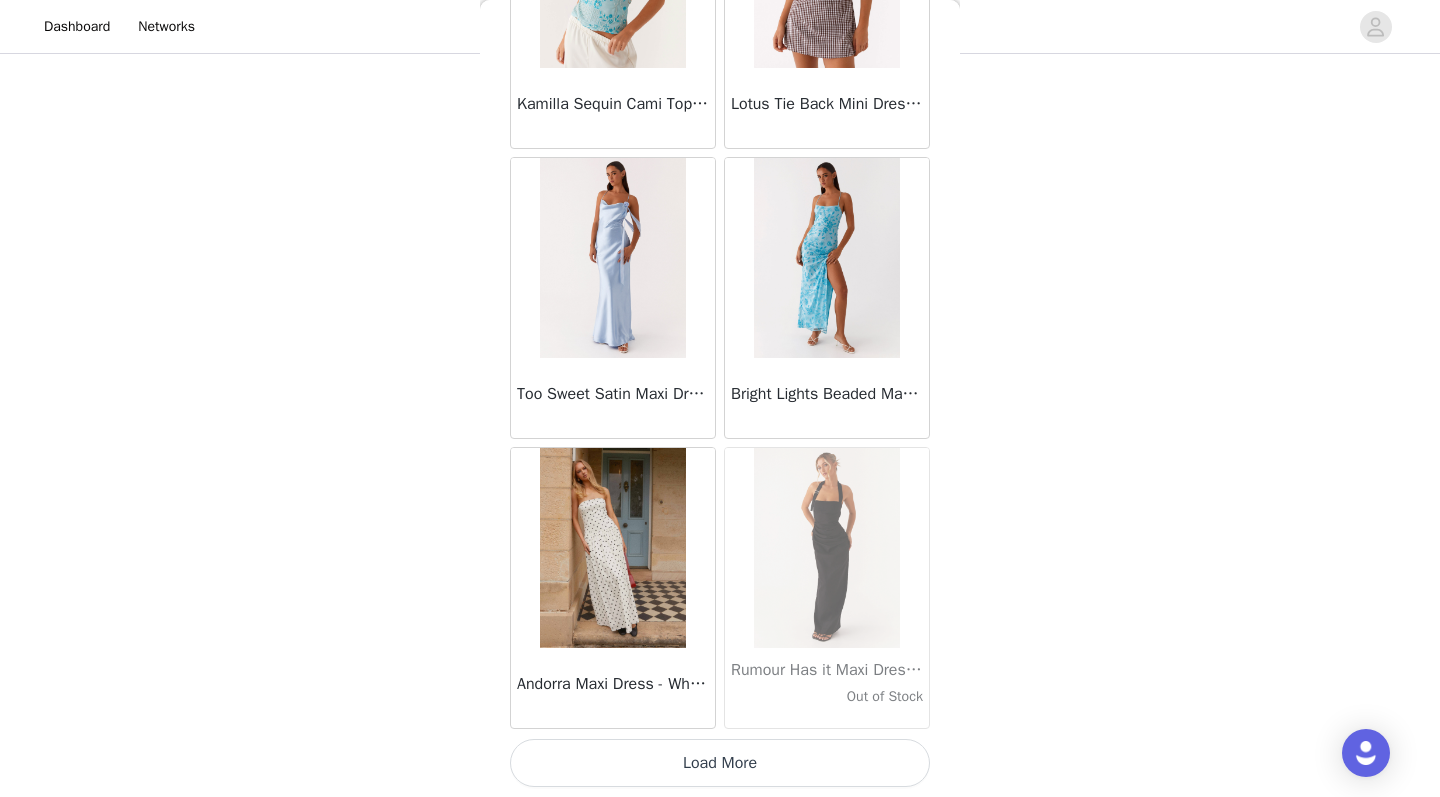 scroll, scrollTop: 13863, scrollLeft: 0, axis: vertical 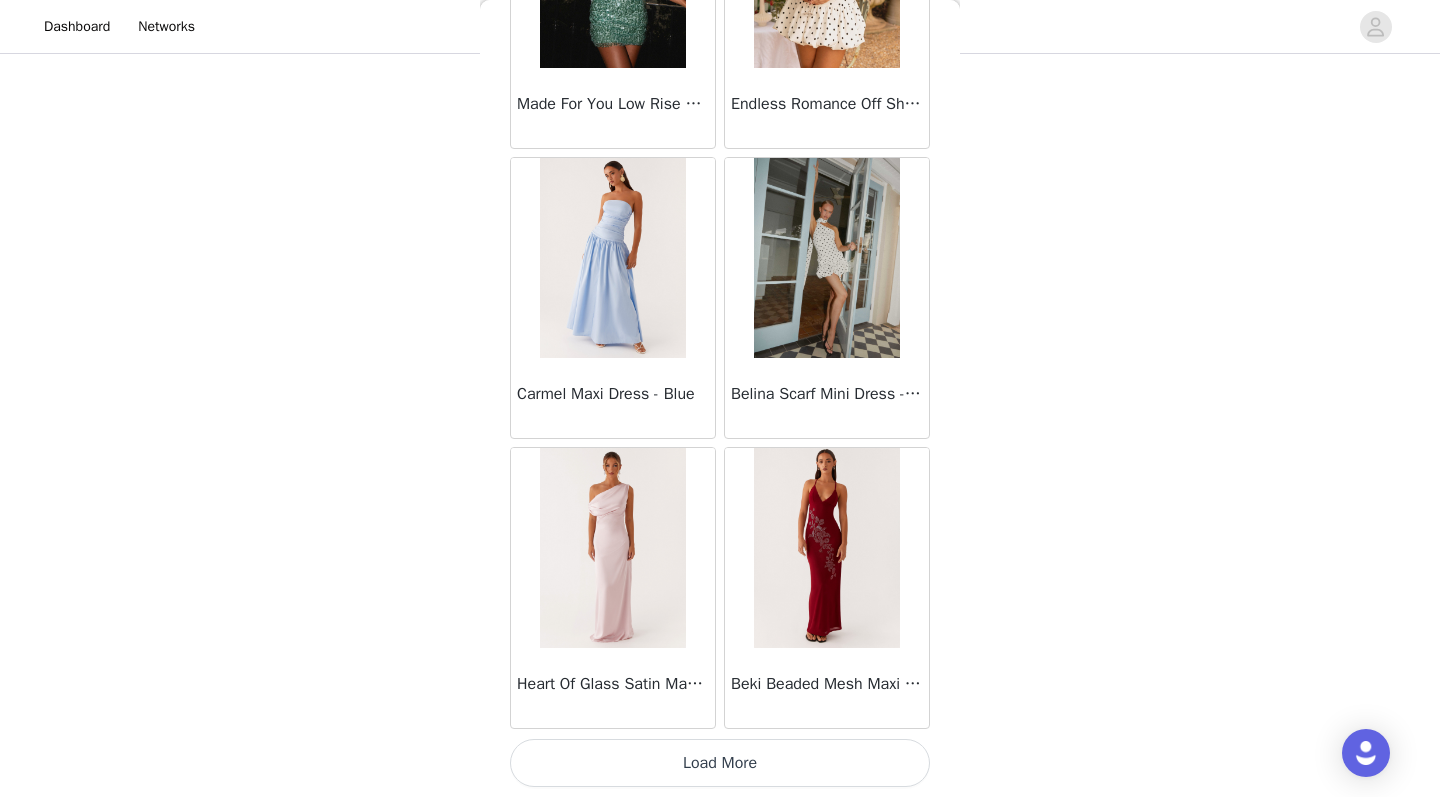 click on "Load More" at bounding box center [720, 763] 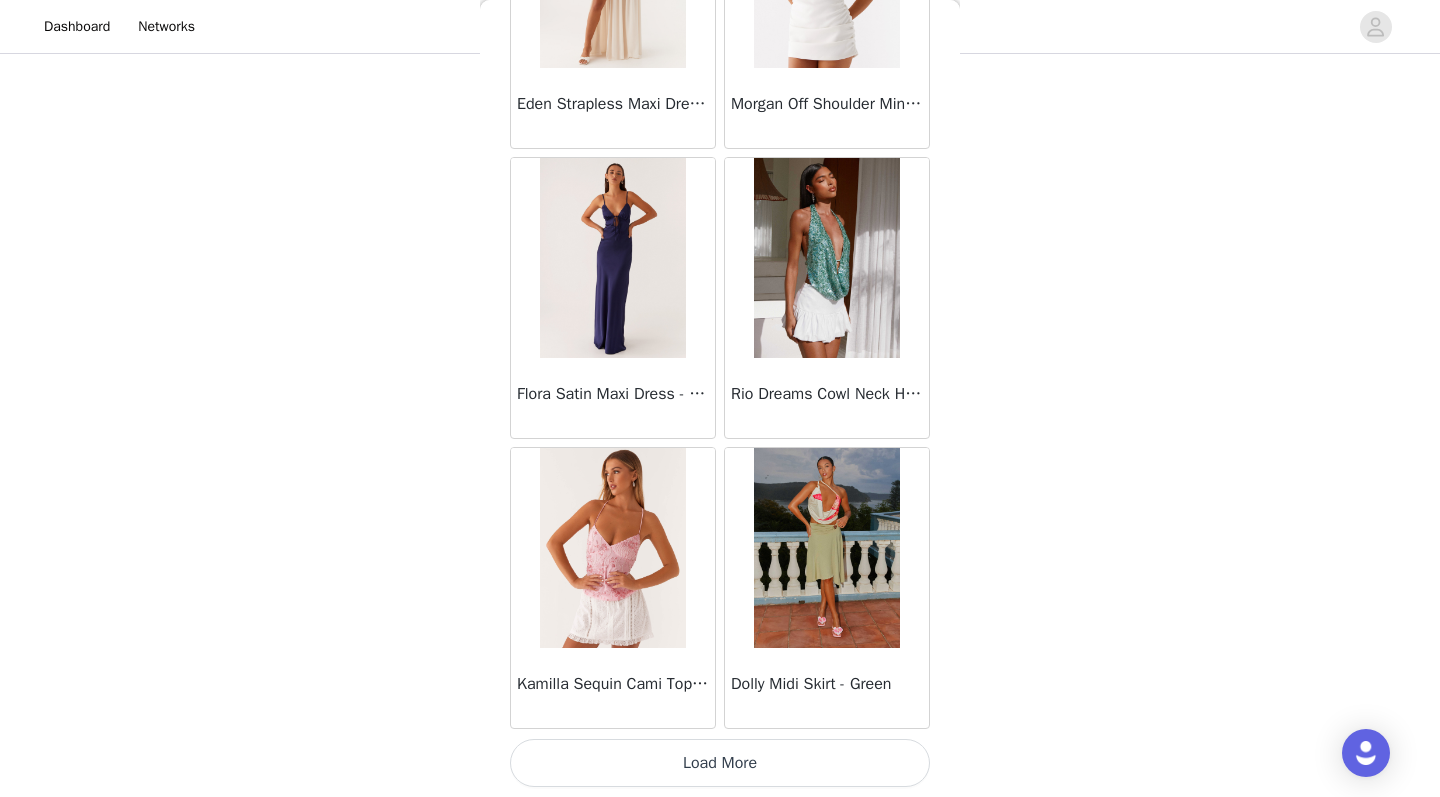click on "Load More" at bounding box center [720, 763] 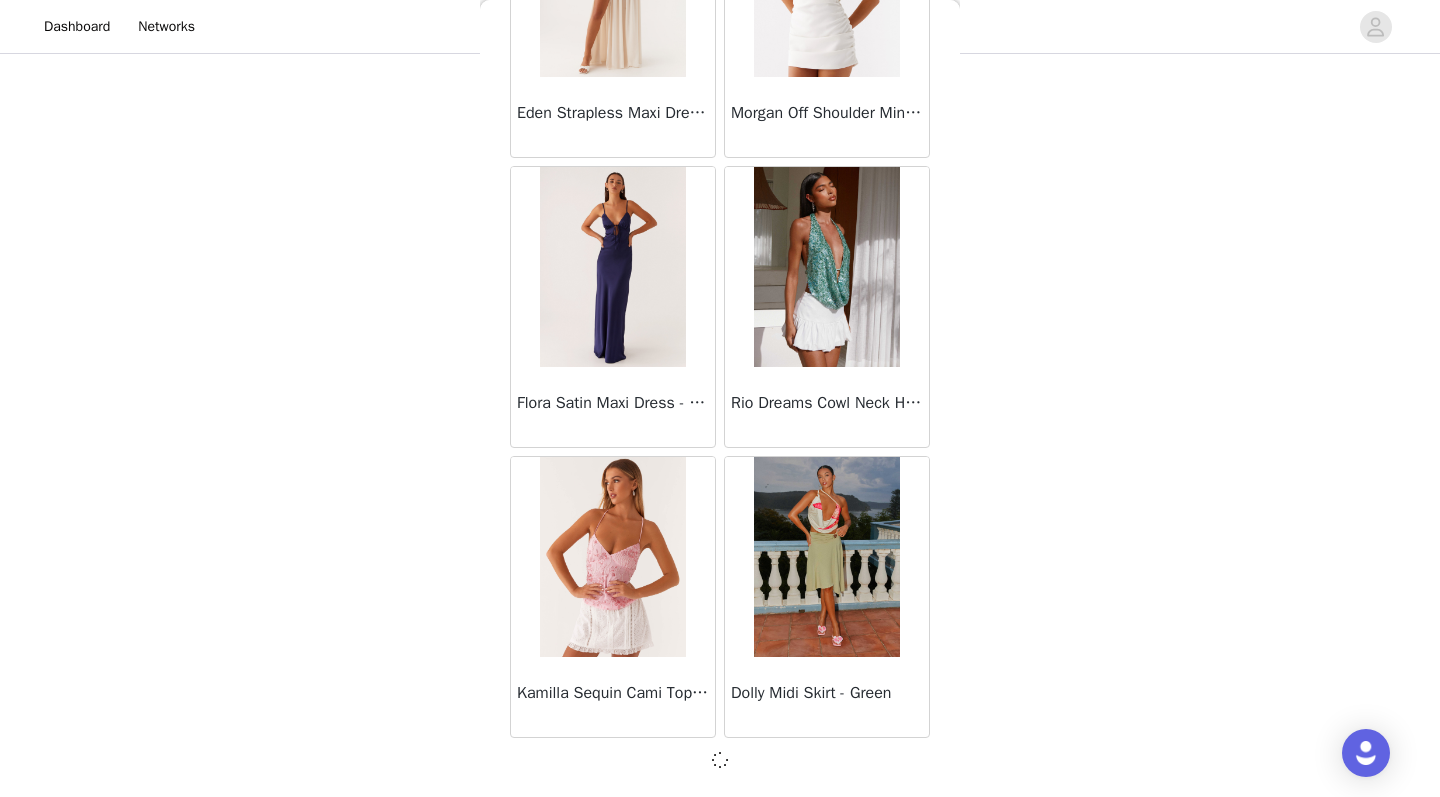scroll, scrollTop: 19654, scrollLeft: 0, axis: vertical 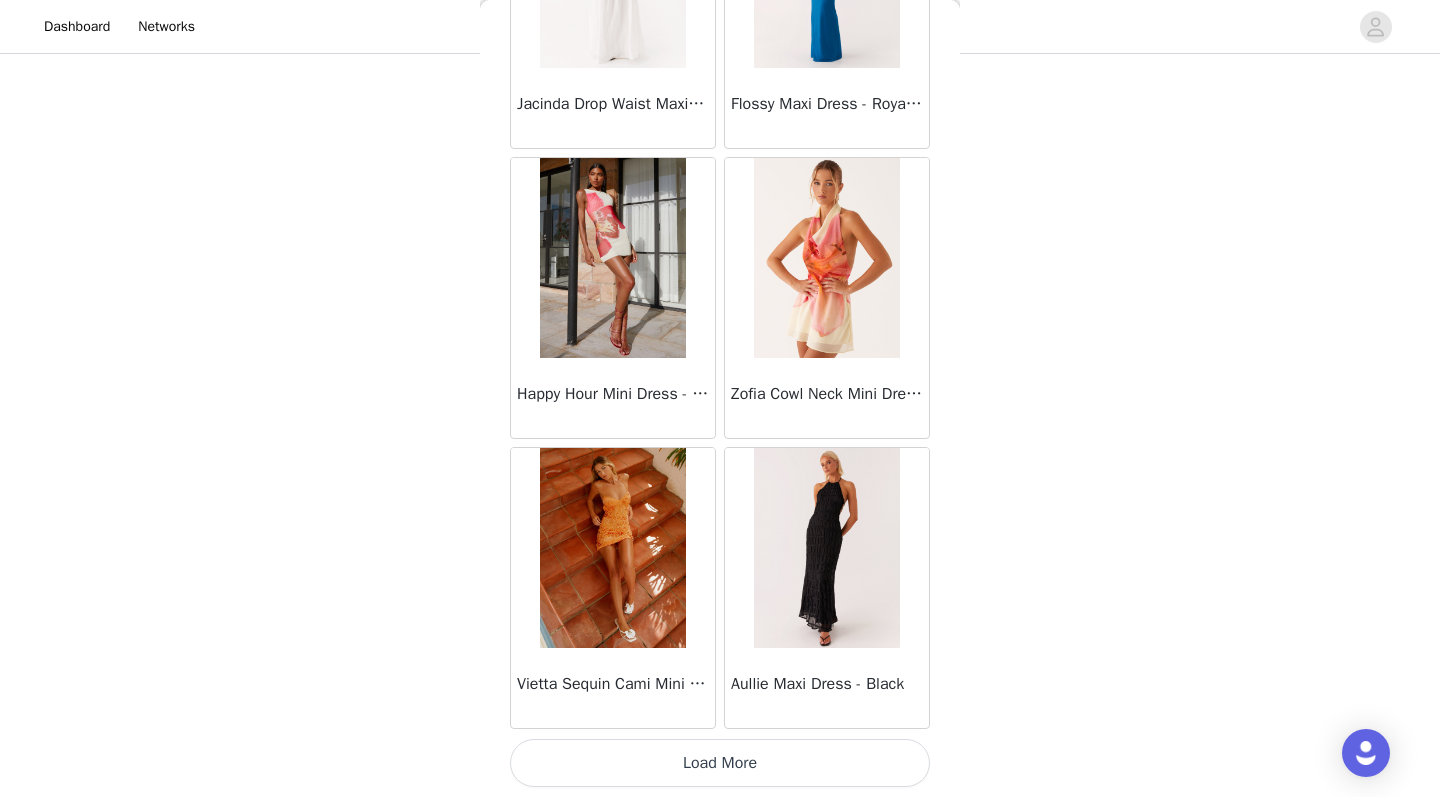 click on "Load More" at bounding box center [720, 763] 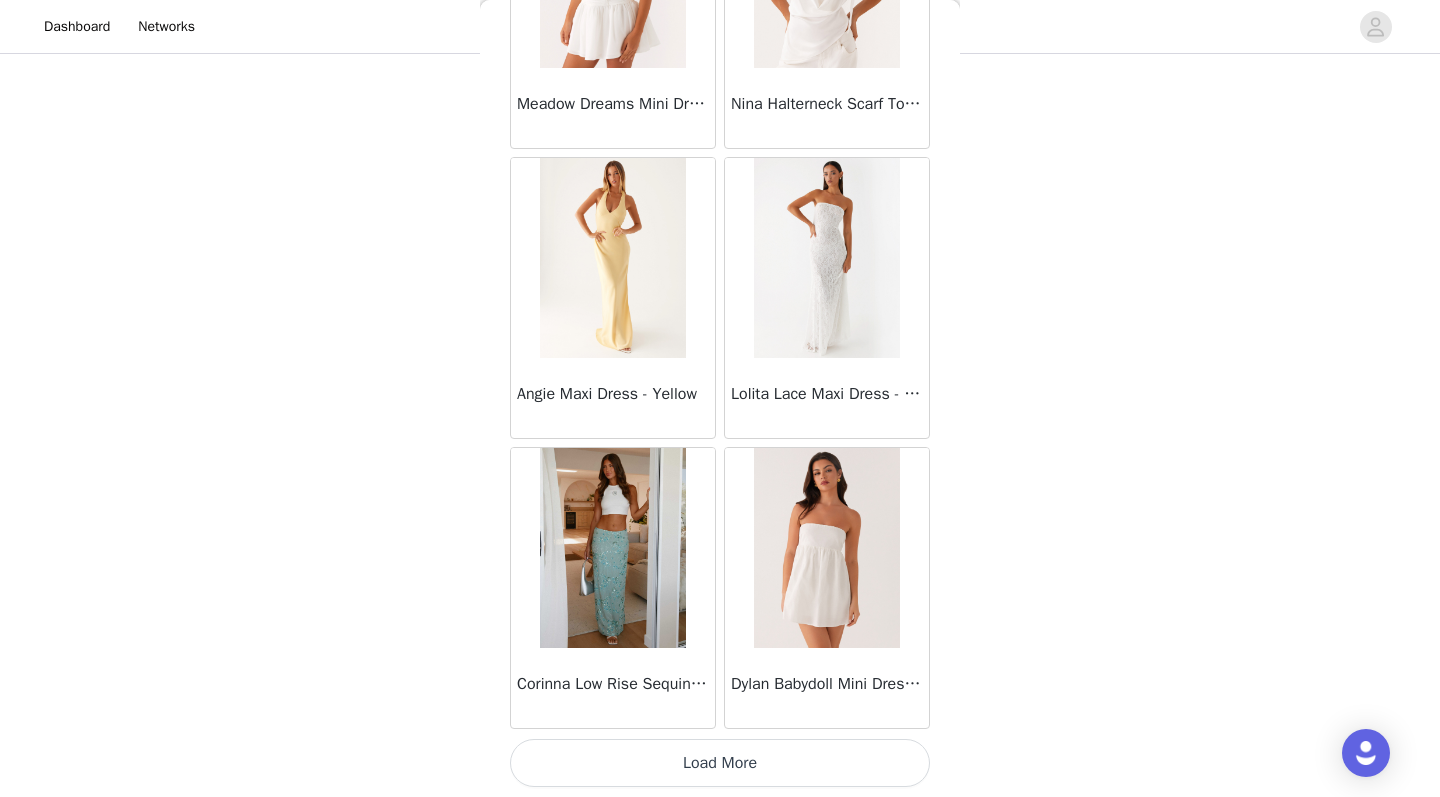 click on "Load More" at bounding box center (720, 763) 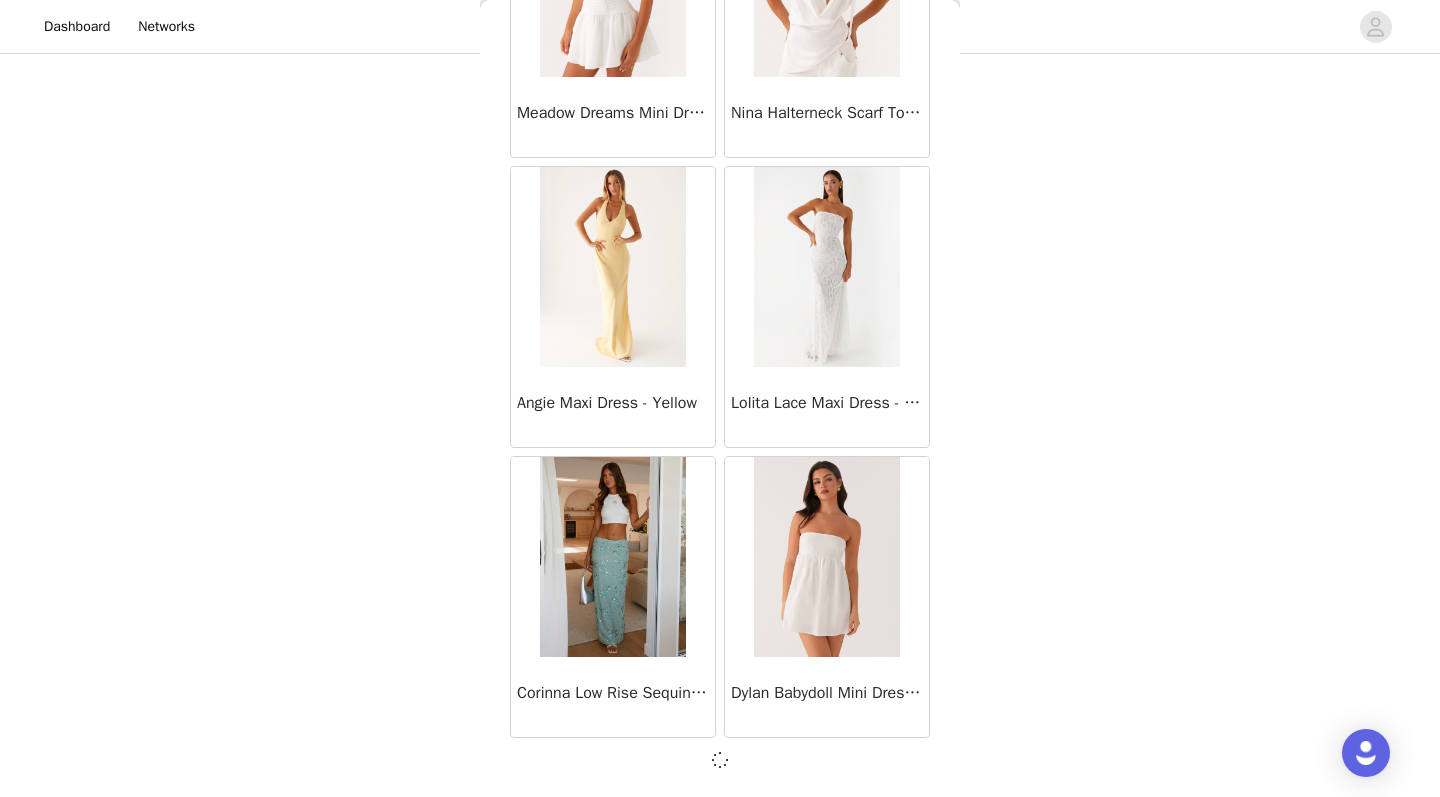 scroll, scrollTop: 25454, scrollLeft: 0, axis: vertical 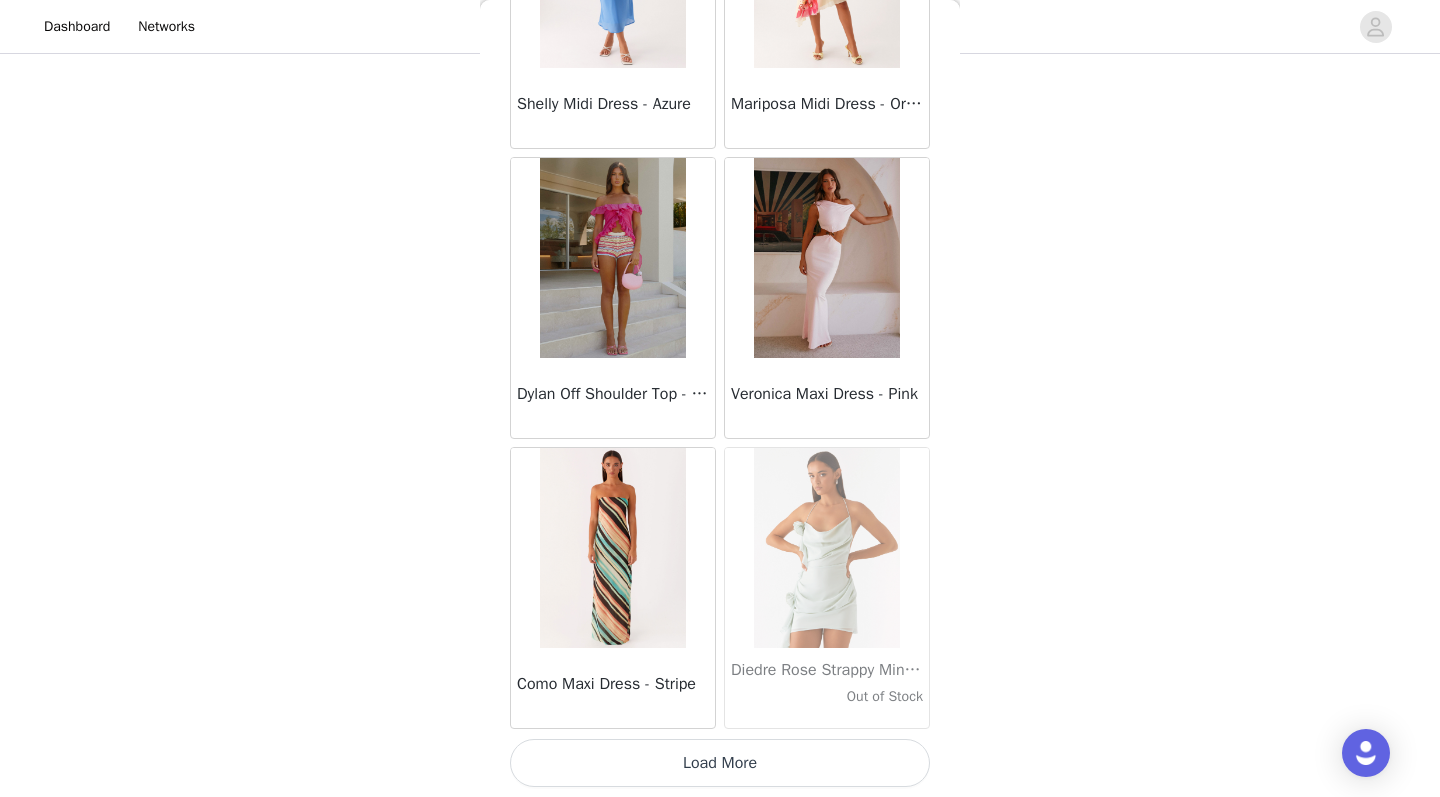 click on "Load More" at bounding box center [720, 763] 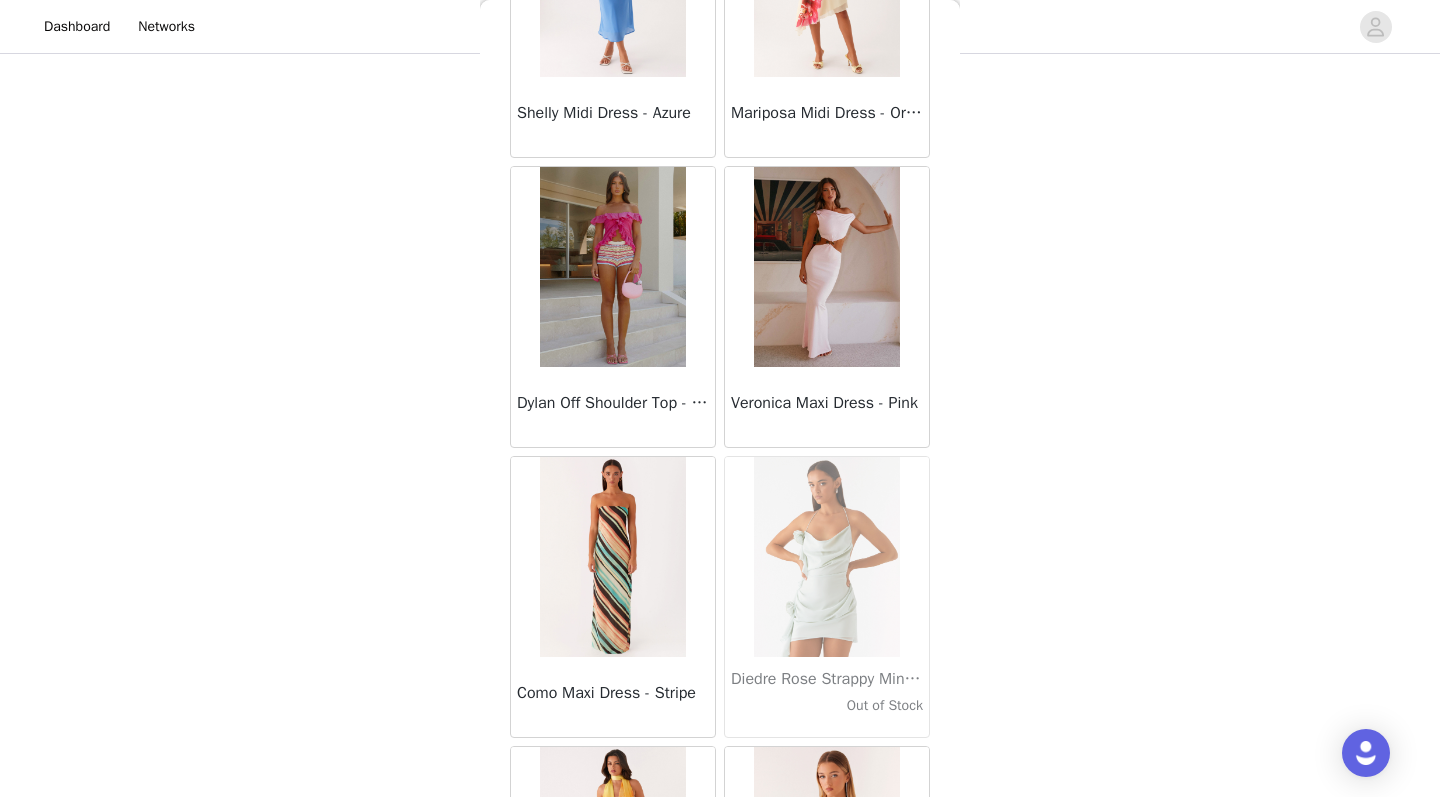 scroll, scrollTop: 254, scrollLeft: 0, axis: vertical 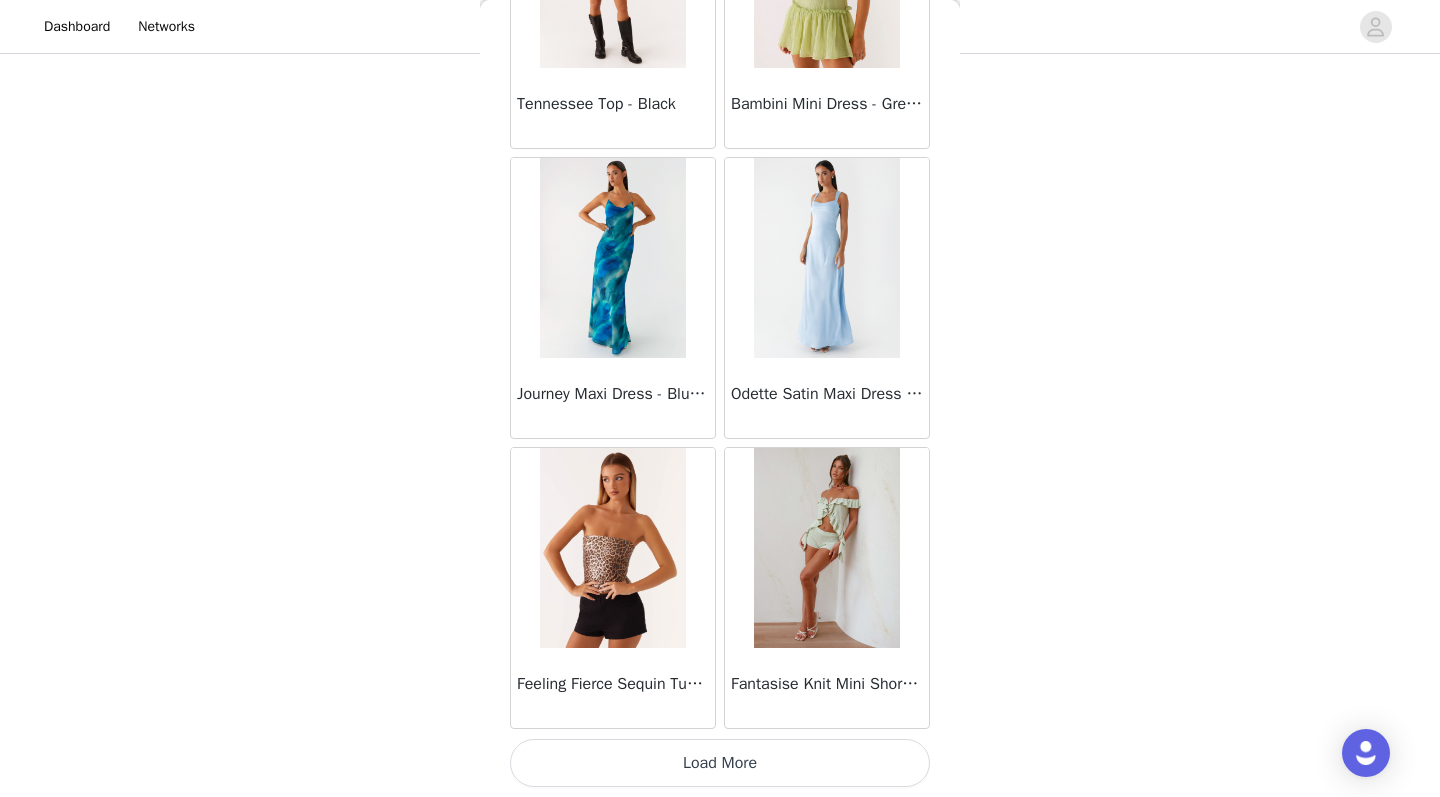 click on "Load More" at bounding box center [720, 763] 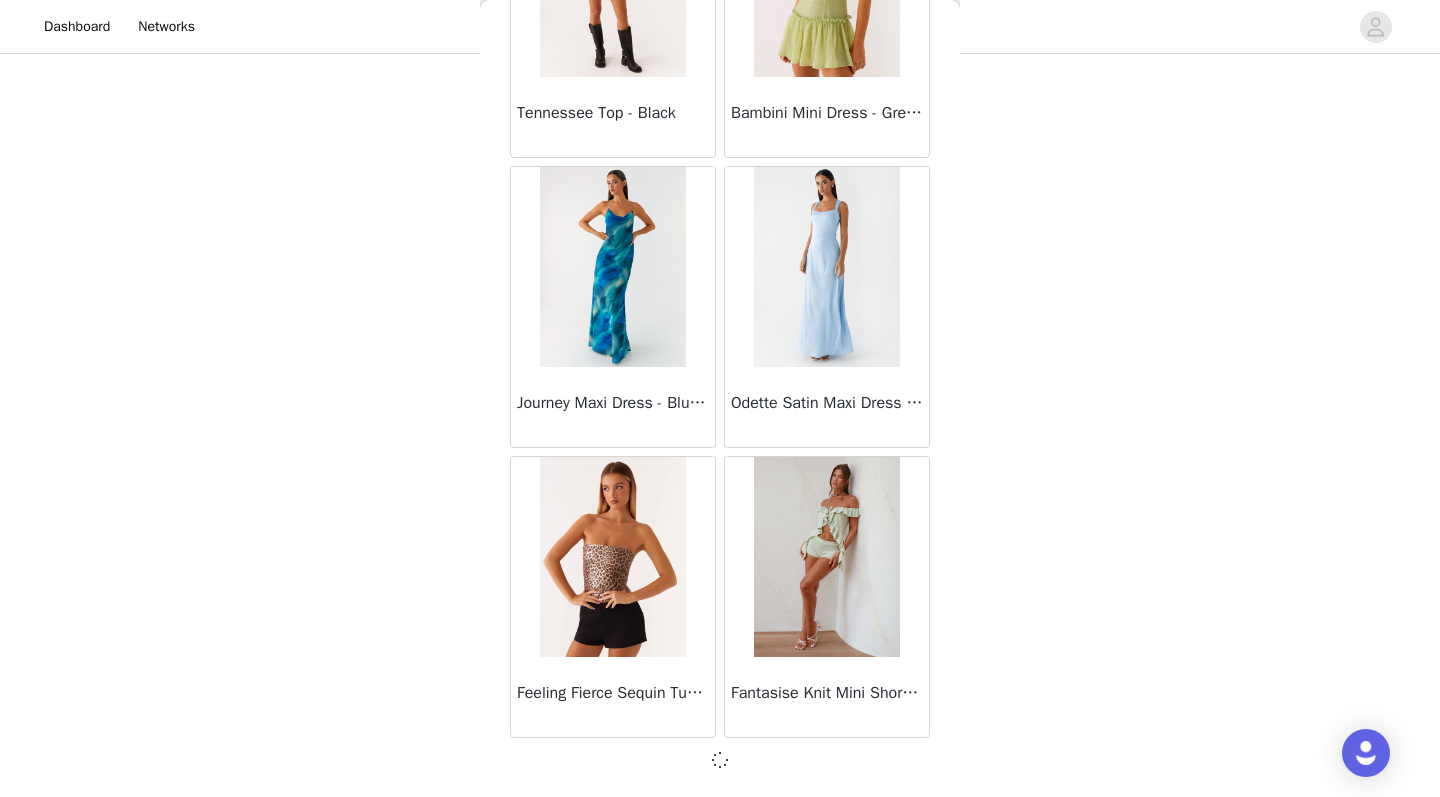 scroll, scrollTop: 31254, scrollLeft: 0, axis: vertical 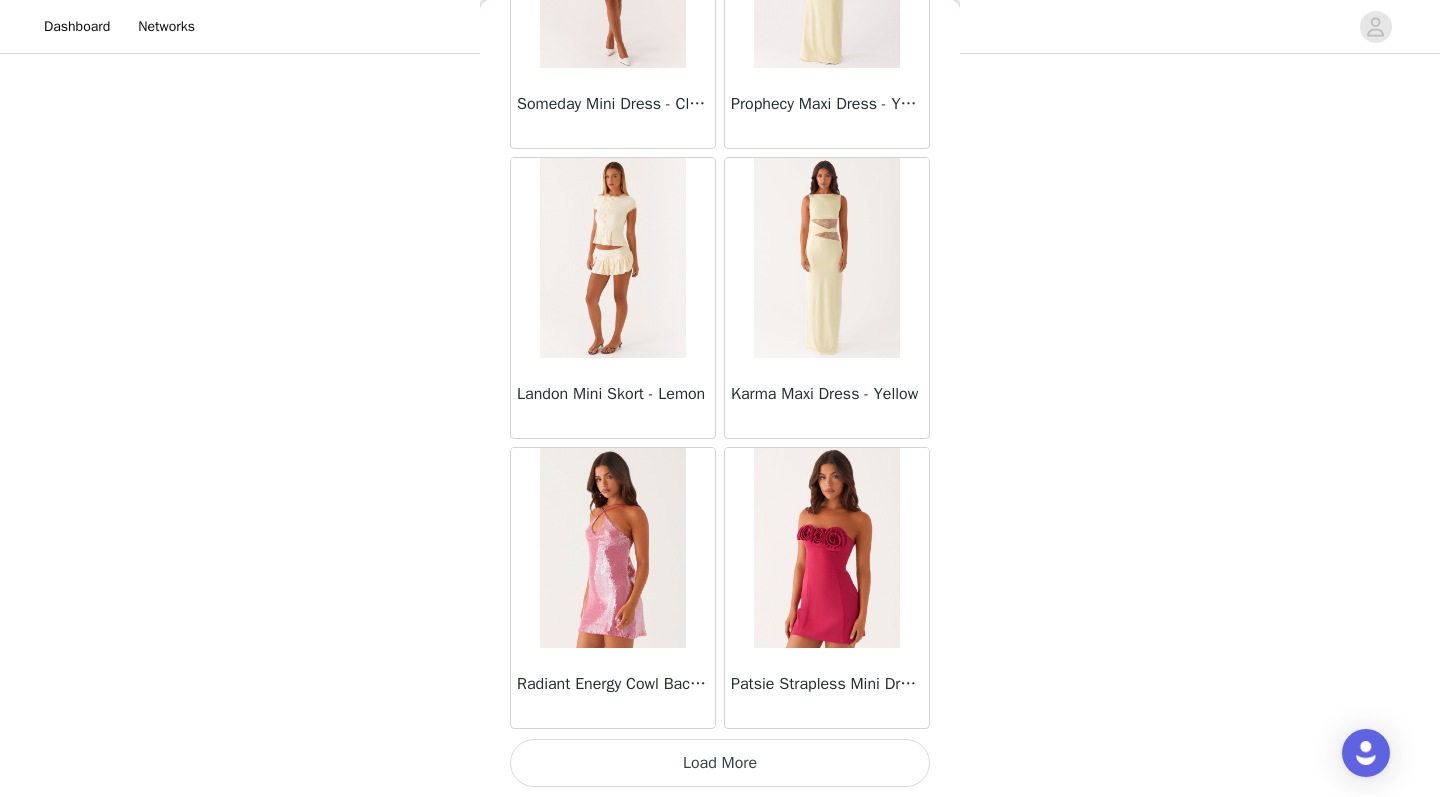 click on "Load More" at bounding box center [720, 763] 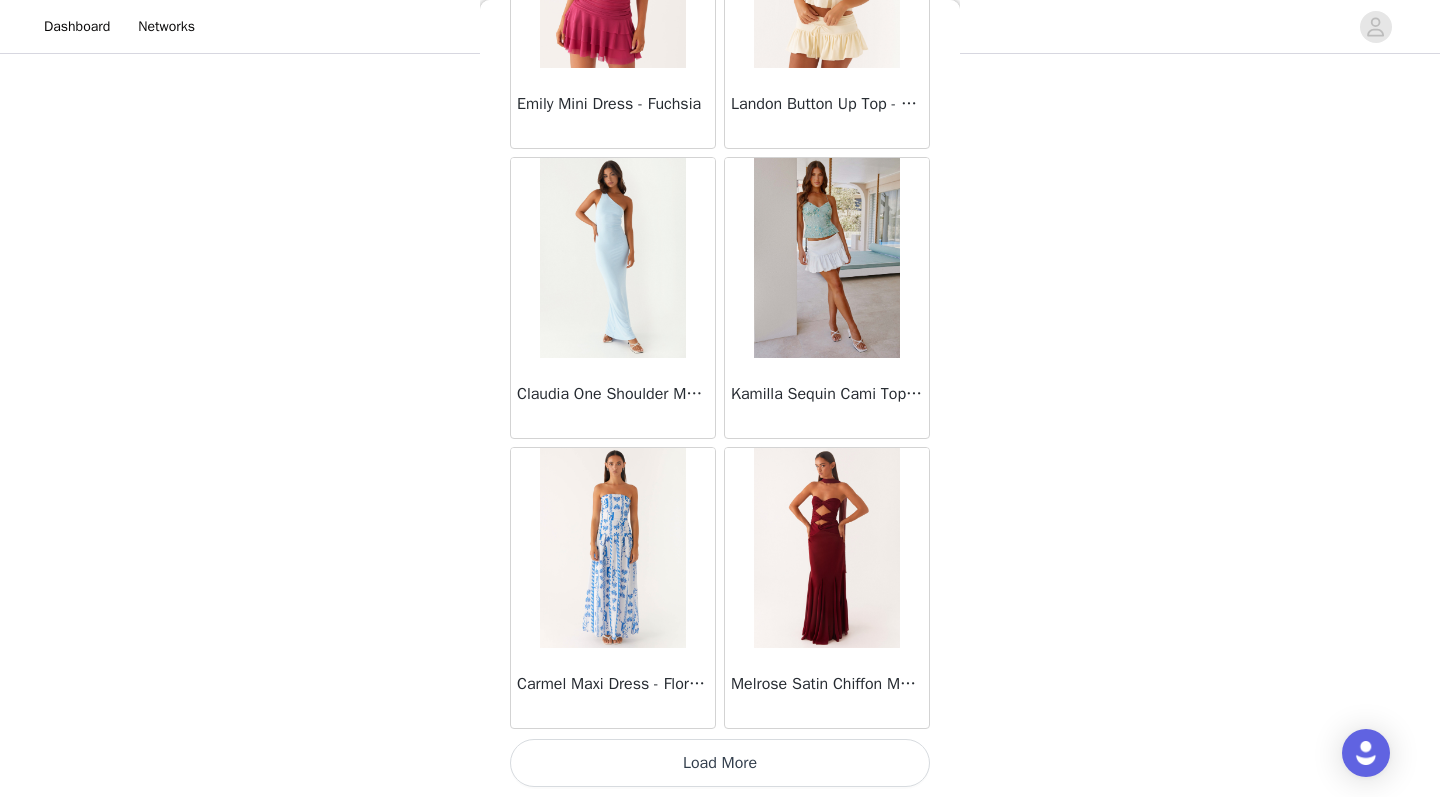 scroll, scrollTop: 37063, scrollLeft: 0, axis: vertical 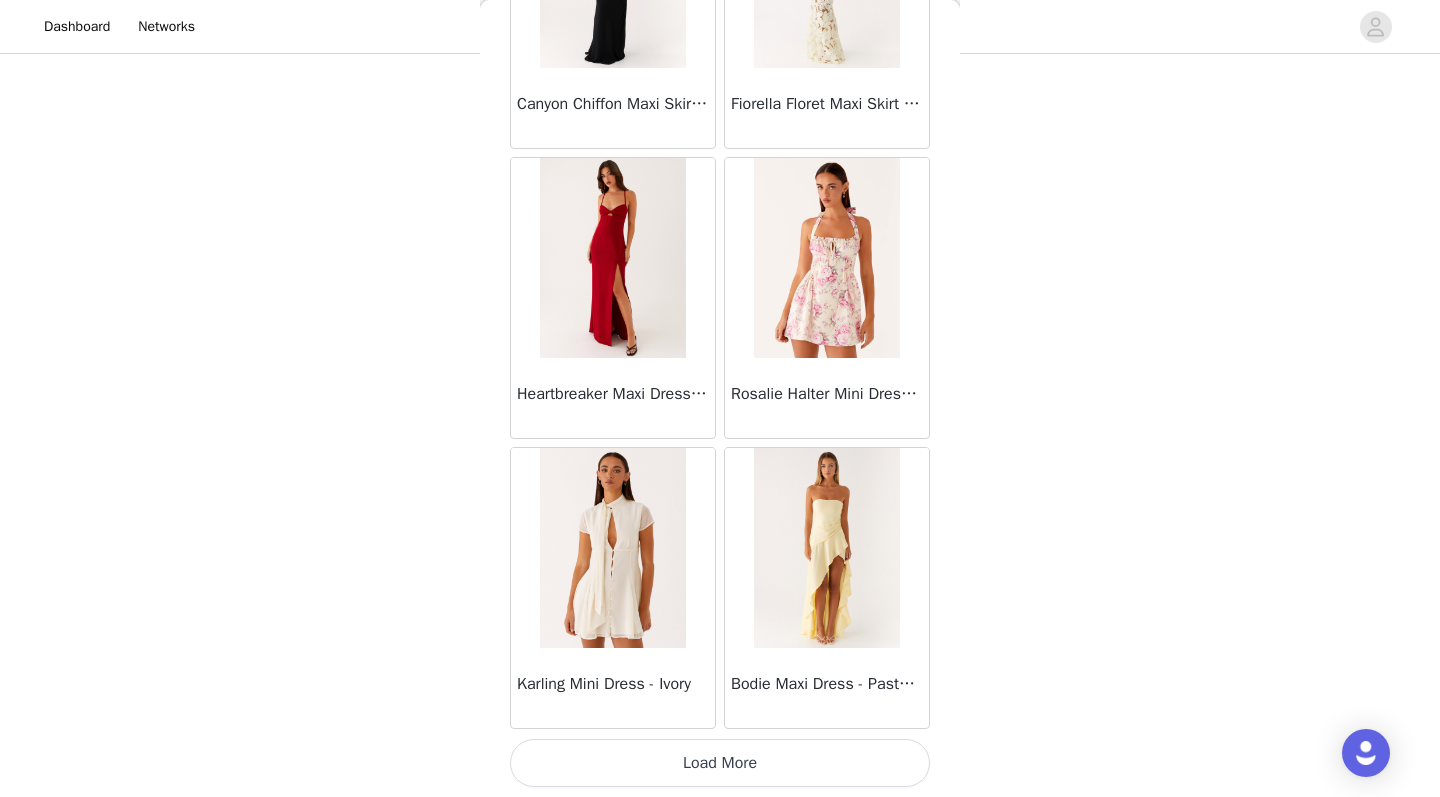 click on "Load More" at bounding box center (720, 763) 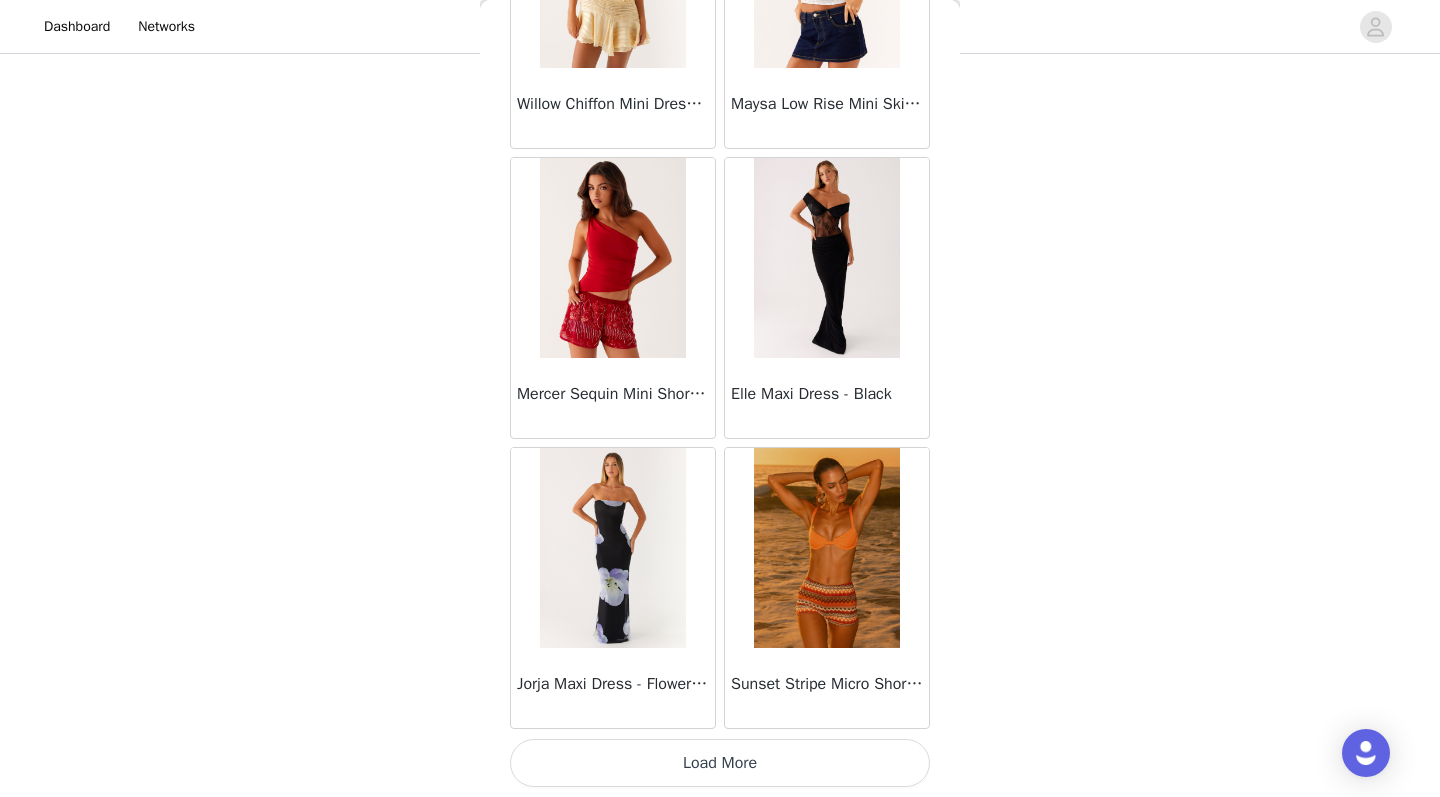 scroll, scrollTop: 42863, scrollLeft: 0, axis: vertical 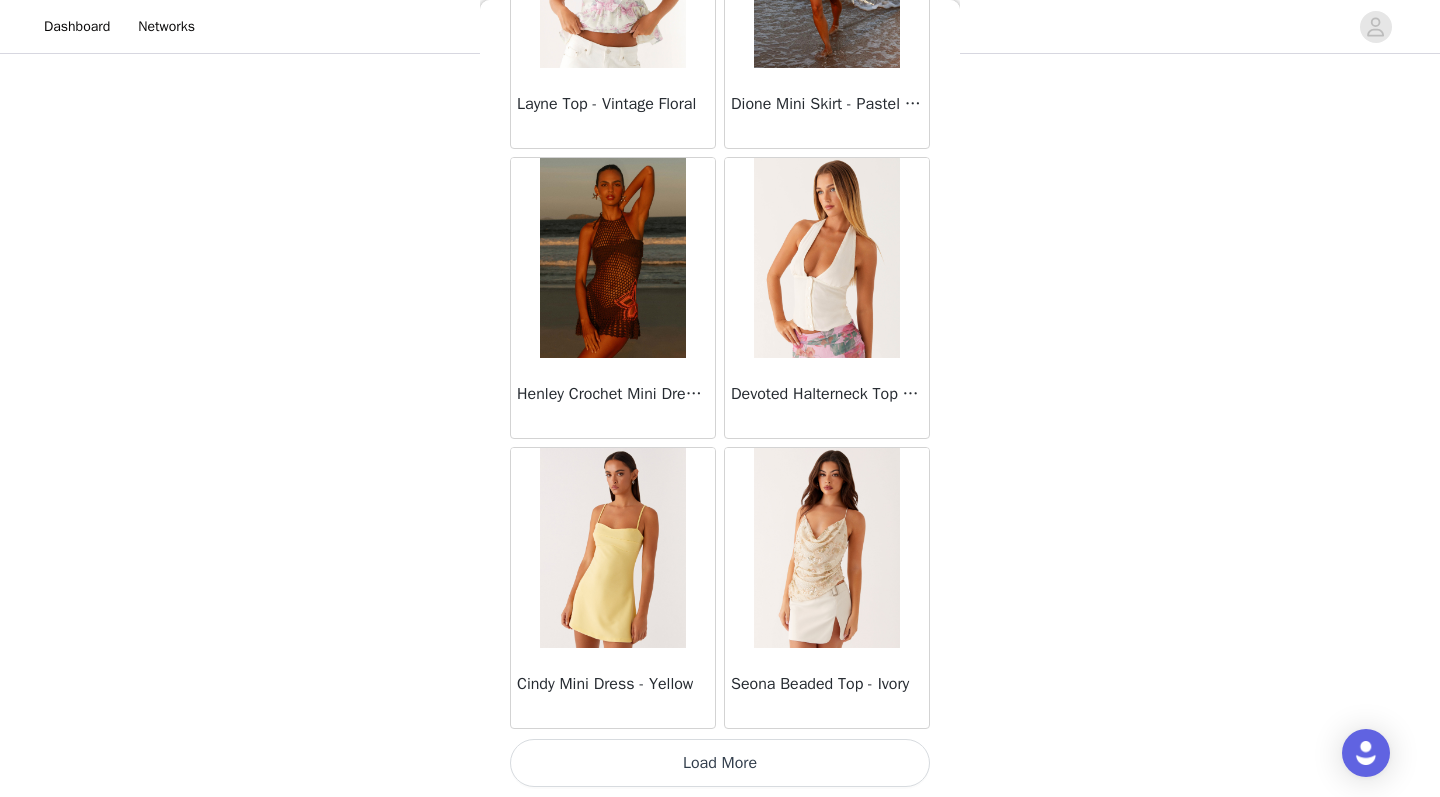 click on "Load More" at bounding box center (720, 763) 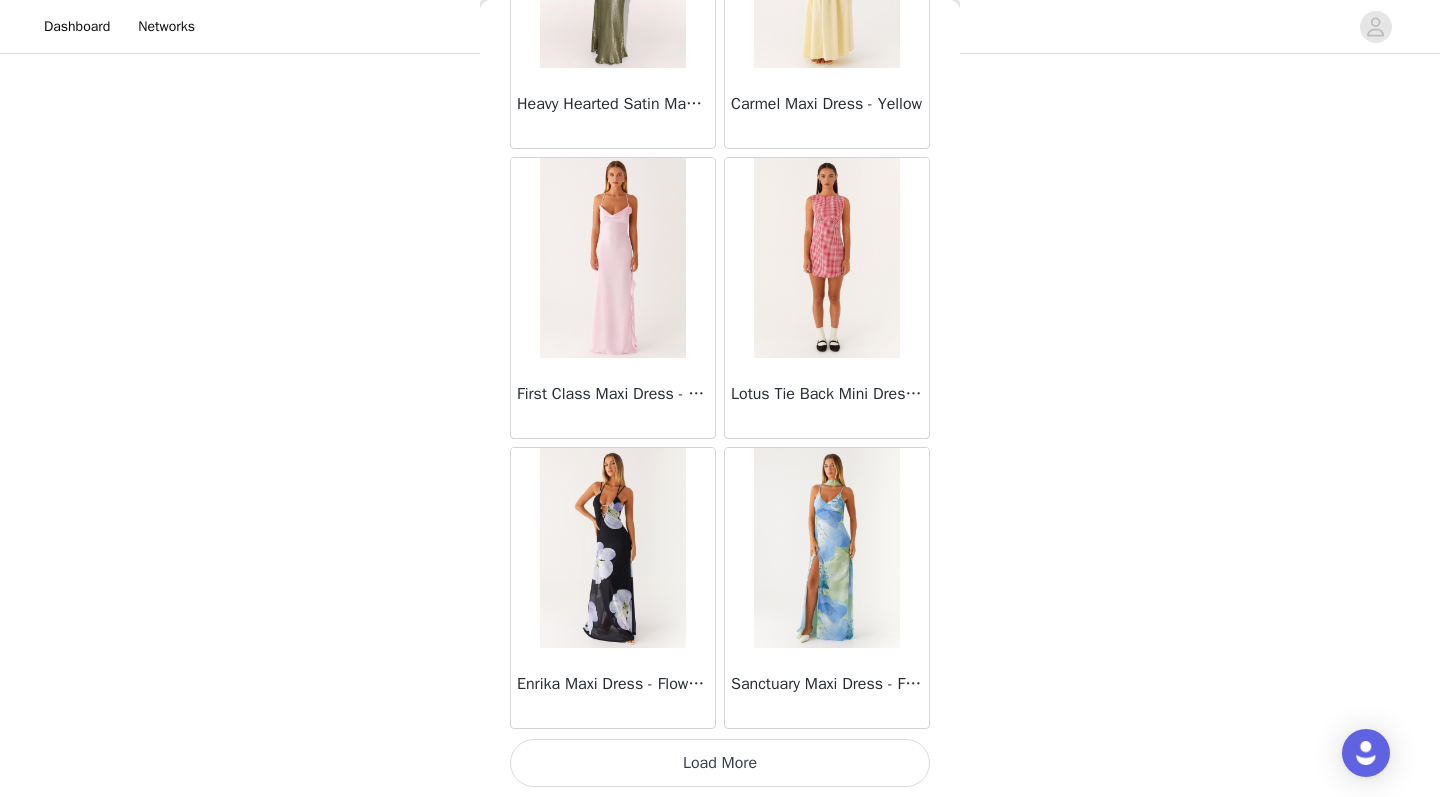 click on "Load More" at bounding box center [720, 763] 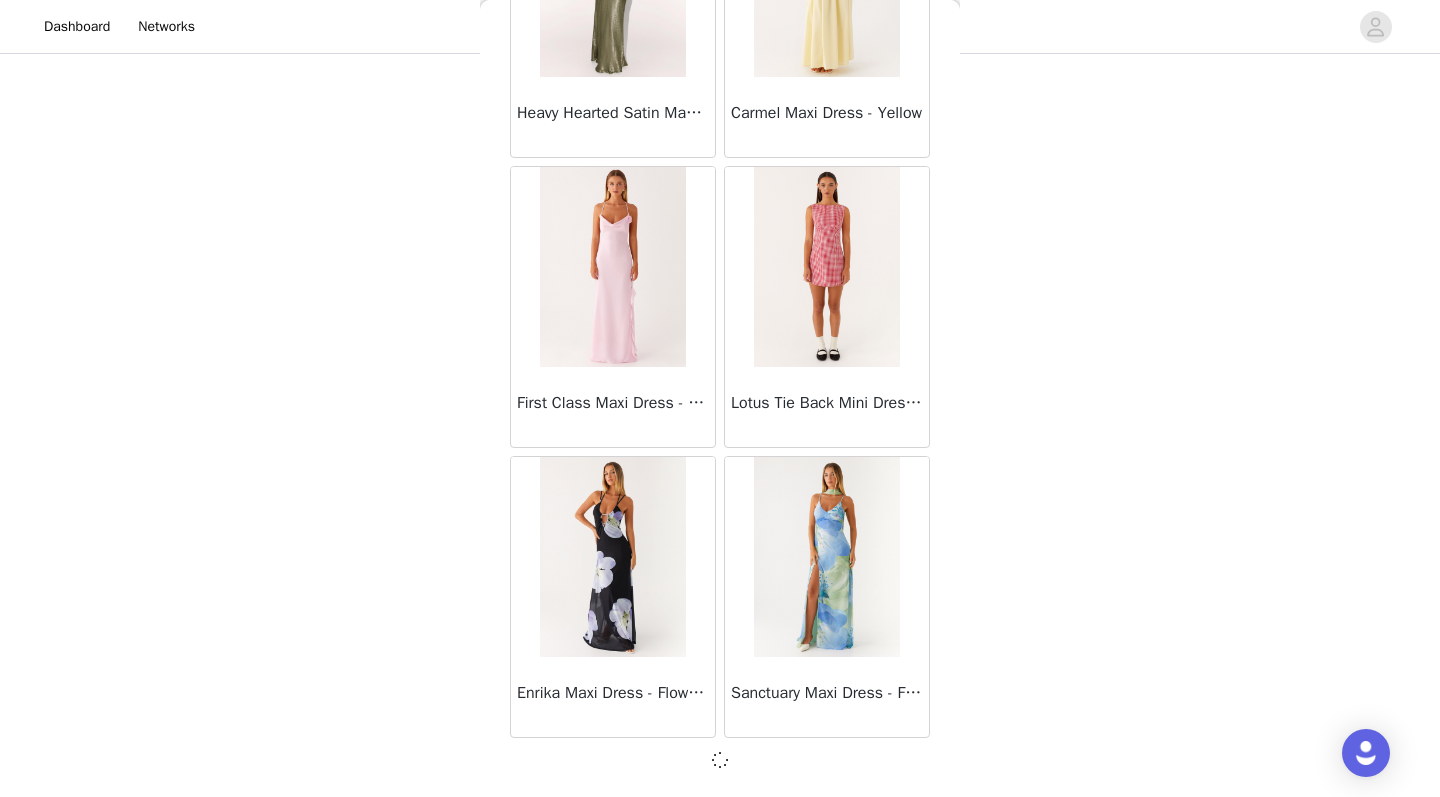 scroll, scrollTop: 48654, scrollLeft: 0, axis: vertical 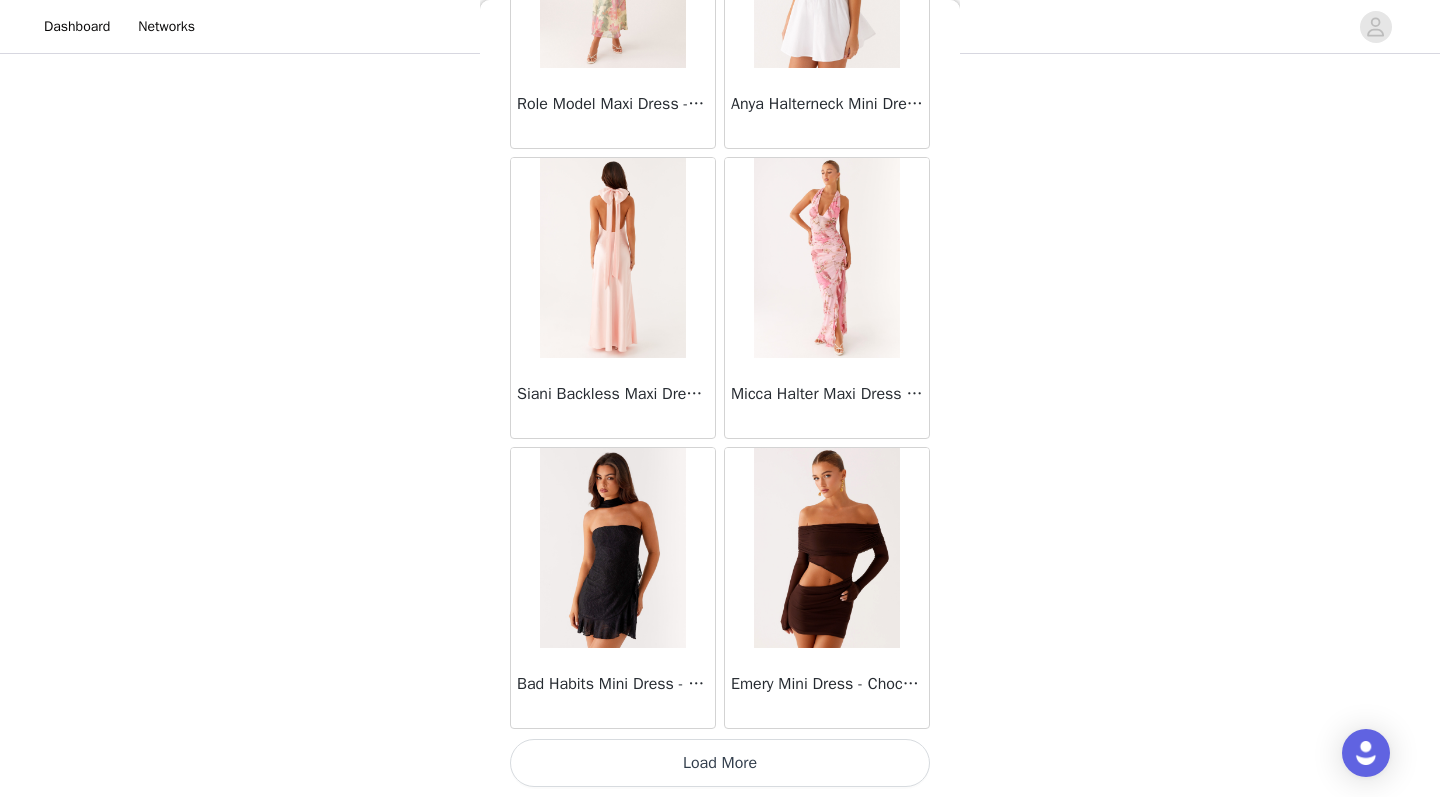 click on "Load More" at bounding box center [720, 763] 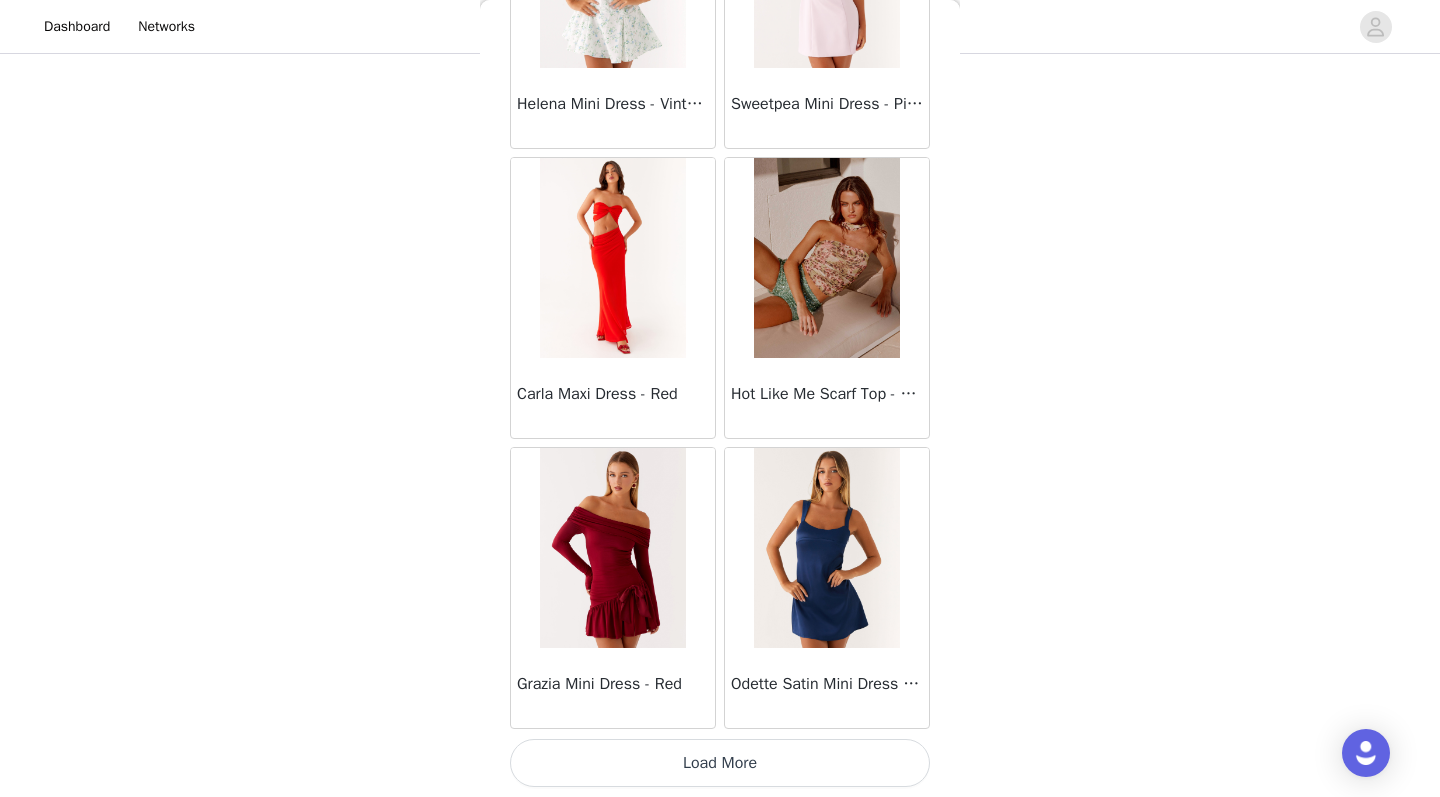 scroll, scrollTop: 54463, scrollLeft: 0, axis: vertical 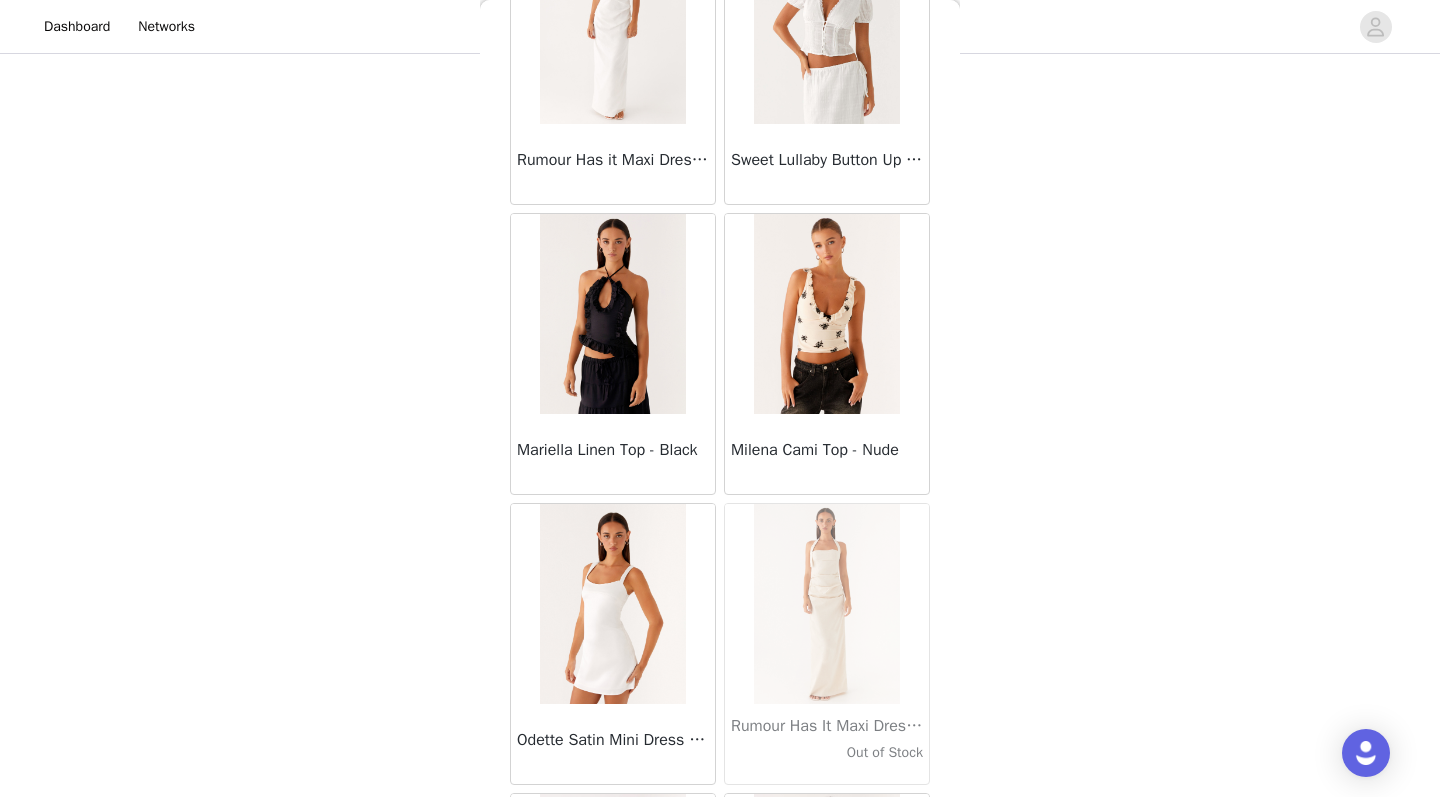 click on "Milena Cami Top - Nude" at bounding box center [827, 454] 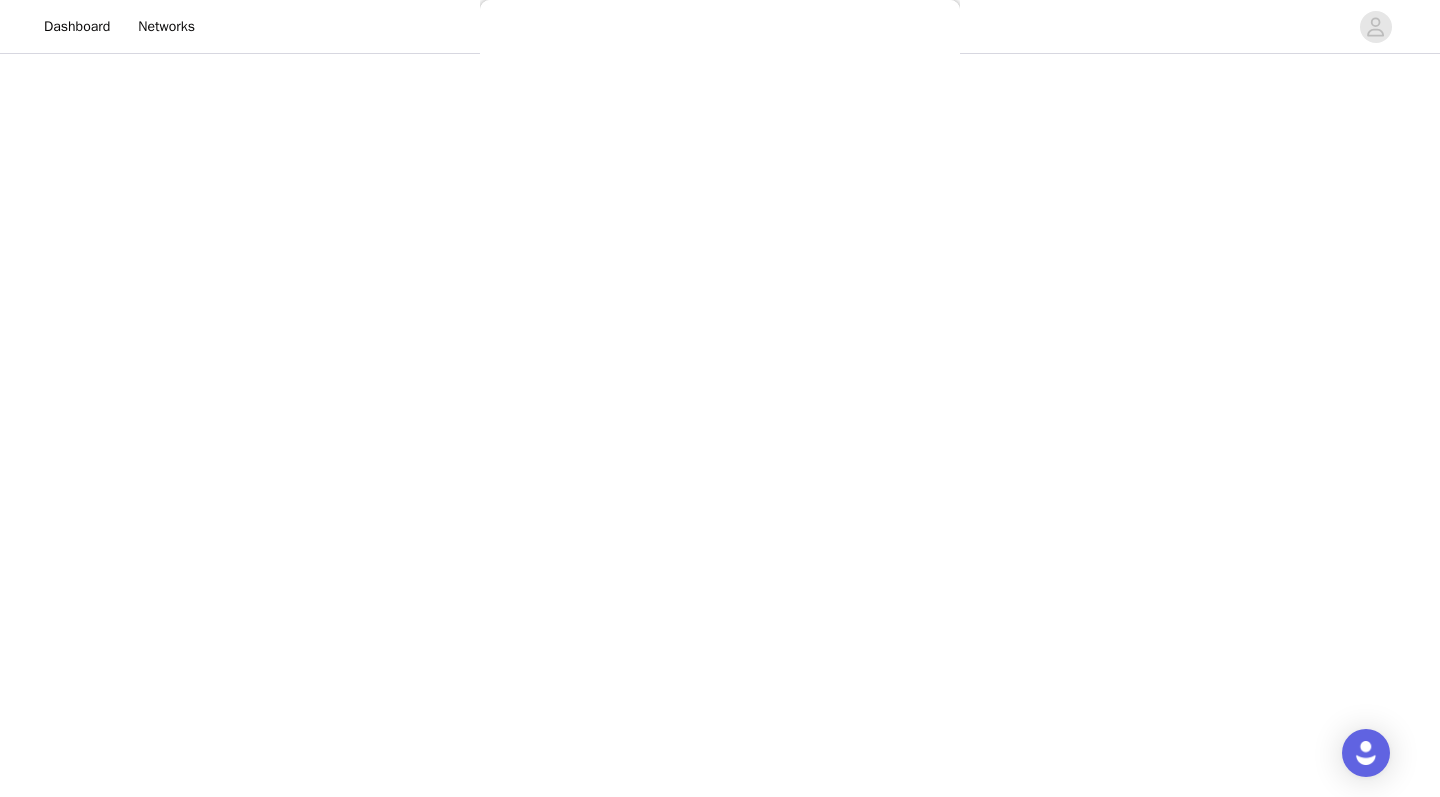 scroll, scrollTop: 256, scrollLeft: 0, axis: vertical 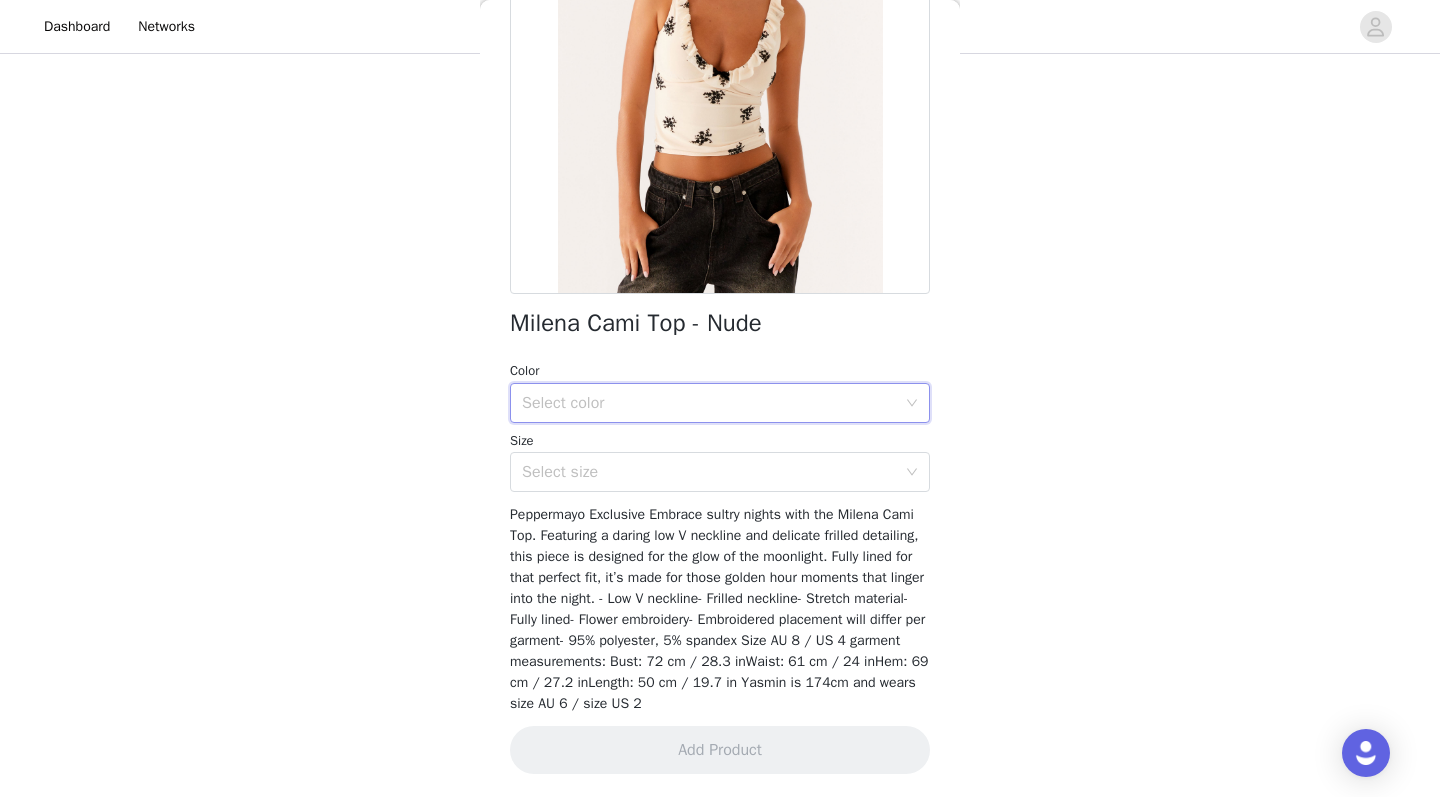 click on "Select color" at bounding box center (713, 403) 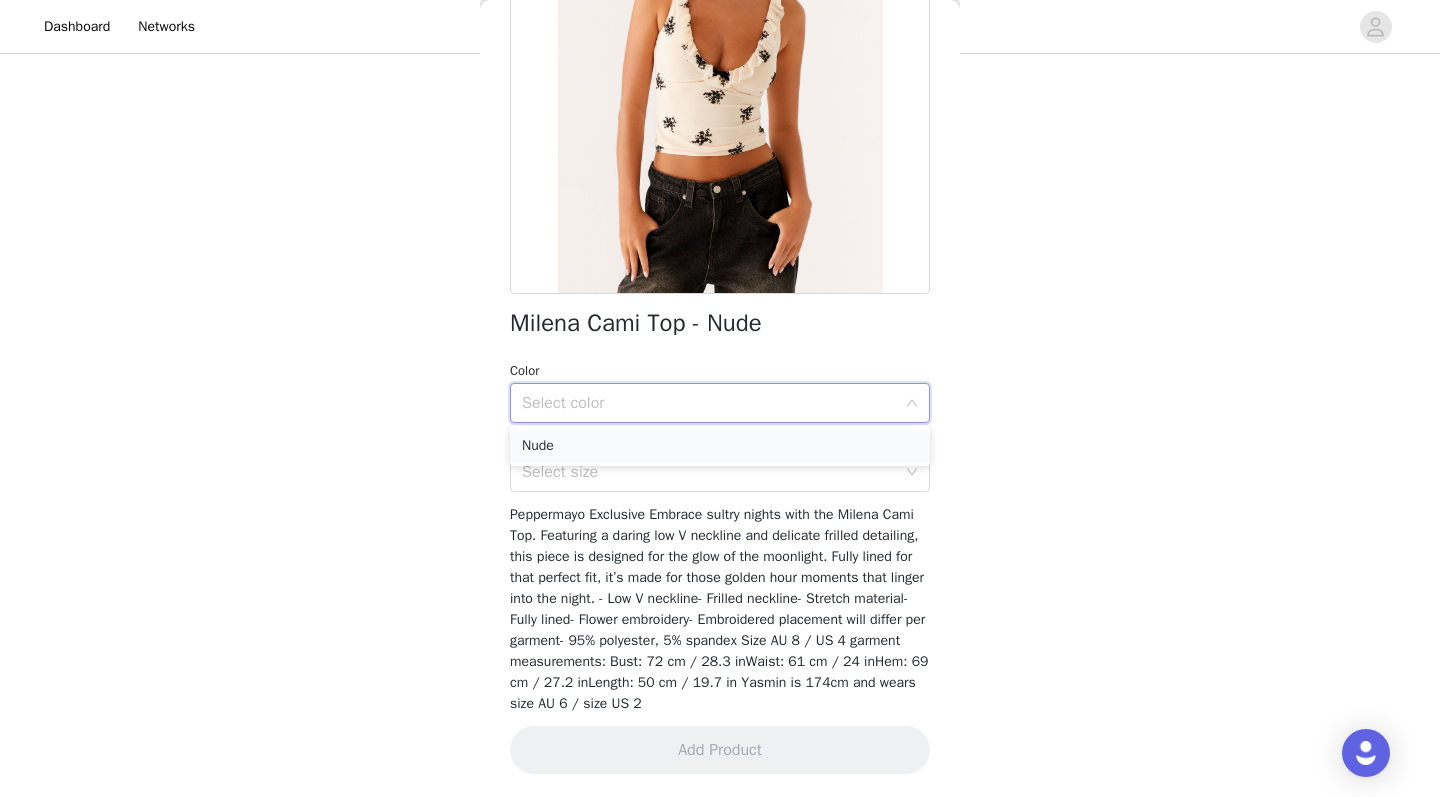click on "Nude" at bounding box center (720, 446) 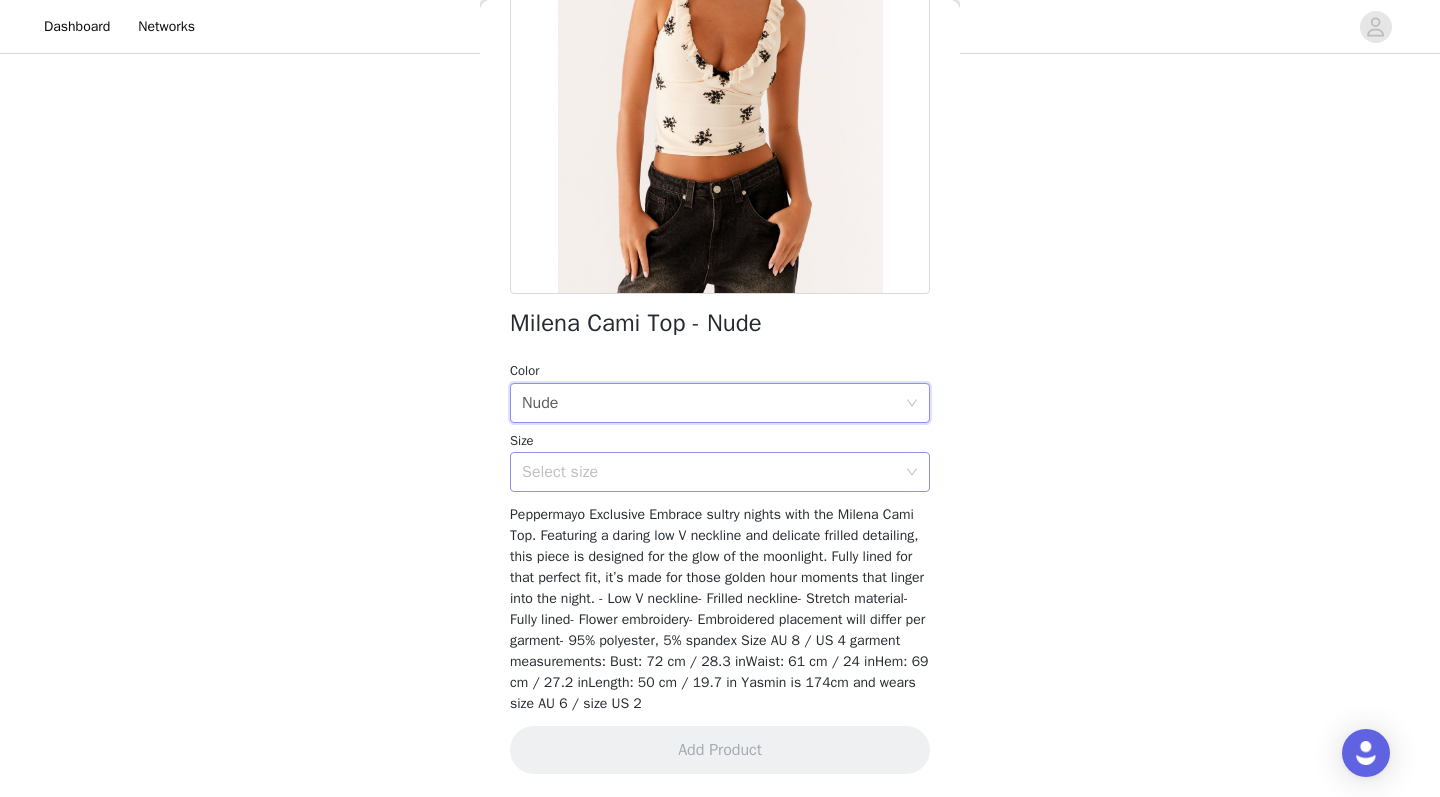 click on "Select size" at bounding box center [709, 472] 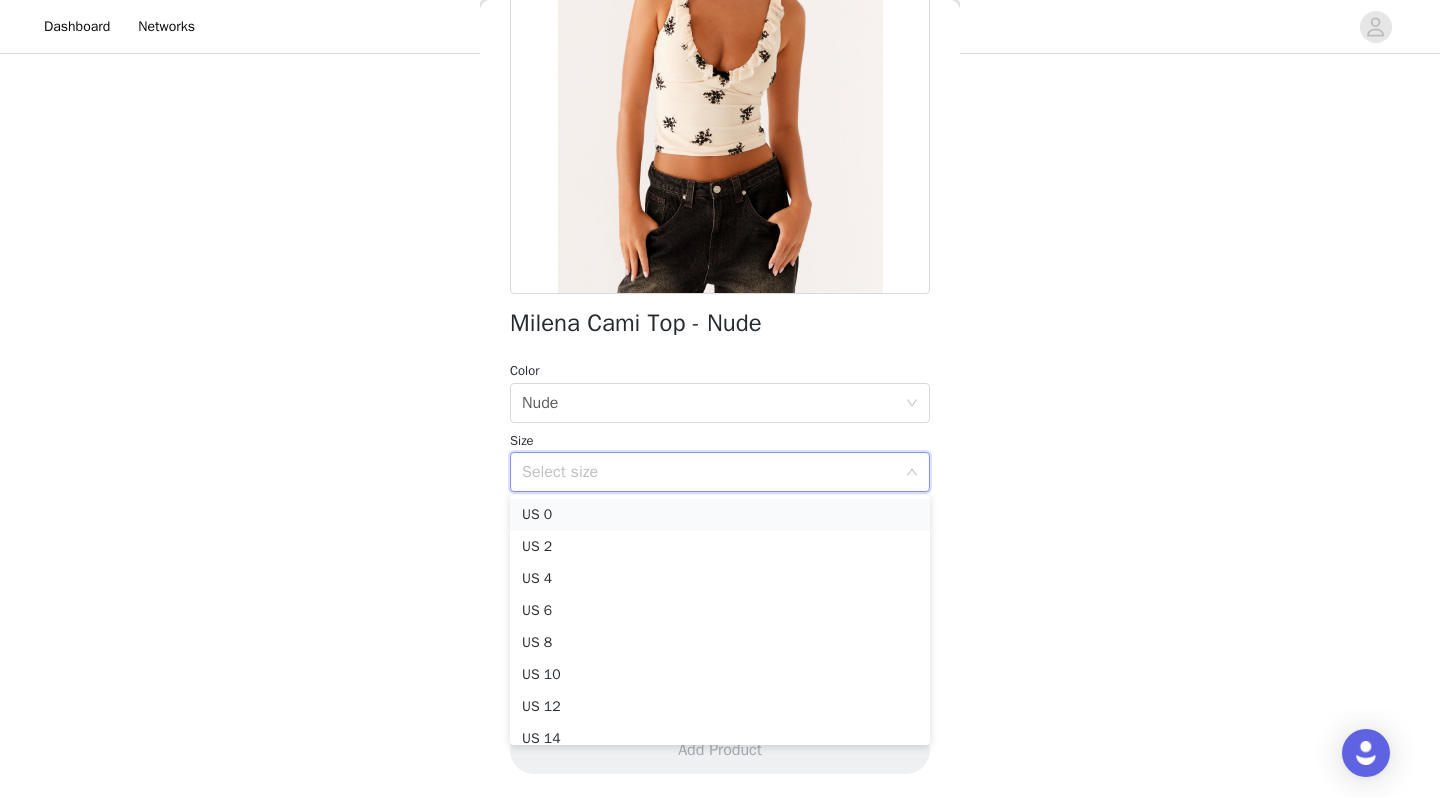 click on "US 0" at bounding box center (720, 515) 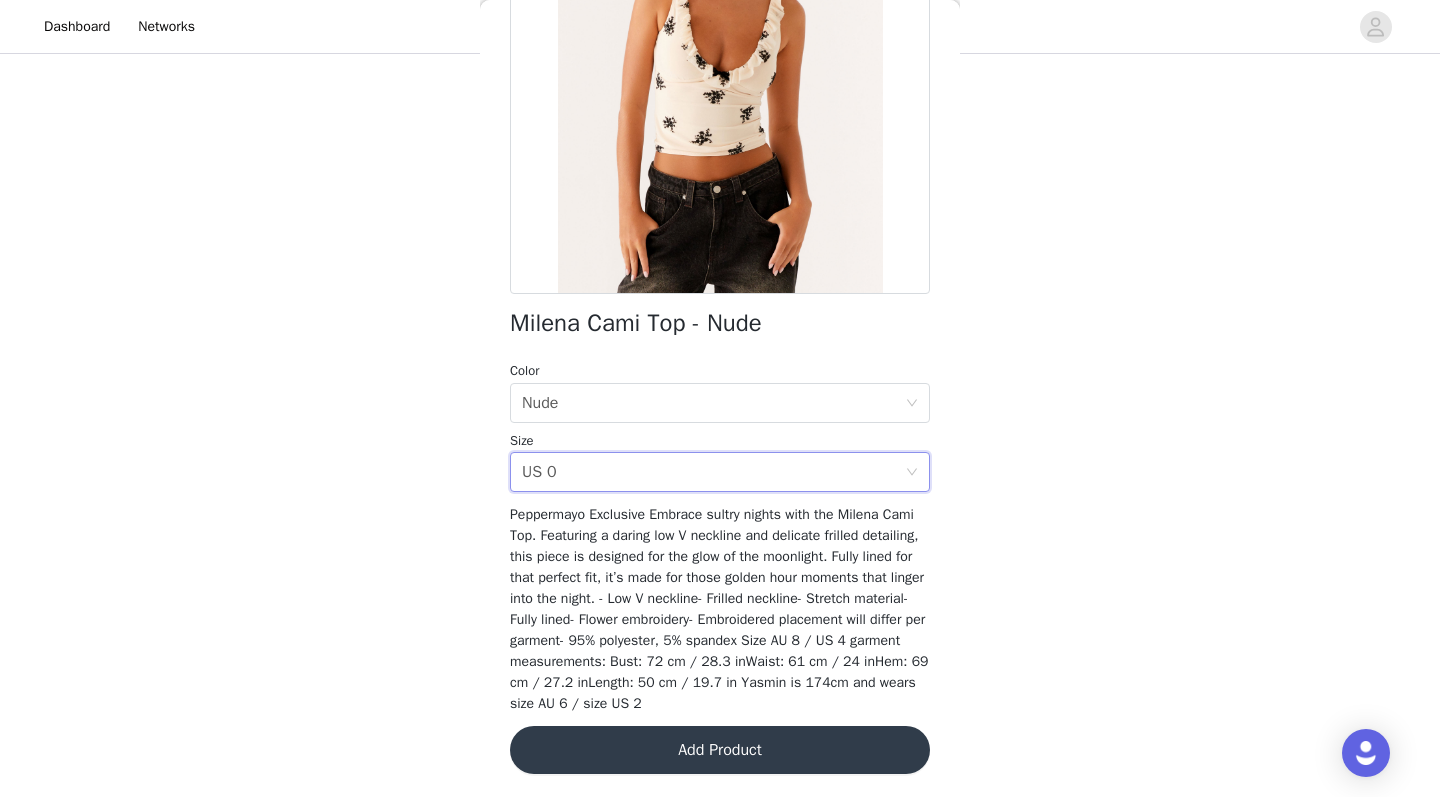 click on "Add Product" at bounding box center [720, 750] 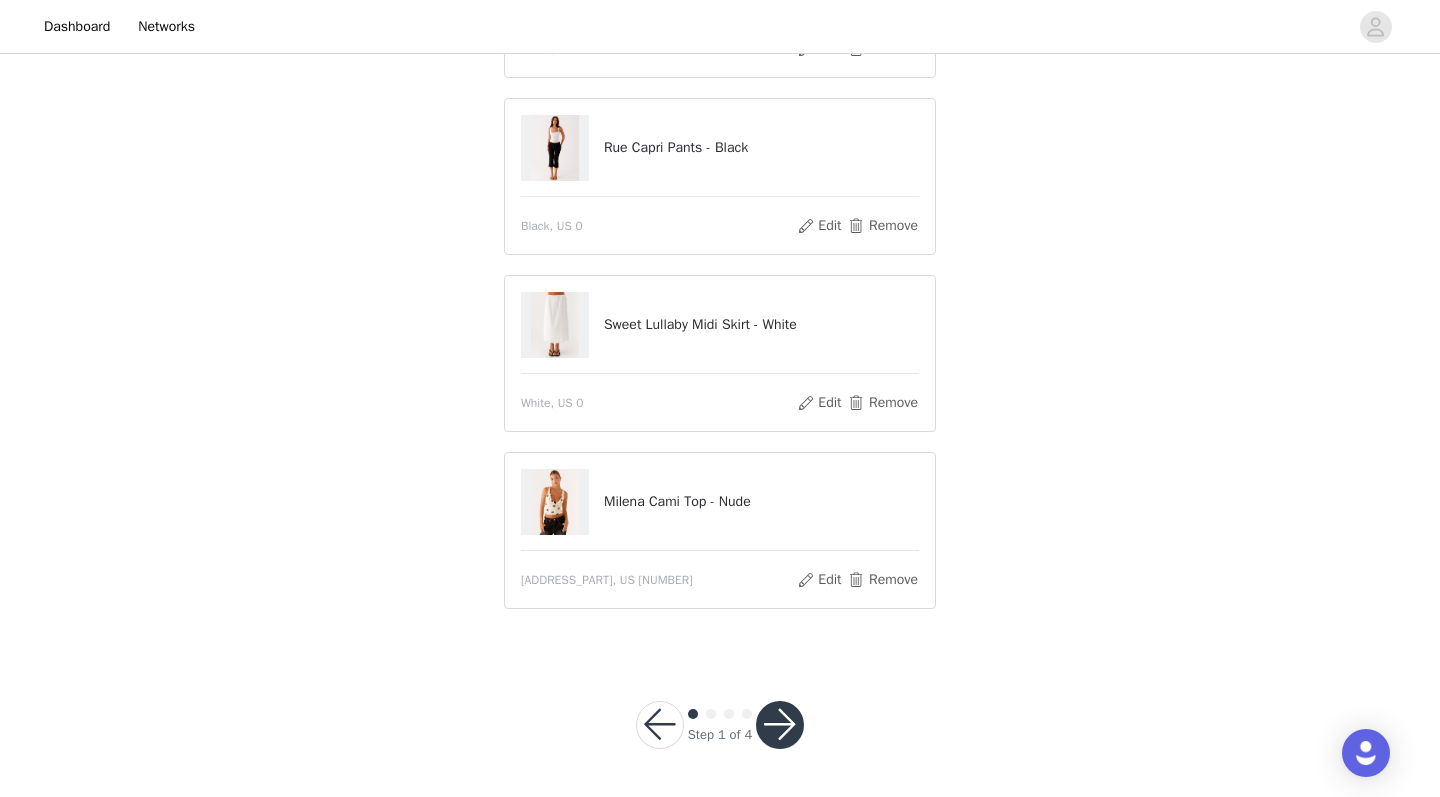scroll, scrollTop: 321, scrollLeft: 0, axis: vertical 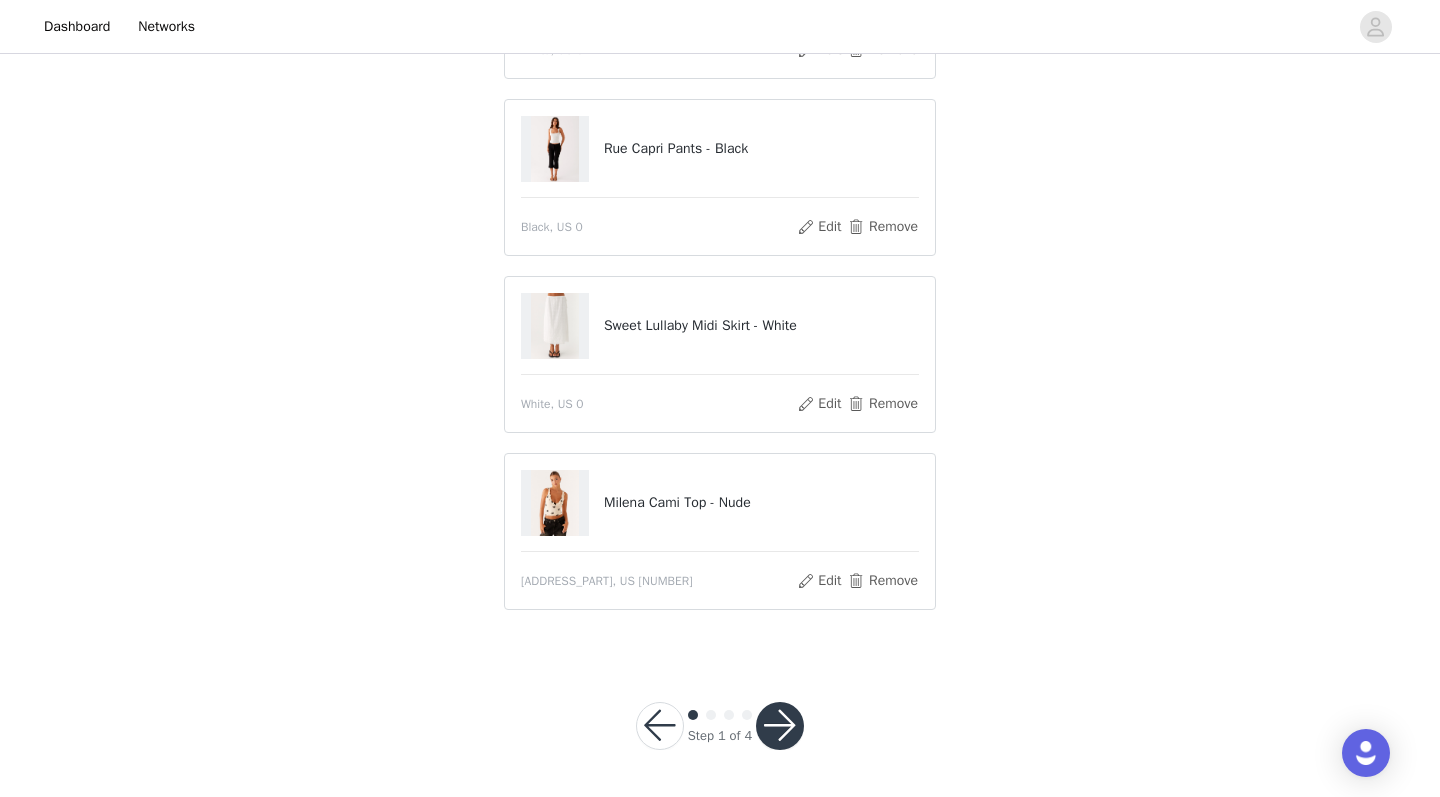click at bounding box center (780, 726) 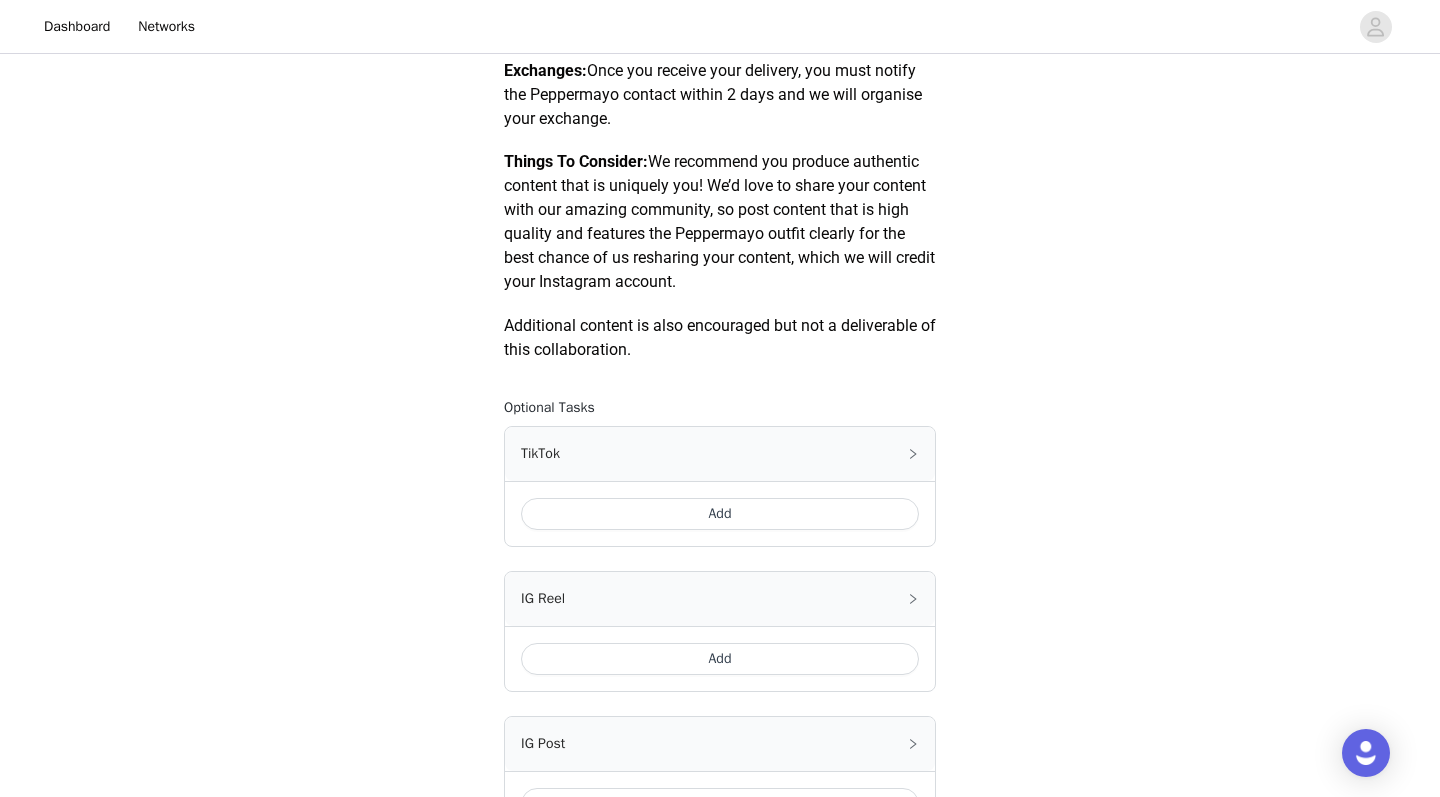 scroll, scrollTop: 935, scrollLeft: 0, axis: vertical 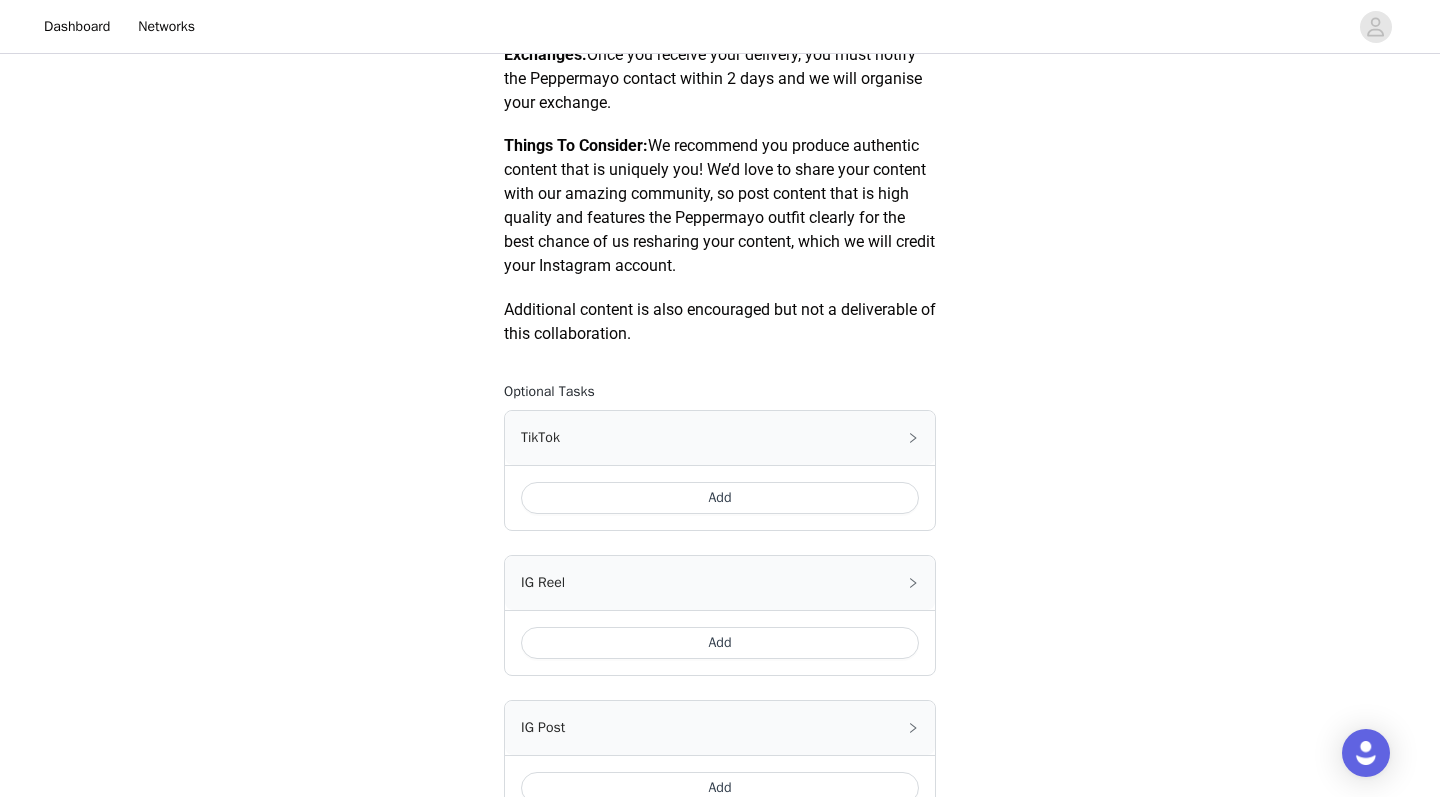 click on "Add" at bounding box center [720, 498] 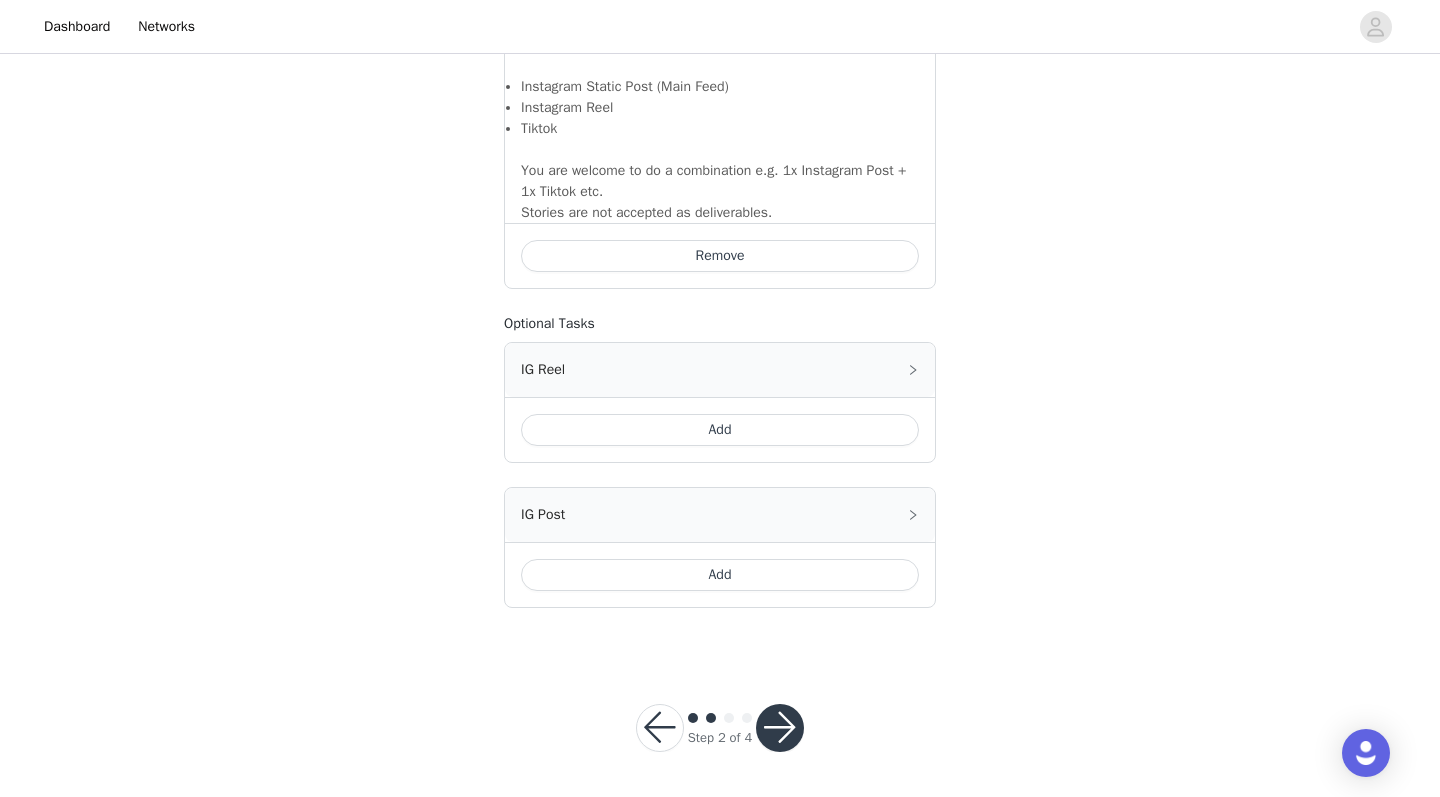 scroll, scrollTop: 1503, scrollLeft: 0, axis: vertical 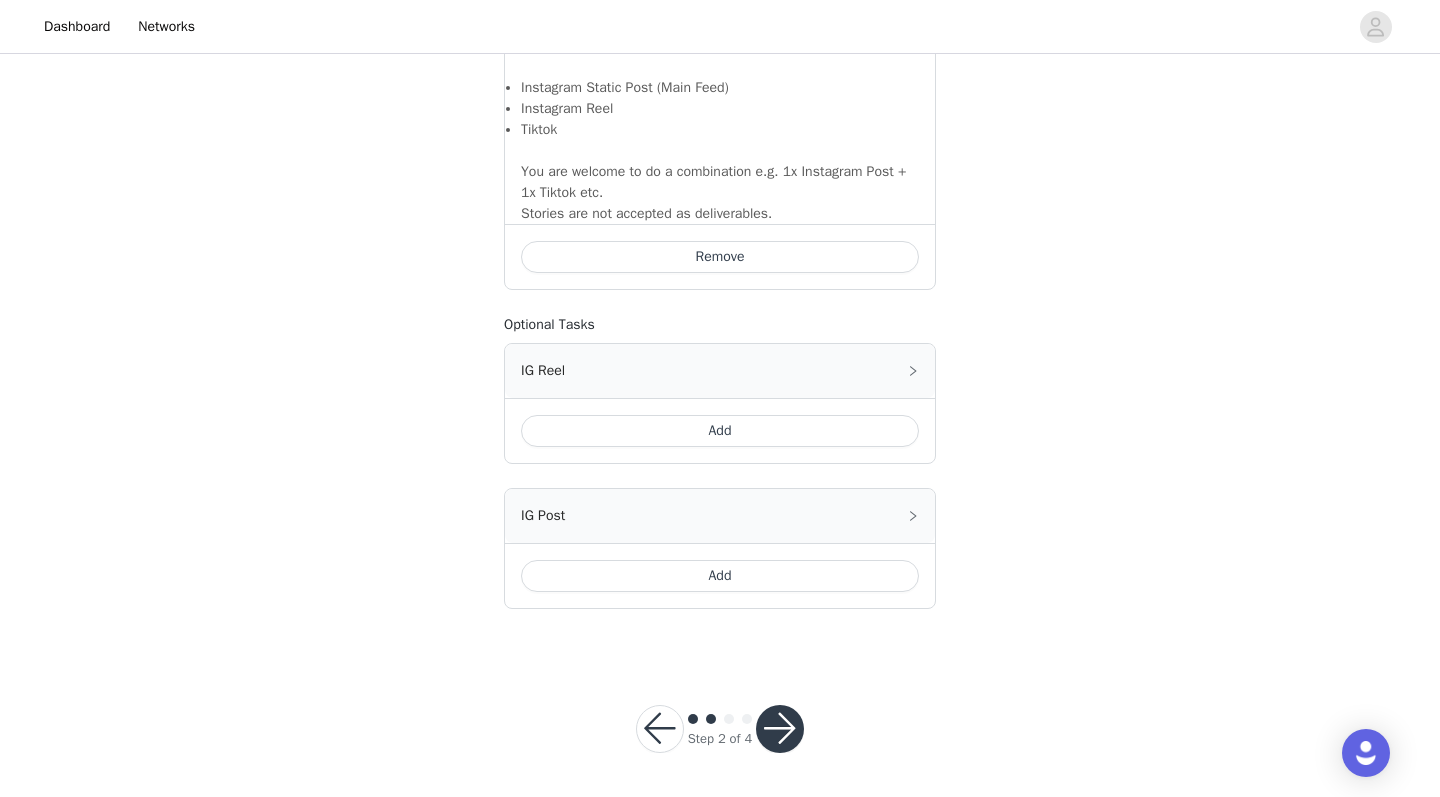 click at bounding box center (780, 729) 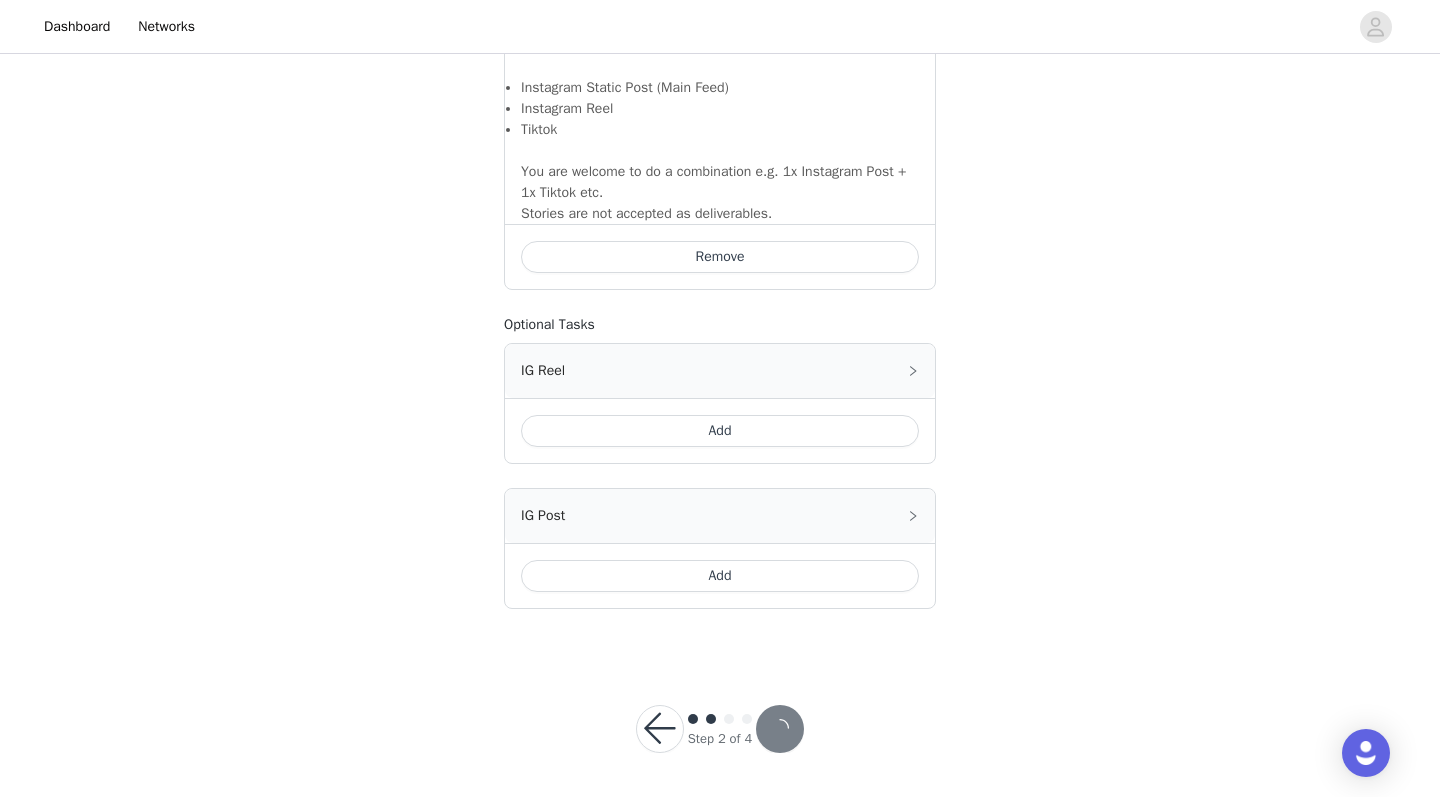 scroll, scrollTop: 0, scrollLeft: 0, axis: both 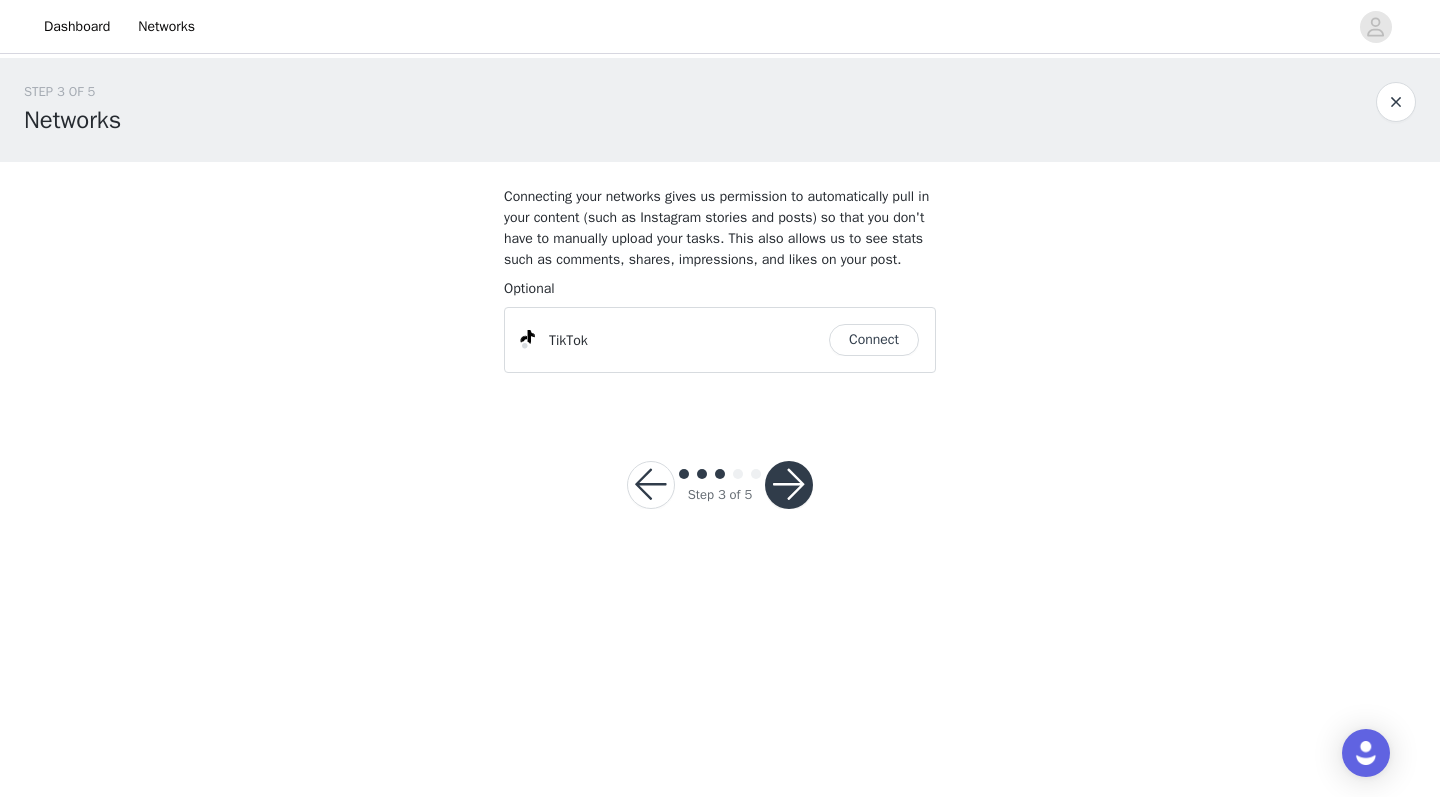 click at bounding box center [789, 485] 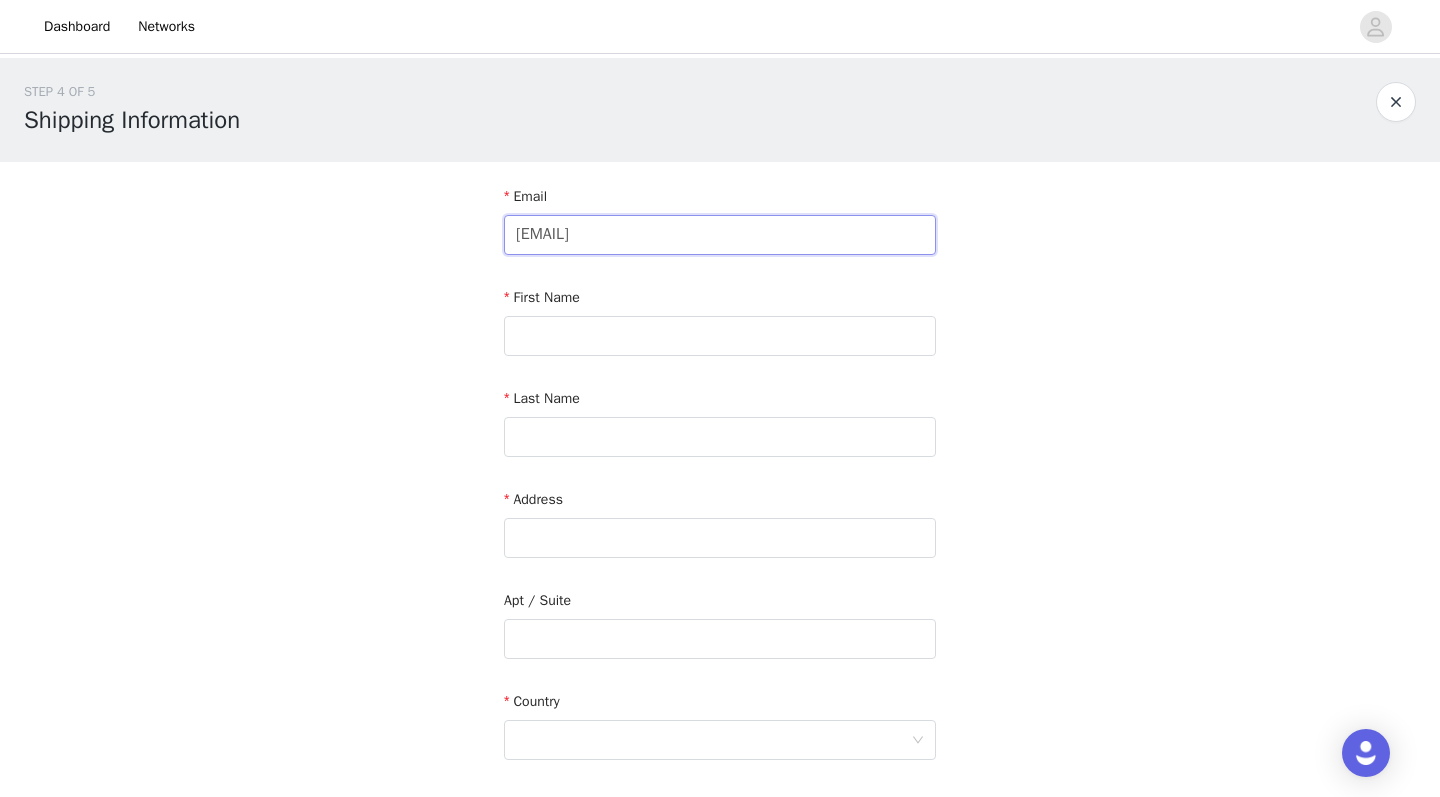 type on "[EMAIL]" 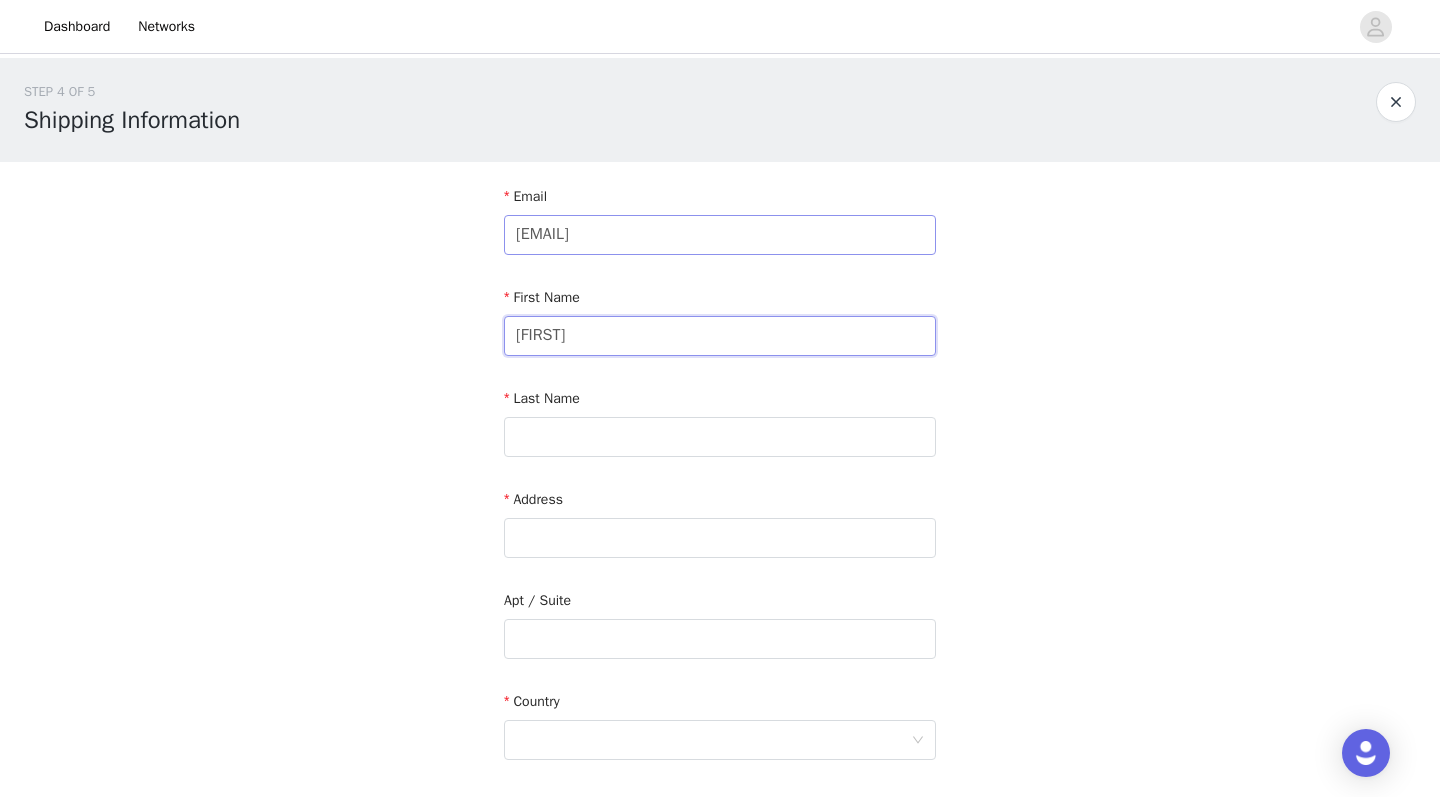 type on "[FIRST]" 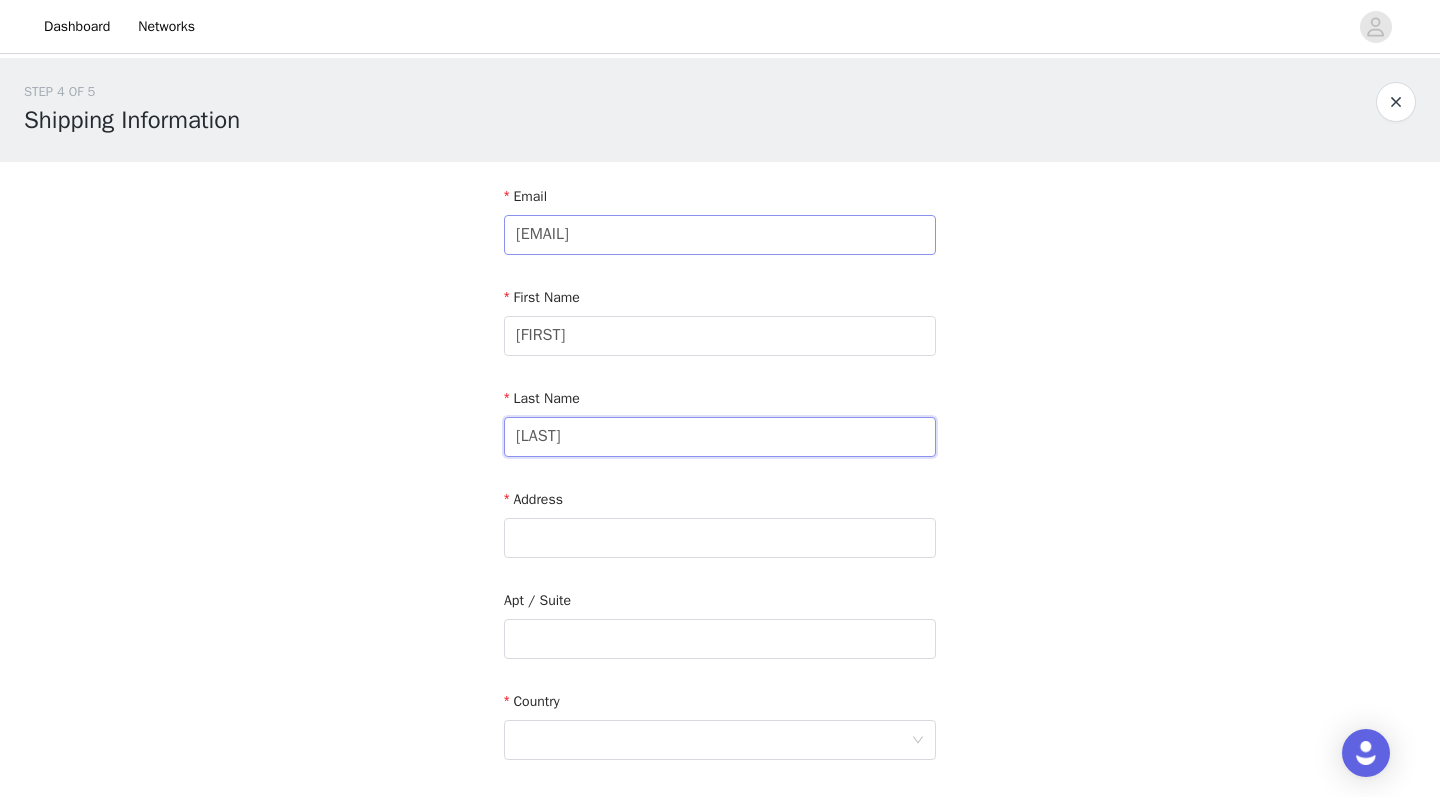 type on "[LAST]" 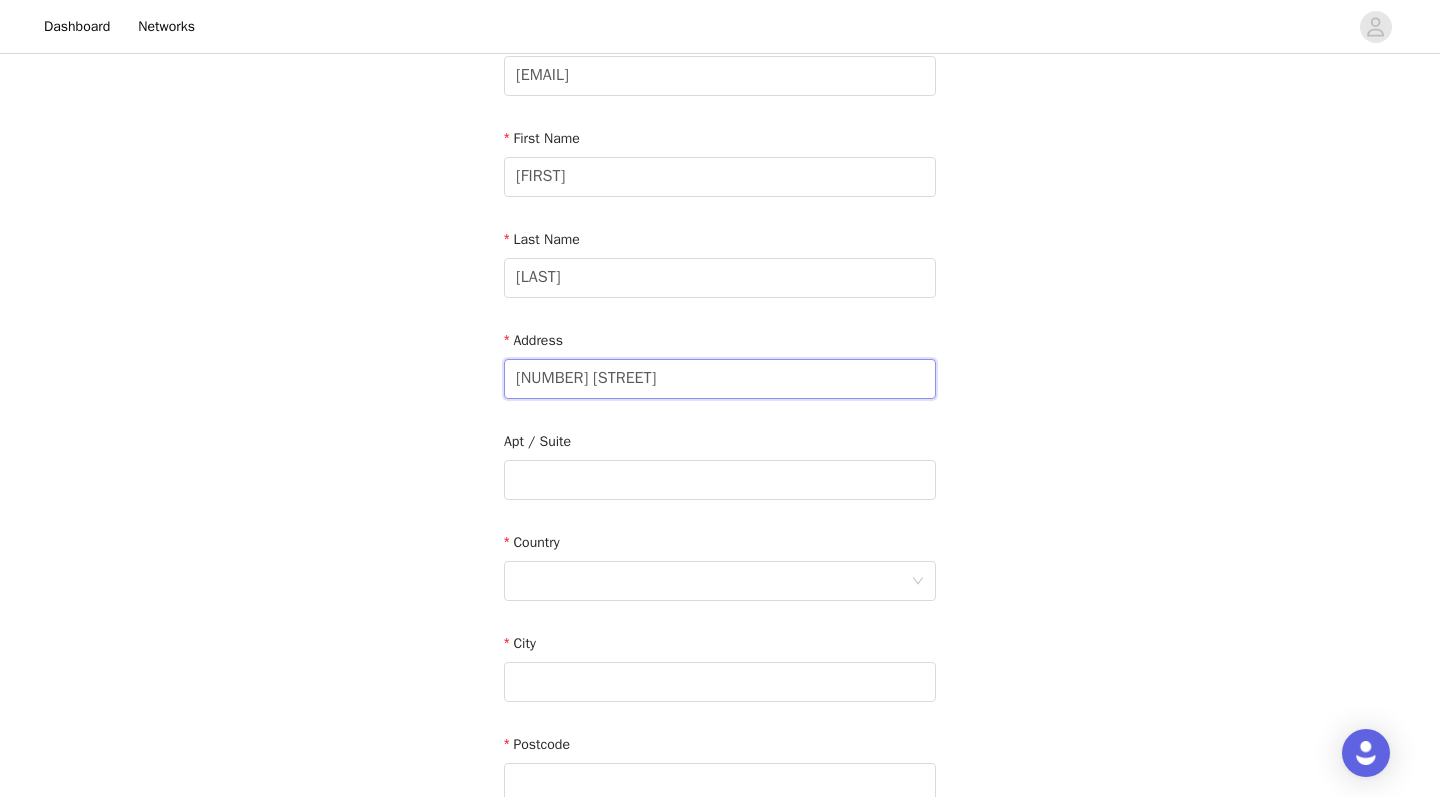 scroll, scrollTop: 175, scrollLeft: 0, axis: vertical 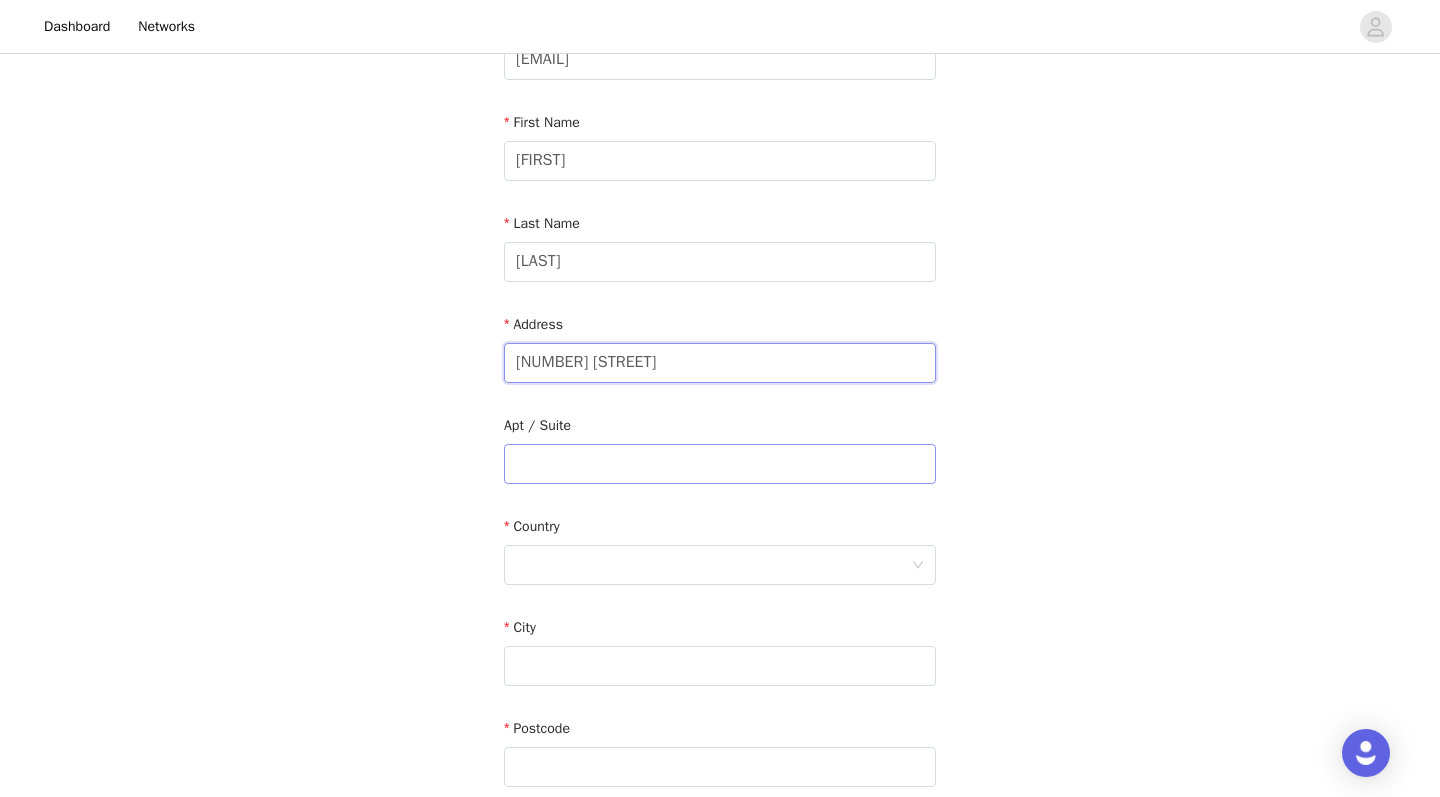 type on "[NUMBER] [STREET]" 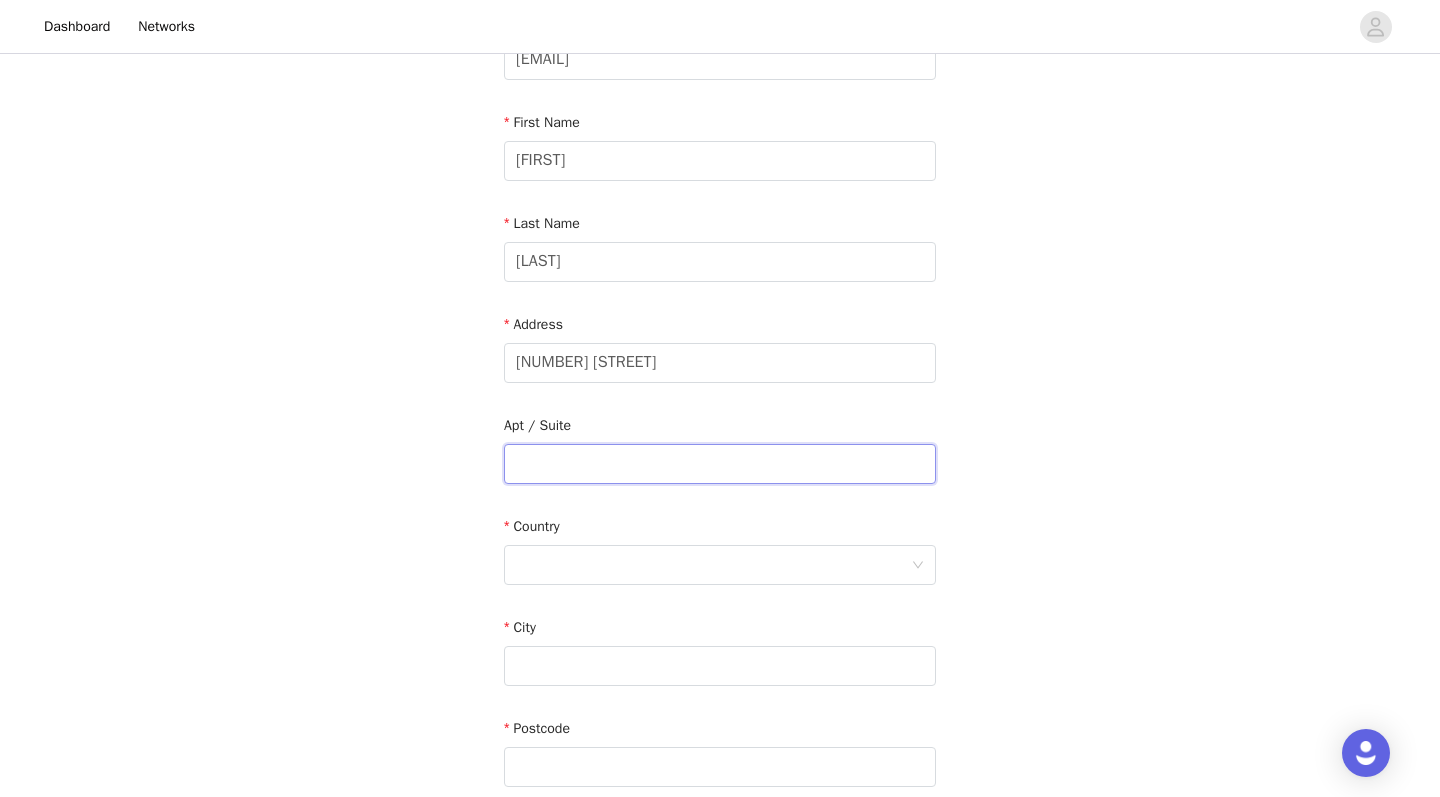 click at bounding box center (720, 464) 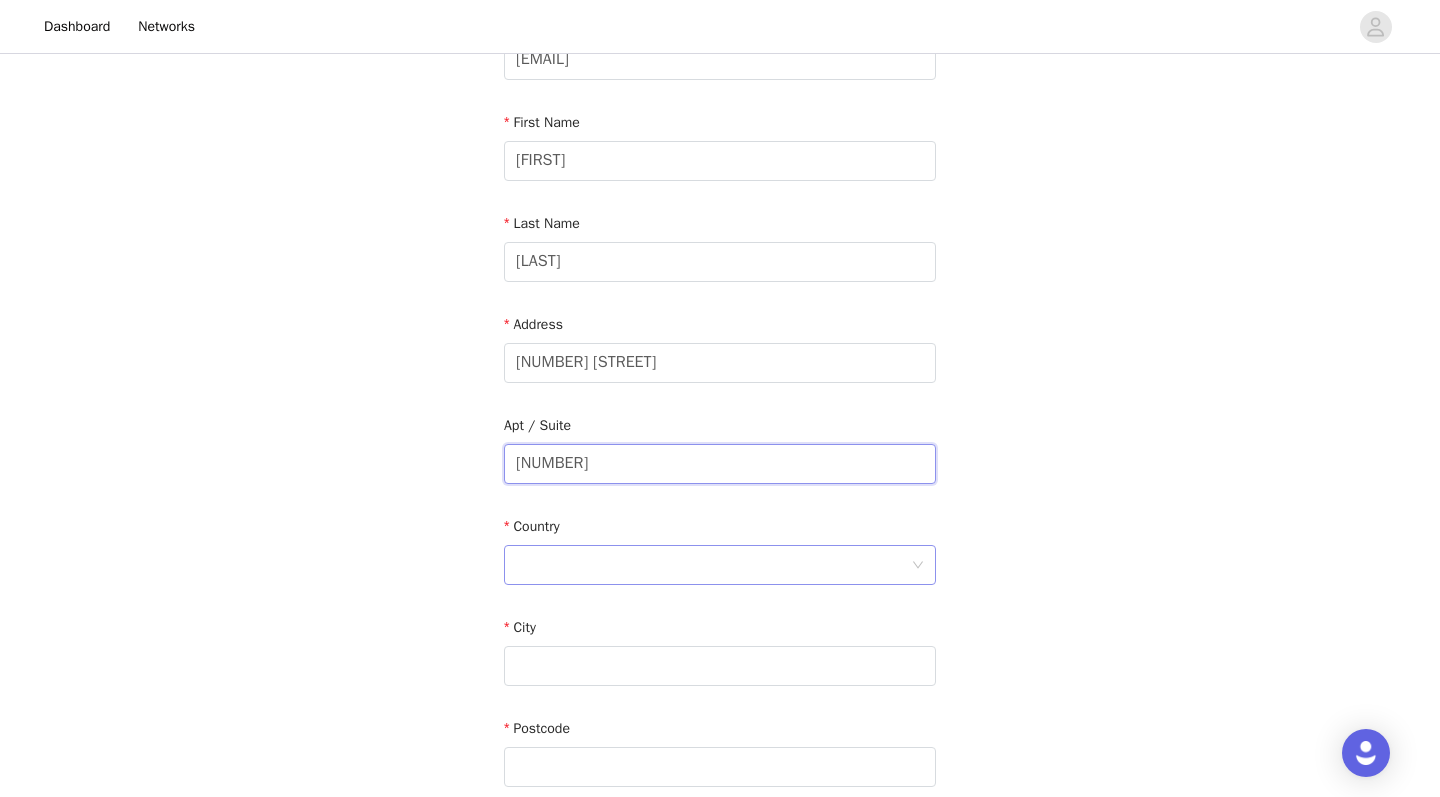 type on "[NUMBER]" 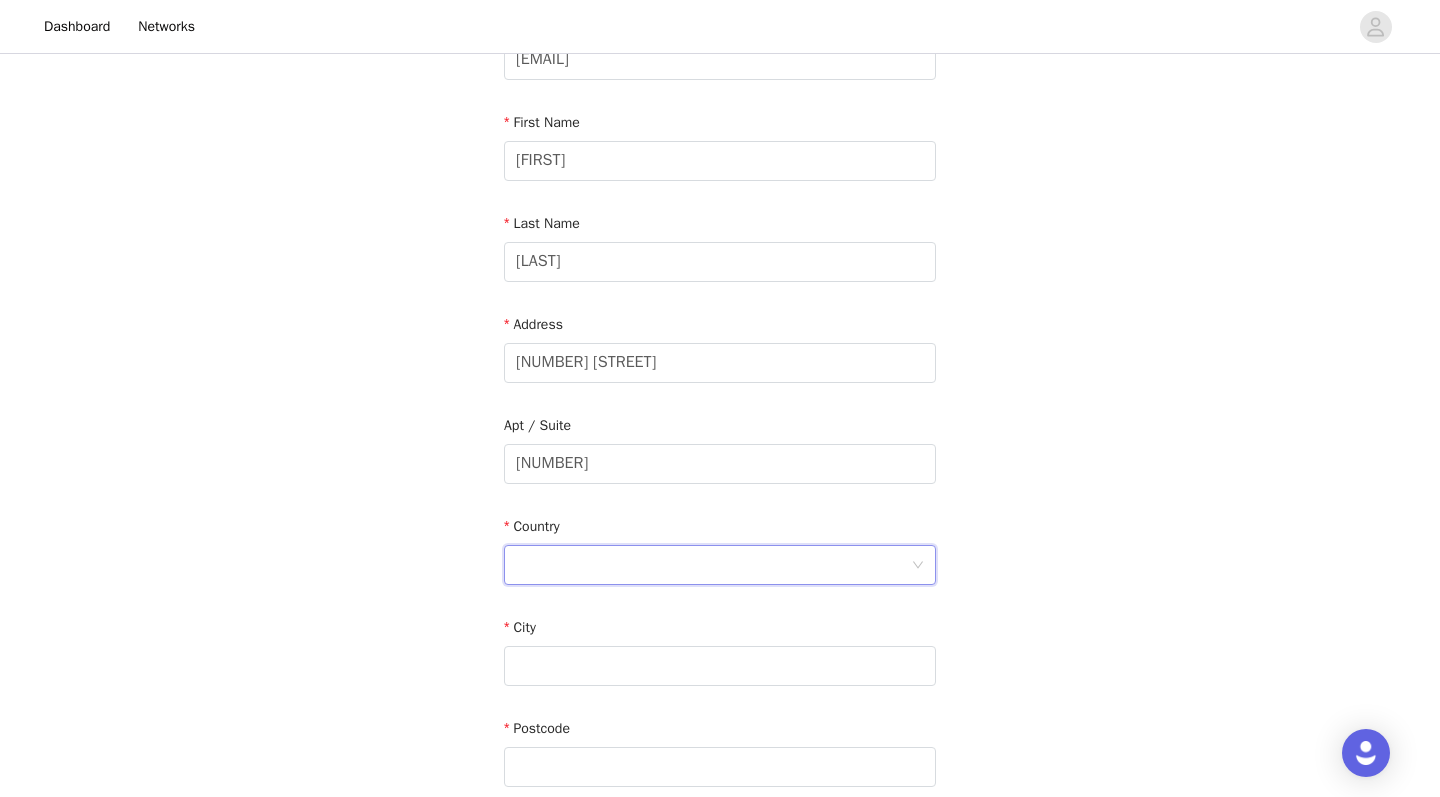 click at bounding box center [713, 565] 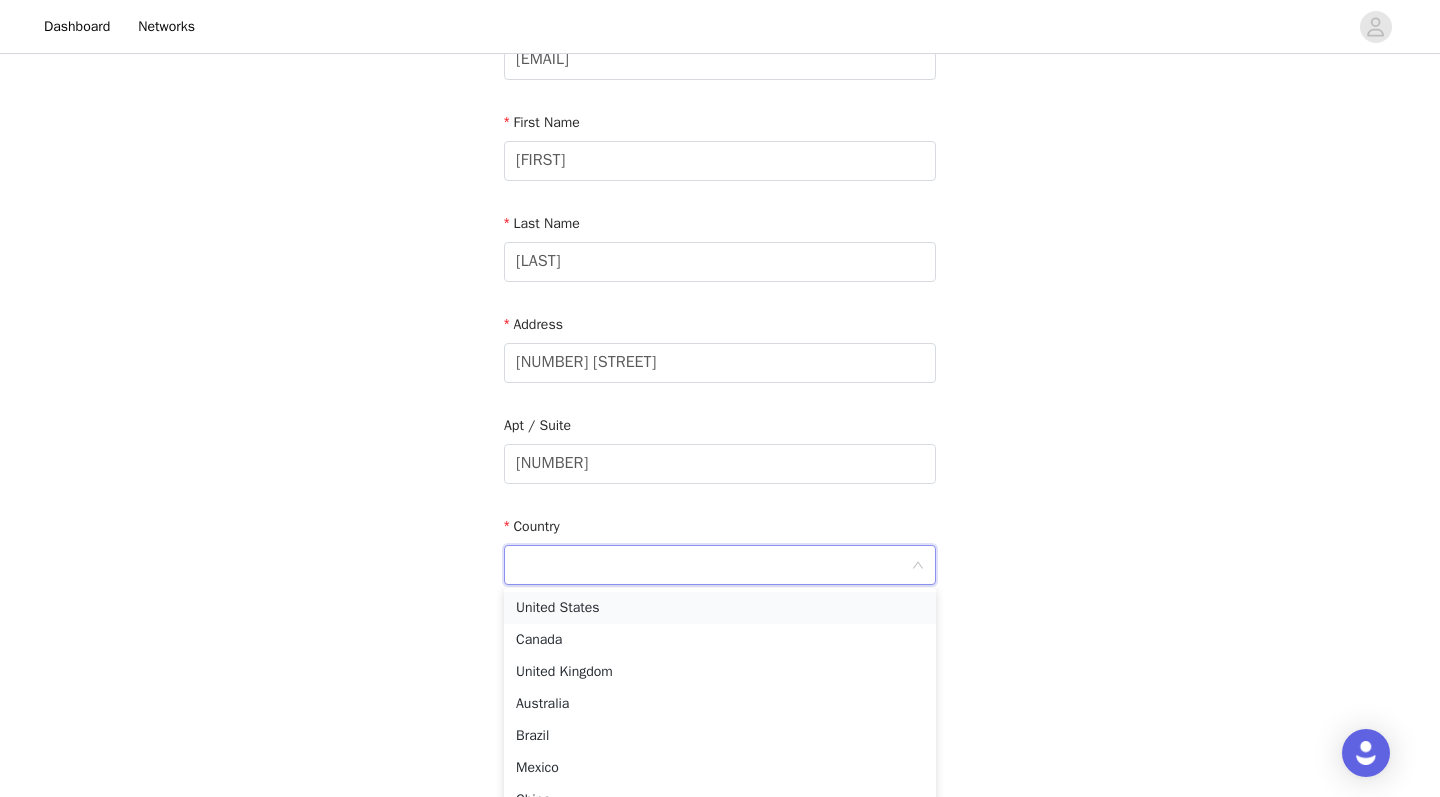 click on "United States" at bounding box center (720, 608) 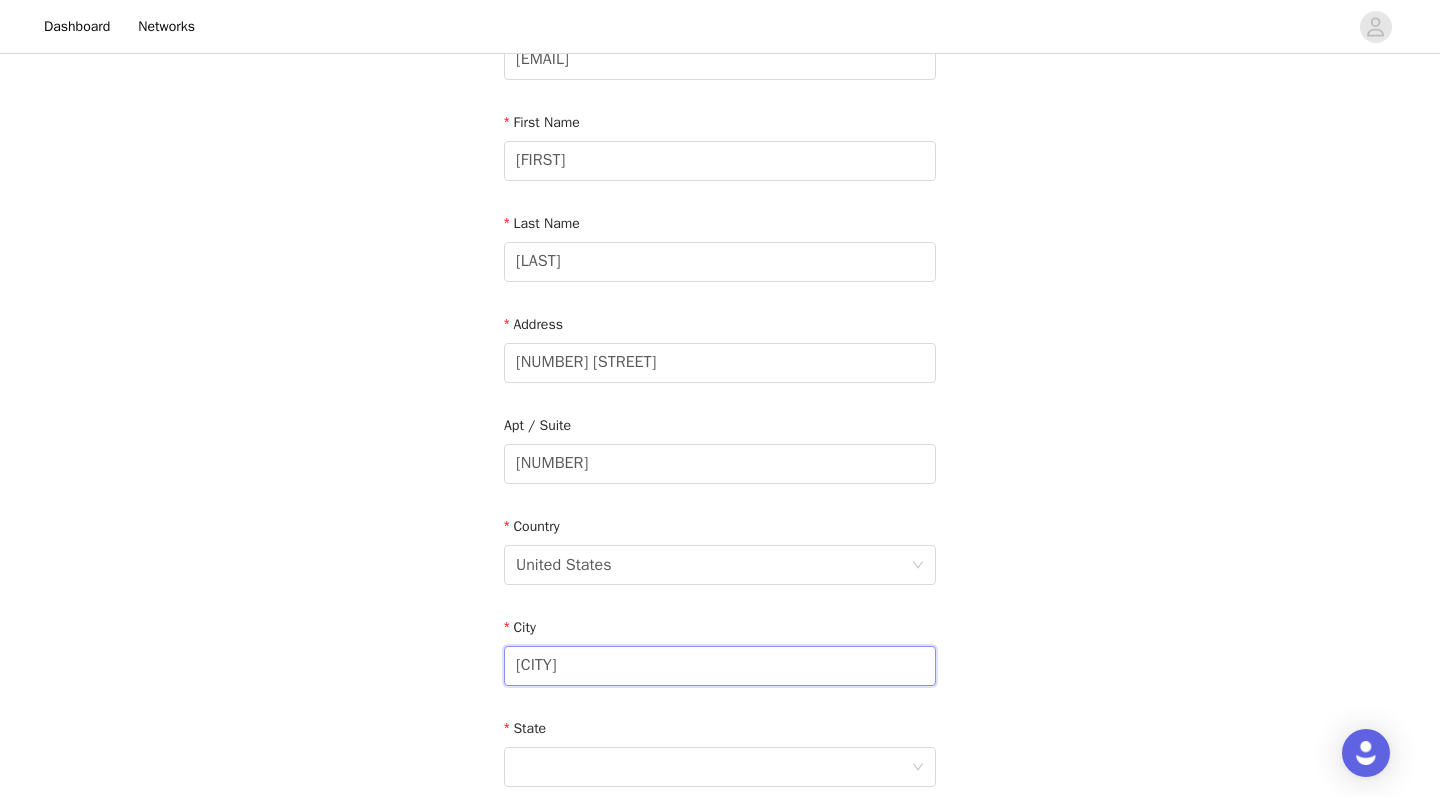 type on "[CITY]" 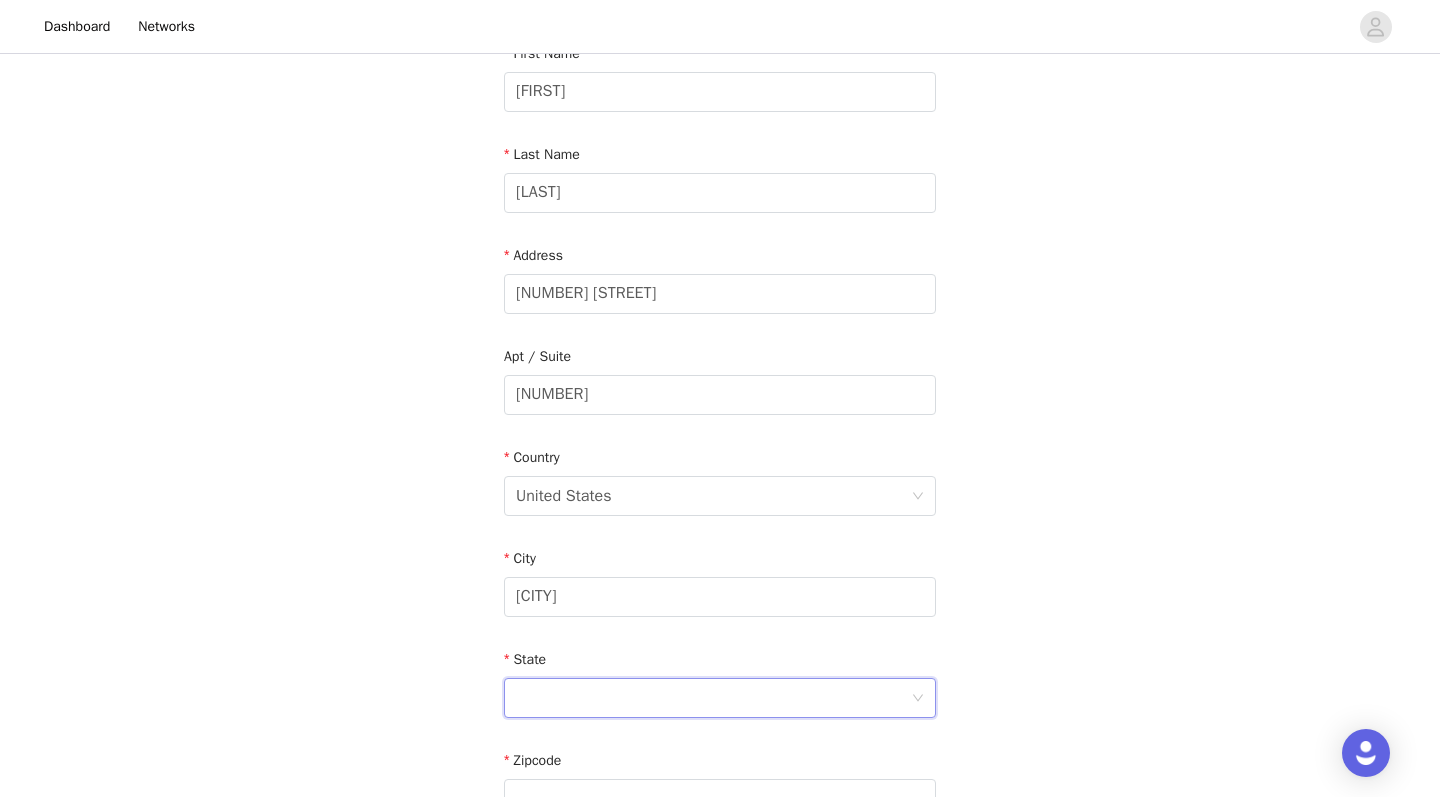 scroll, scrollTop: 290, scrollLeft: 0, axis: vertical 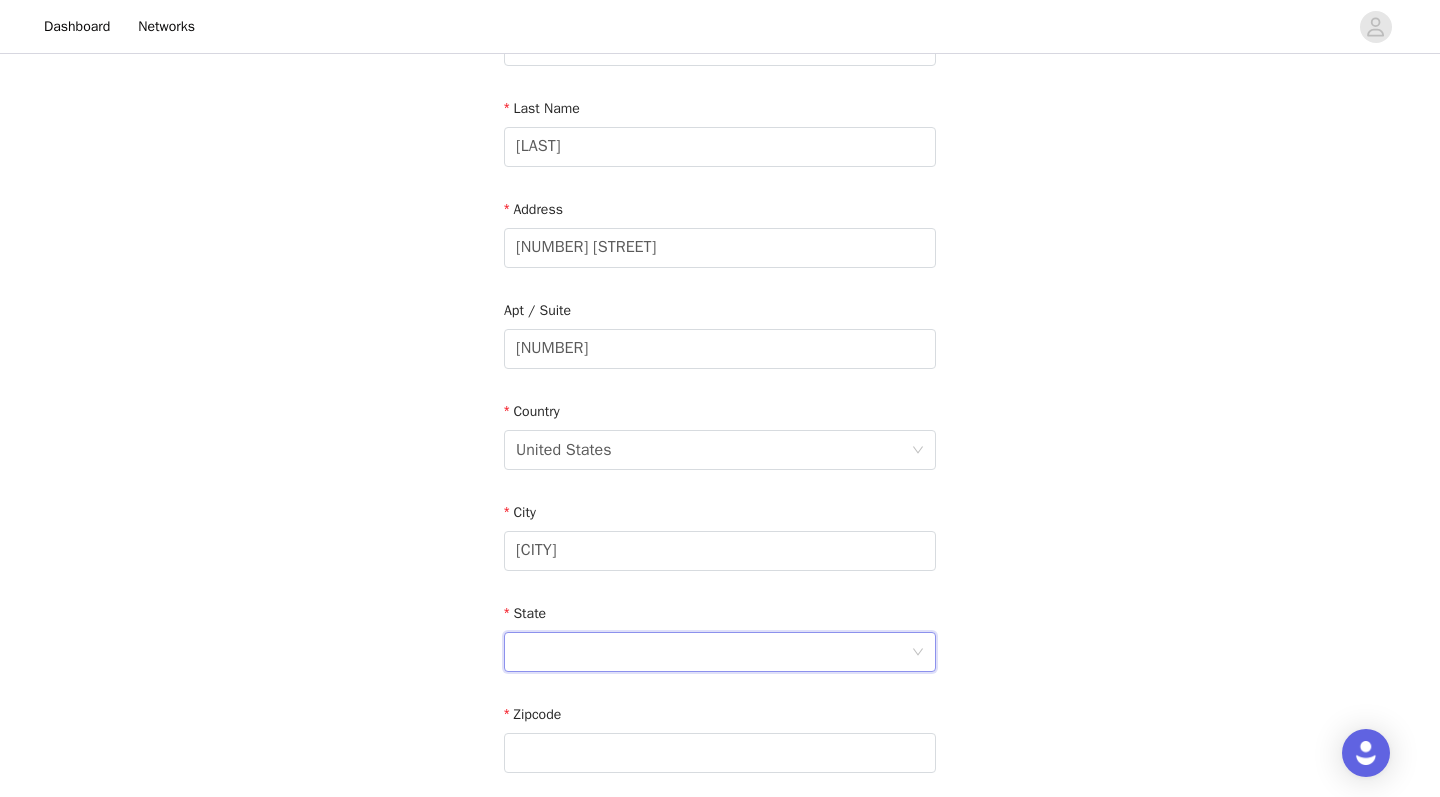click at bounding box center (713, 652) 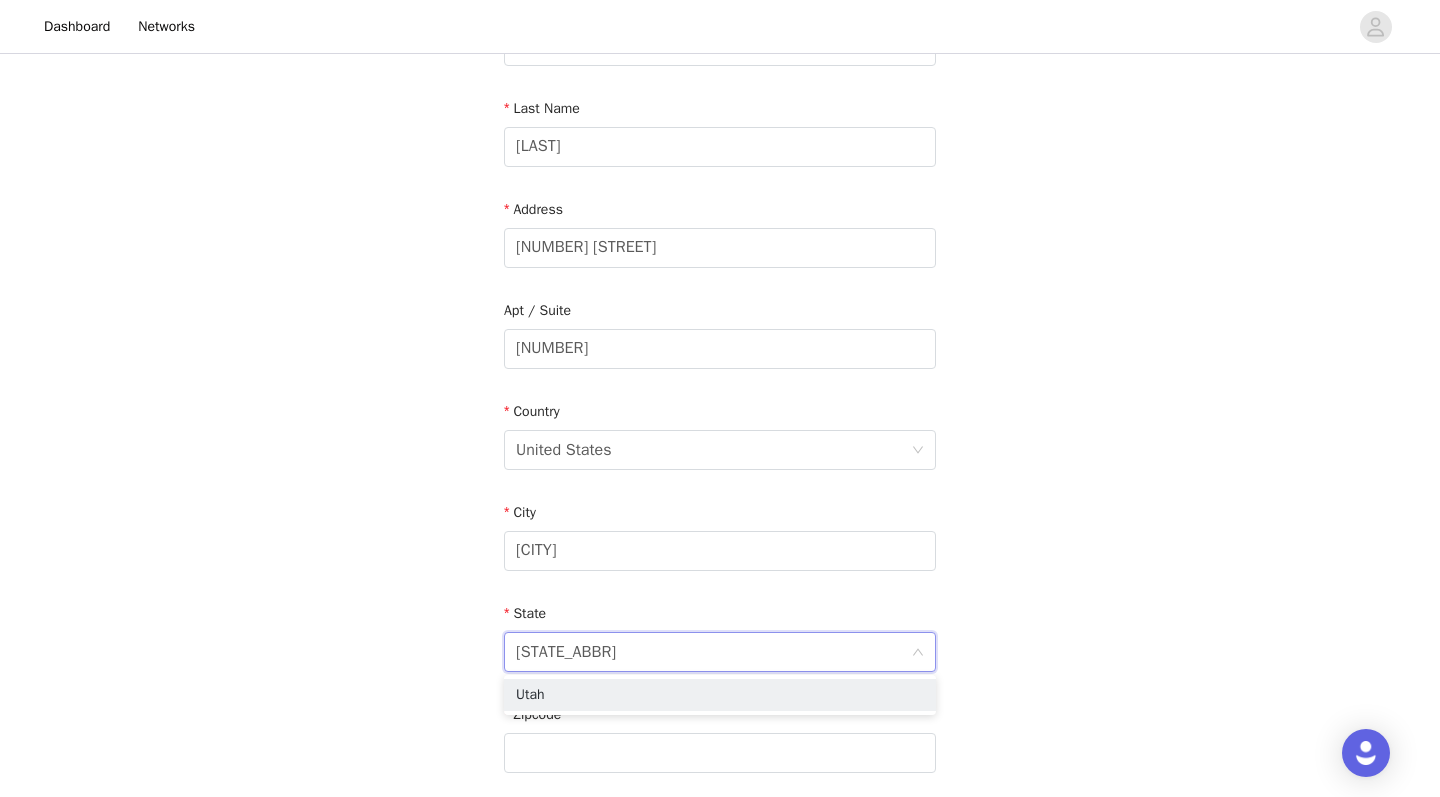 type on "Utah" 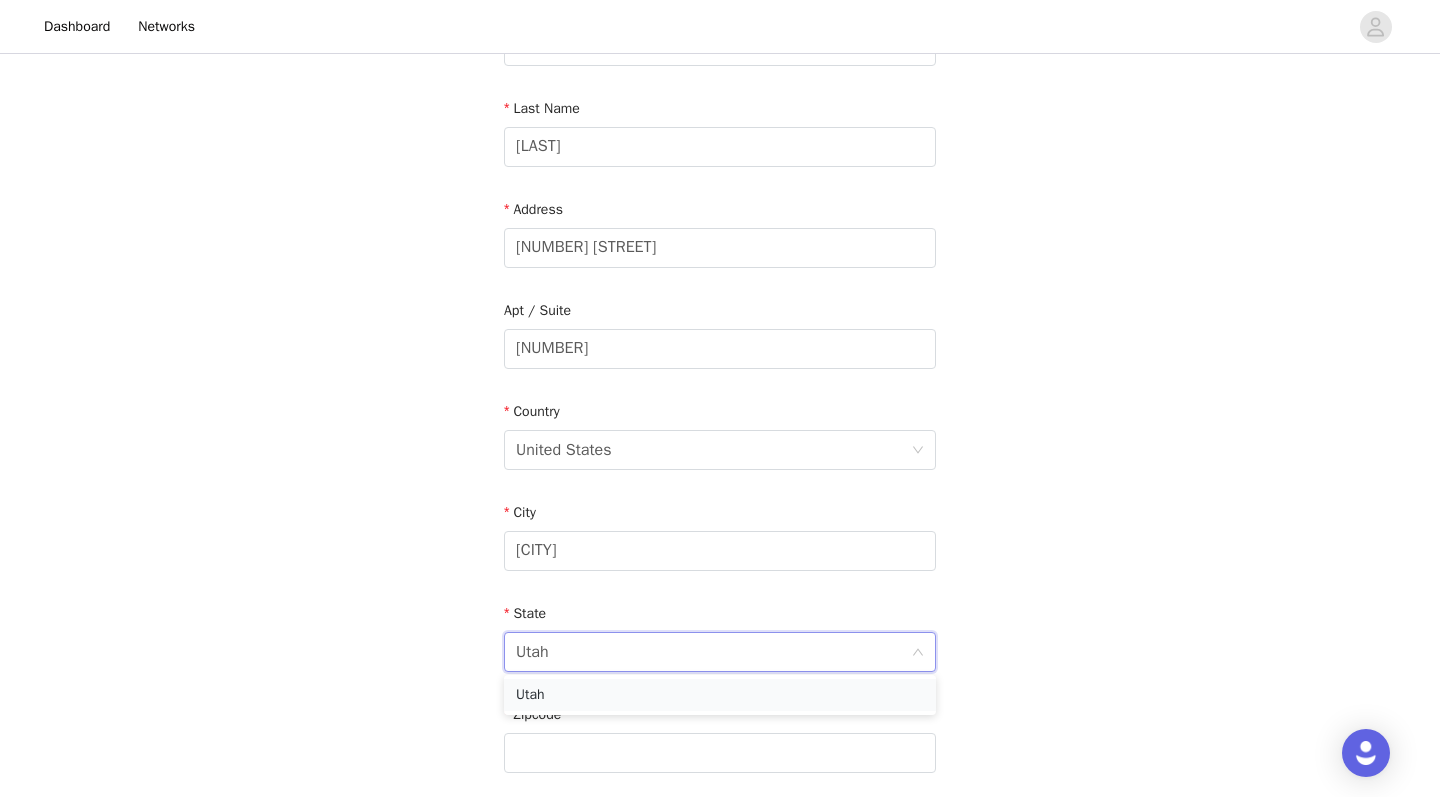click on "Utah" at bounding box center (720, 695) 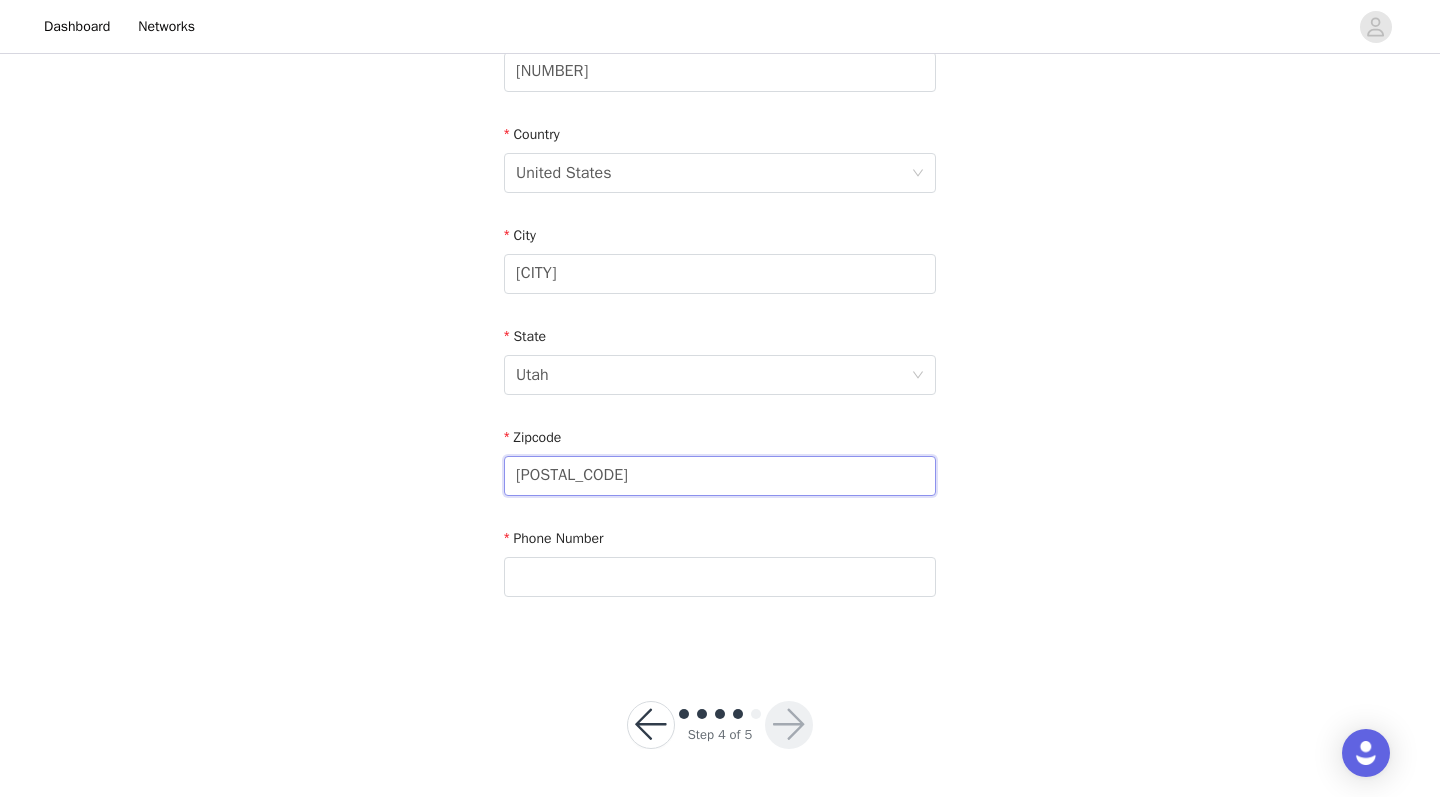 scroll, scrollTop: 566, scrollLeft: 0, axis: vertical 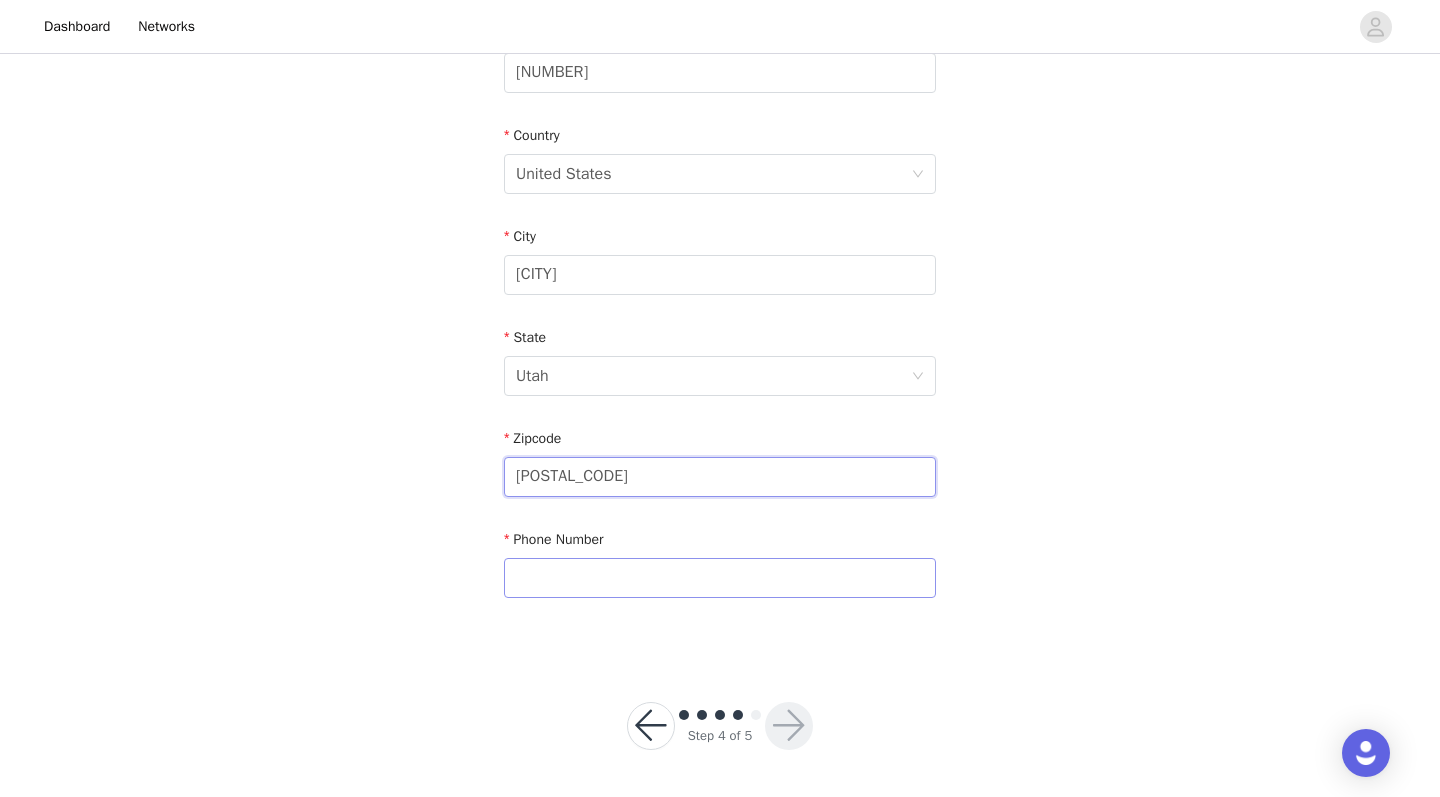 type on "[POSTAL_CODE]" 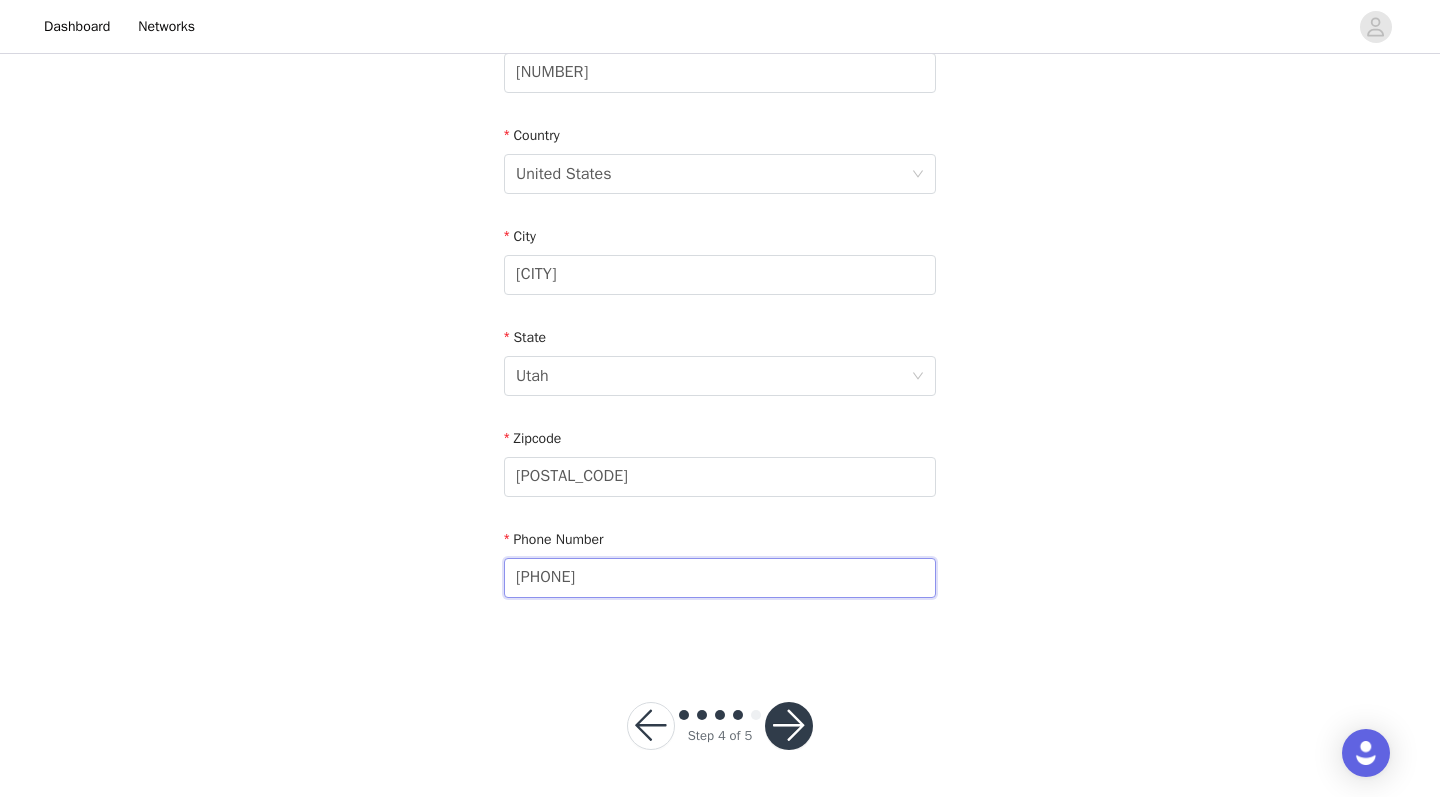 type on "[PHONE]" 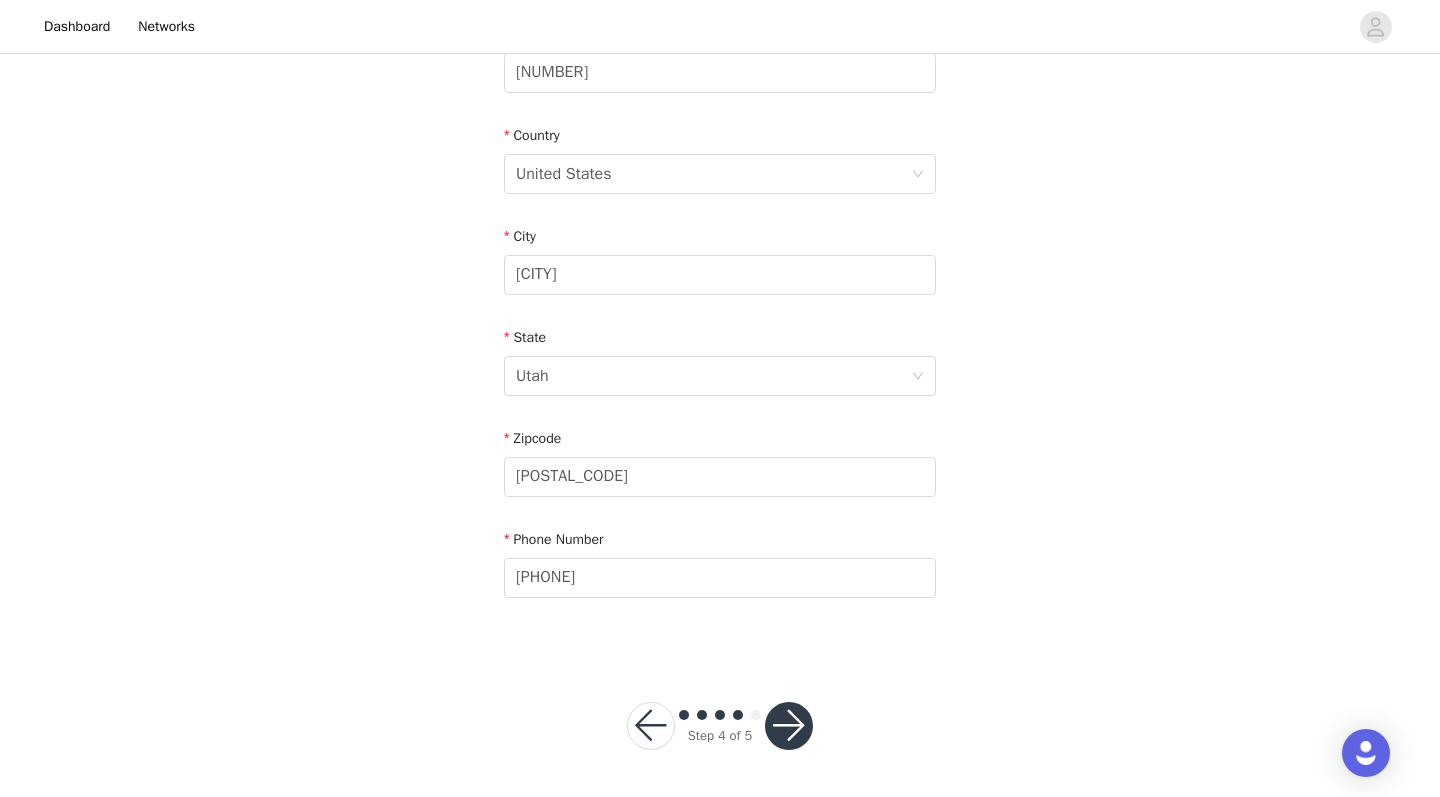 click at bounding box center (789, 726) 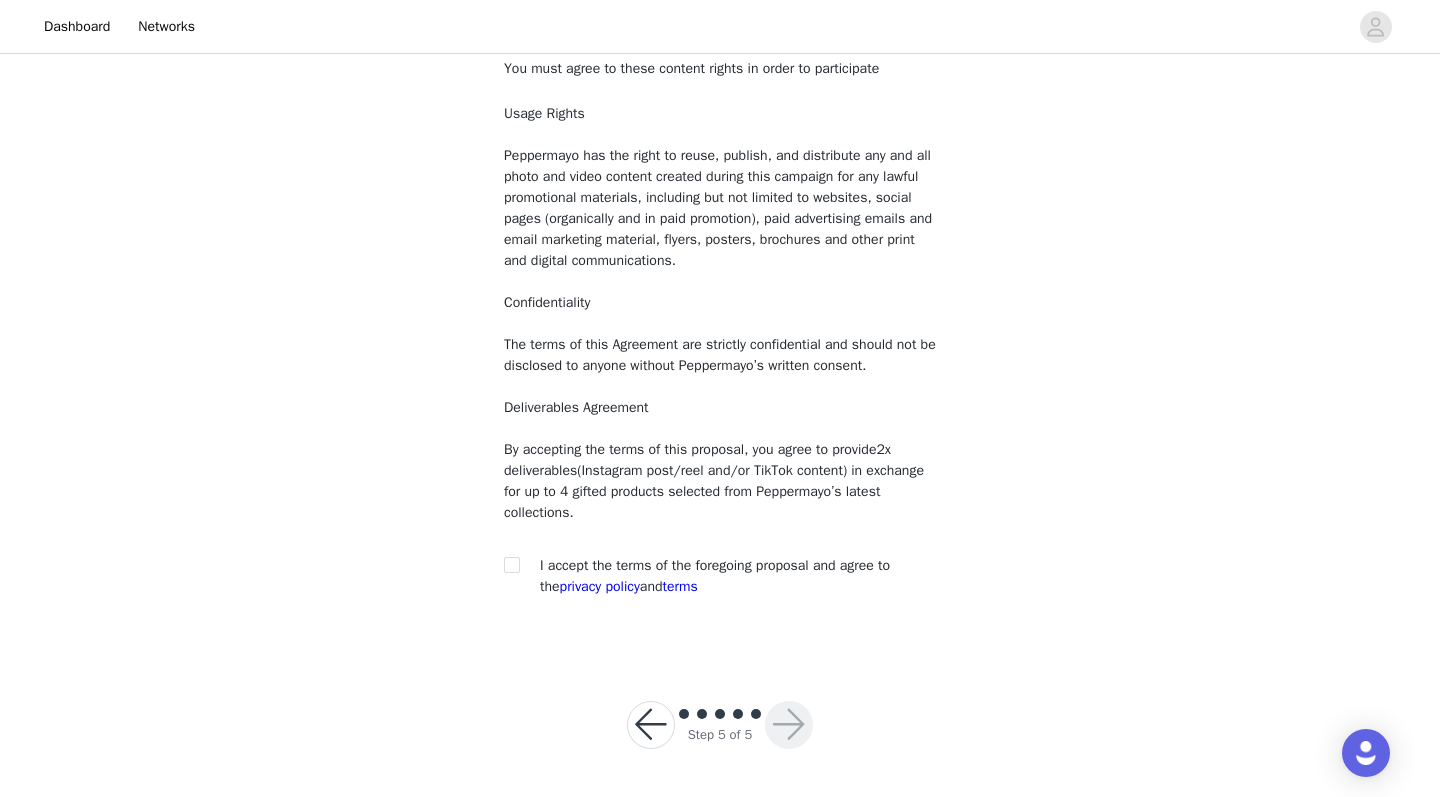 scroll, scrollTop: 127, scrollLeft: 0, axis: vertical 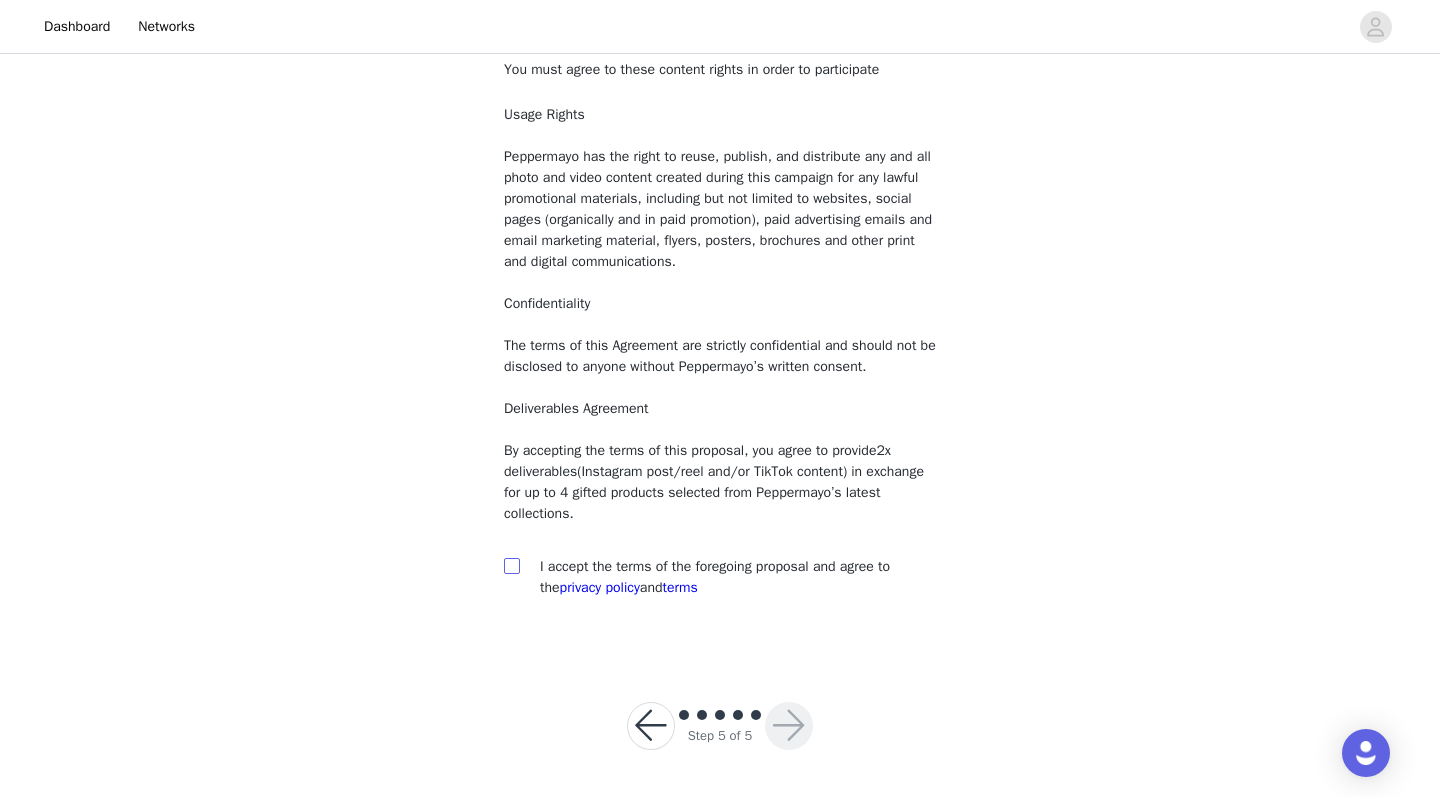 click at bounding box center [511, 565] 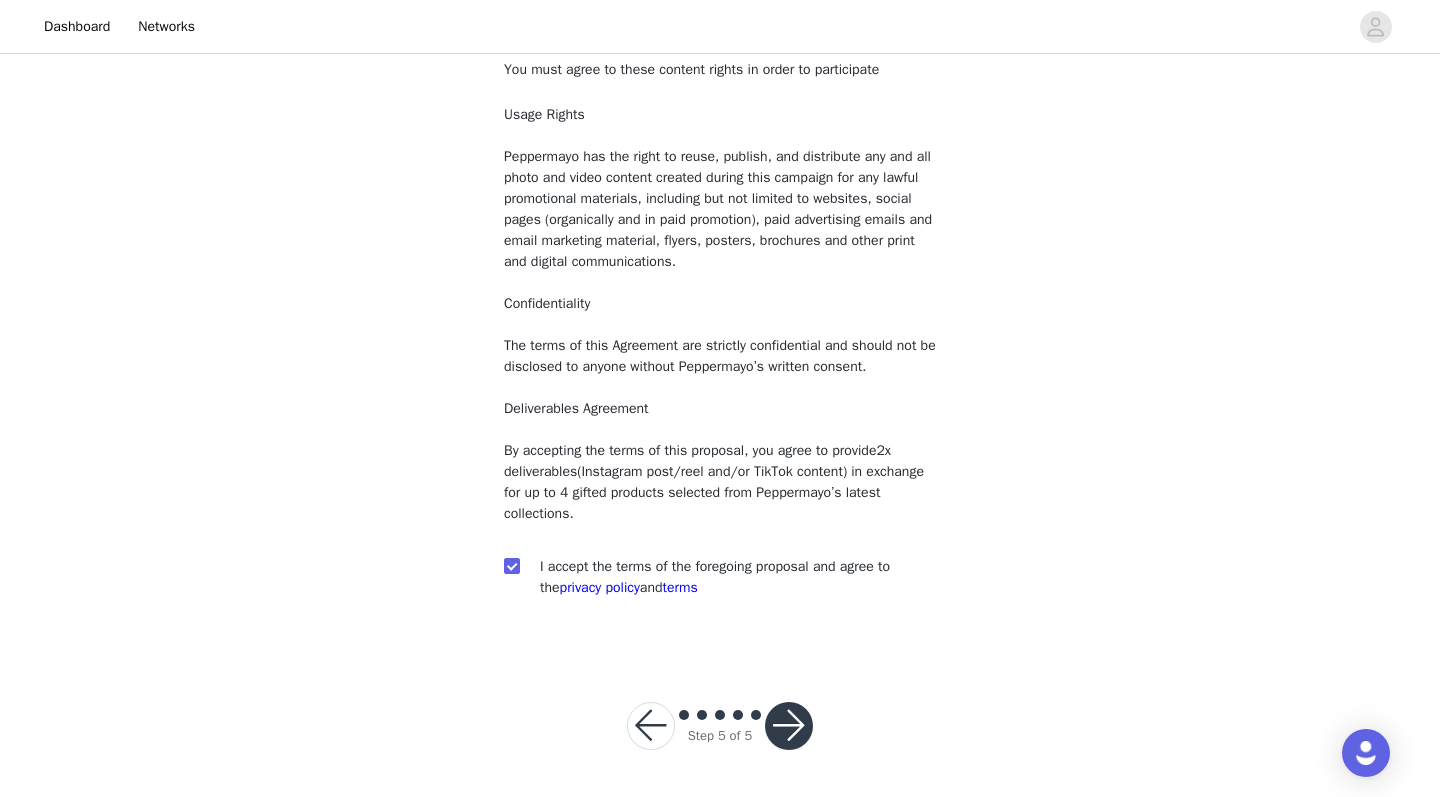 click at bounding box center [789, 726] 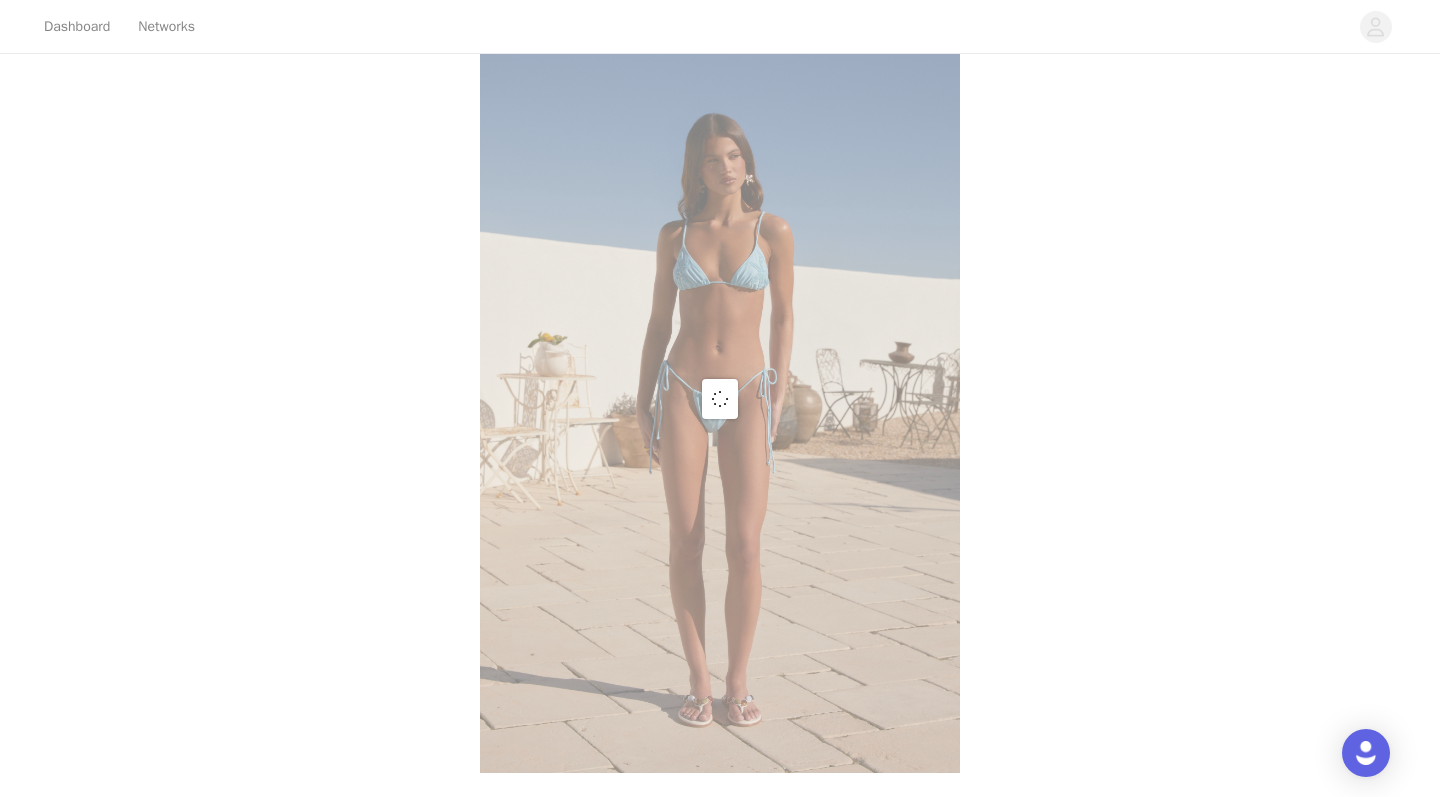 scroll, scrollTop: 5, scrollLeft: 0, axis: vertical 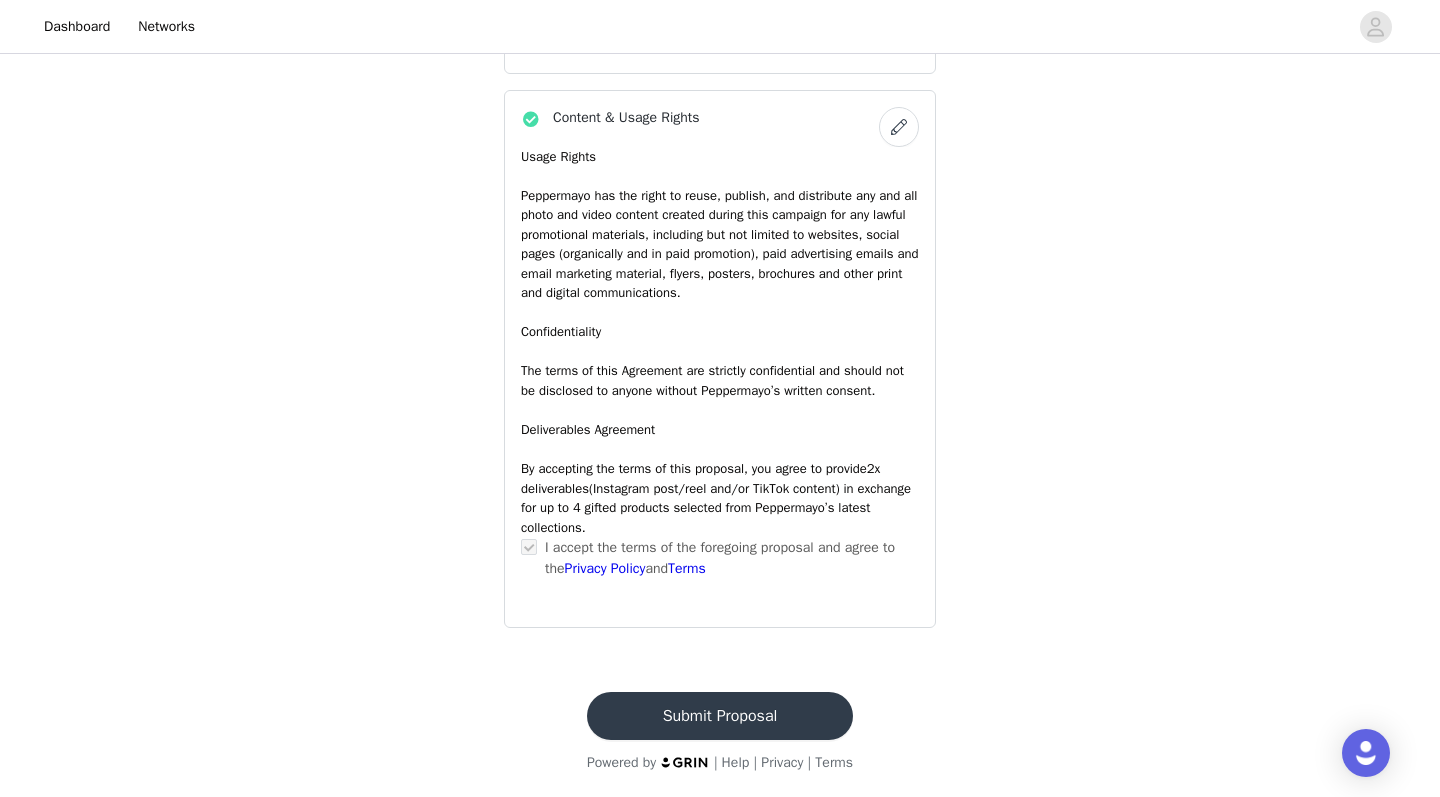 click on "Submit Proposal" at bounding box center (720, 716) 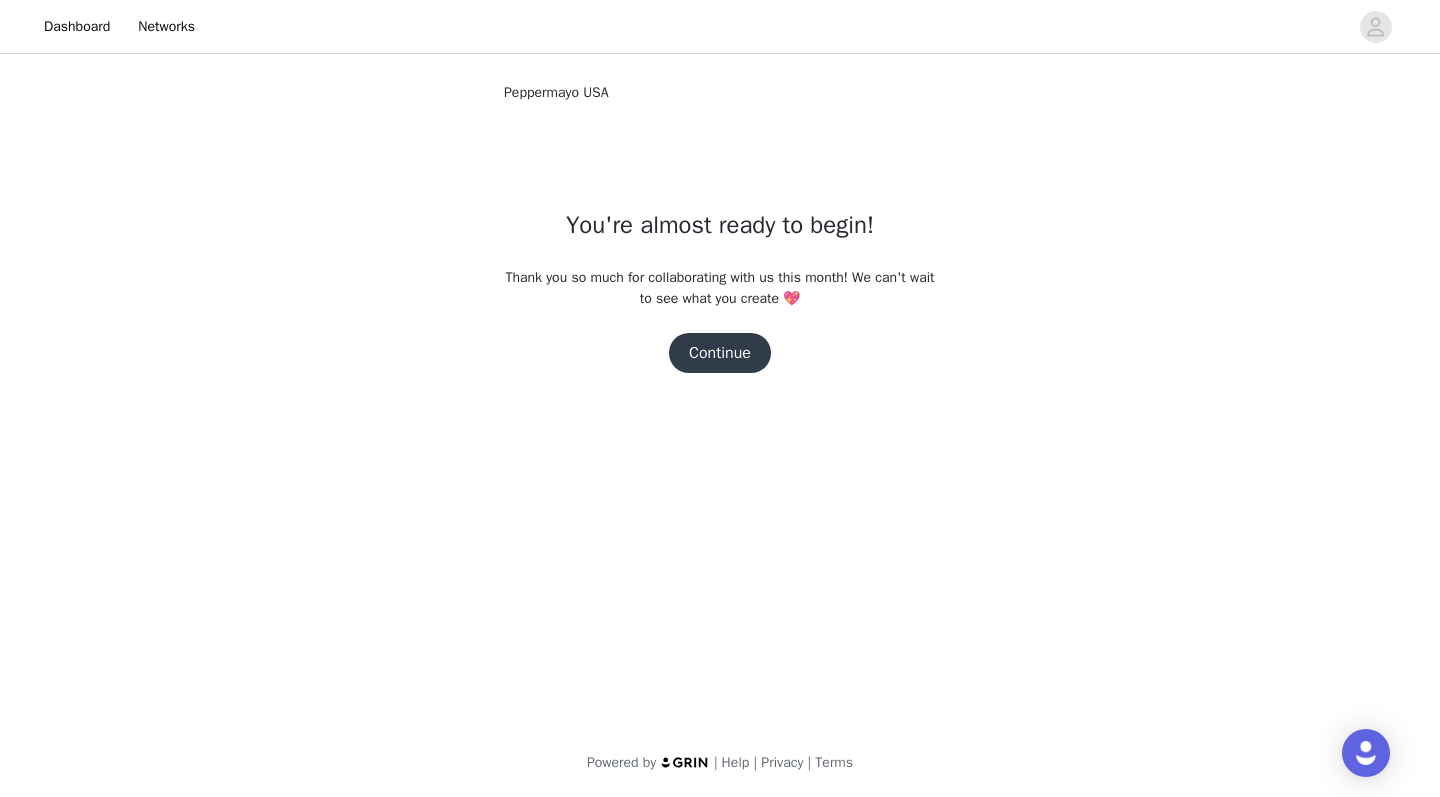 scroll, scrollTop: 0, scrollLeft: 0, axis: both 